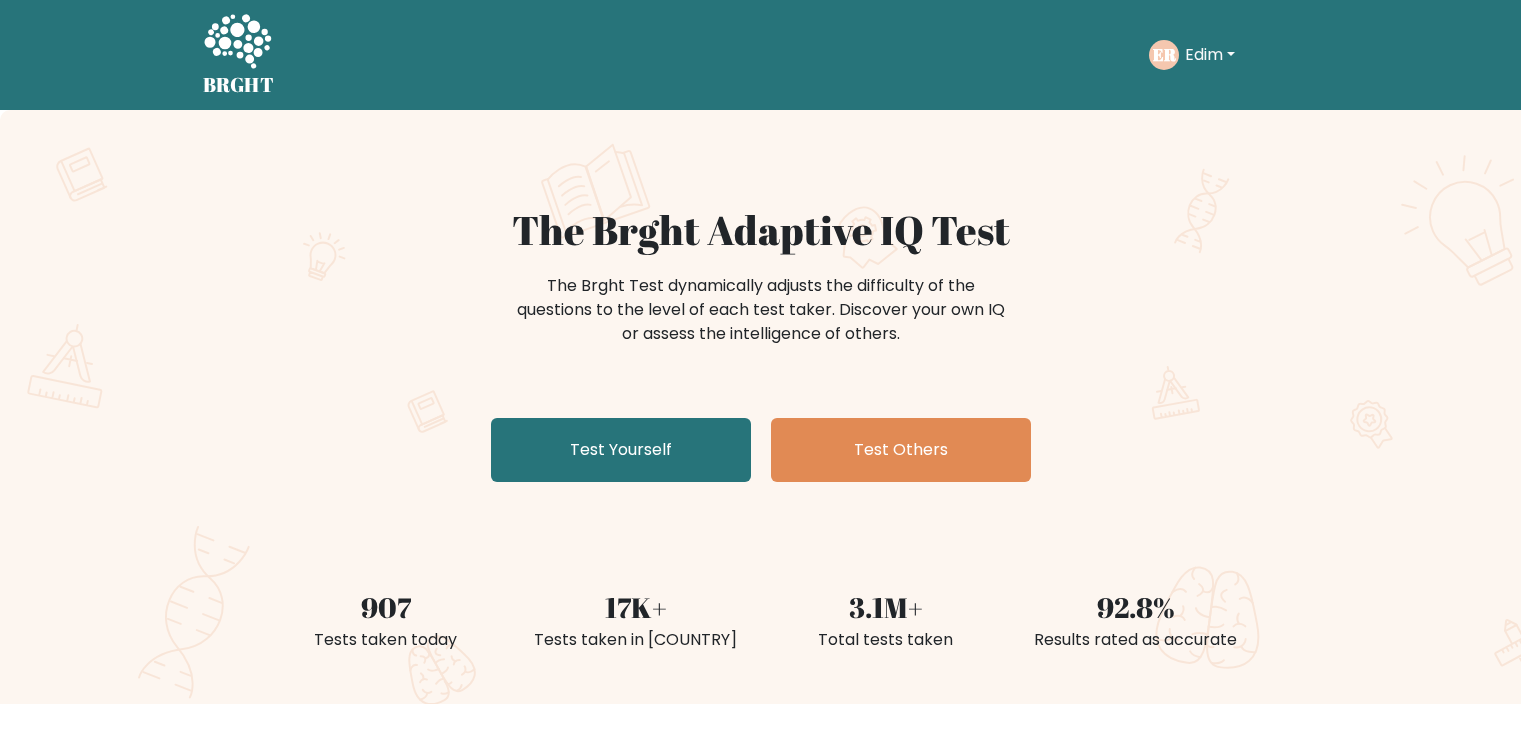 scroll, scrollTop: 0, scrollLeft: 0, axis: both 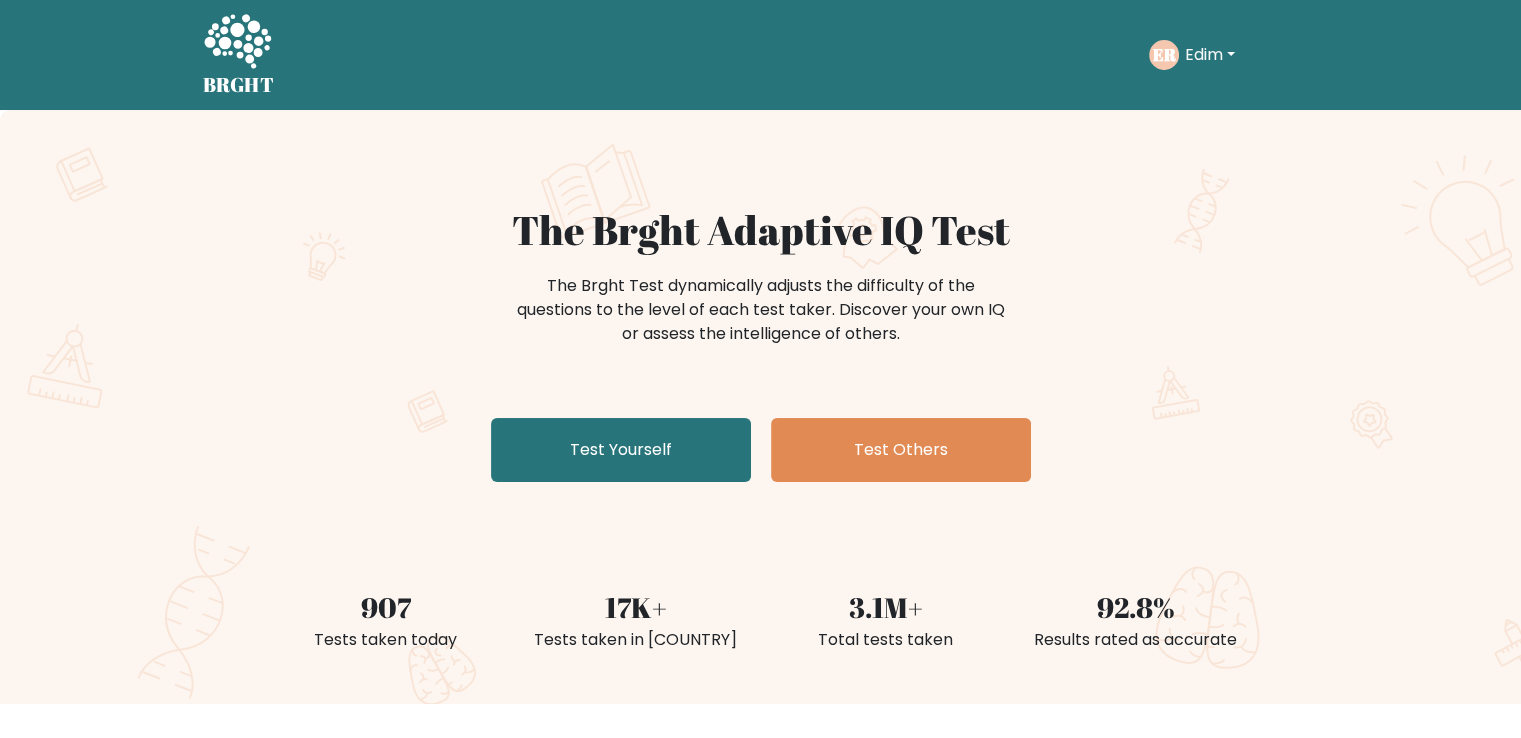 click on "Edim" at bounding box center [1210, 55] 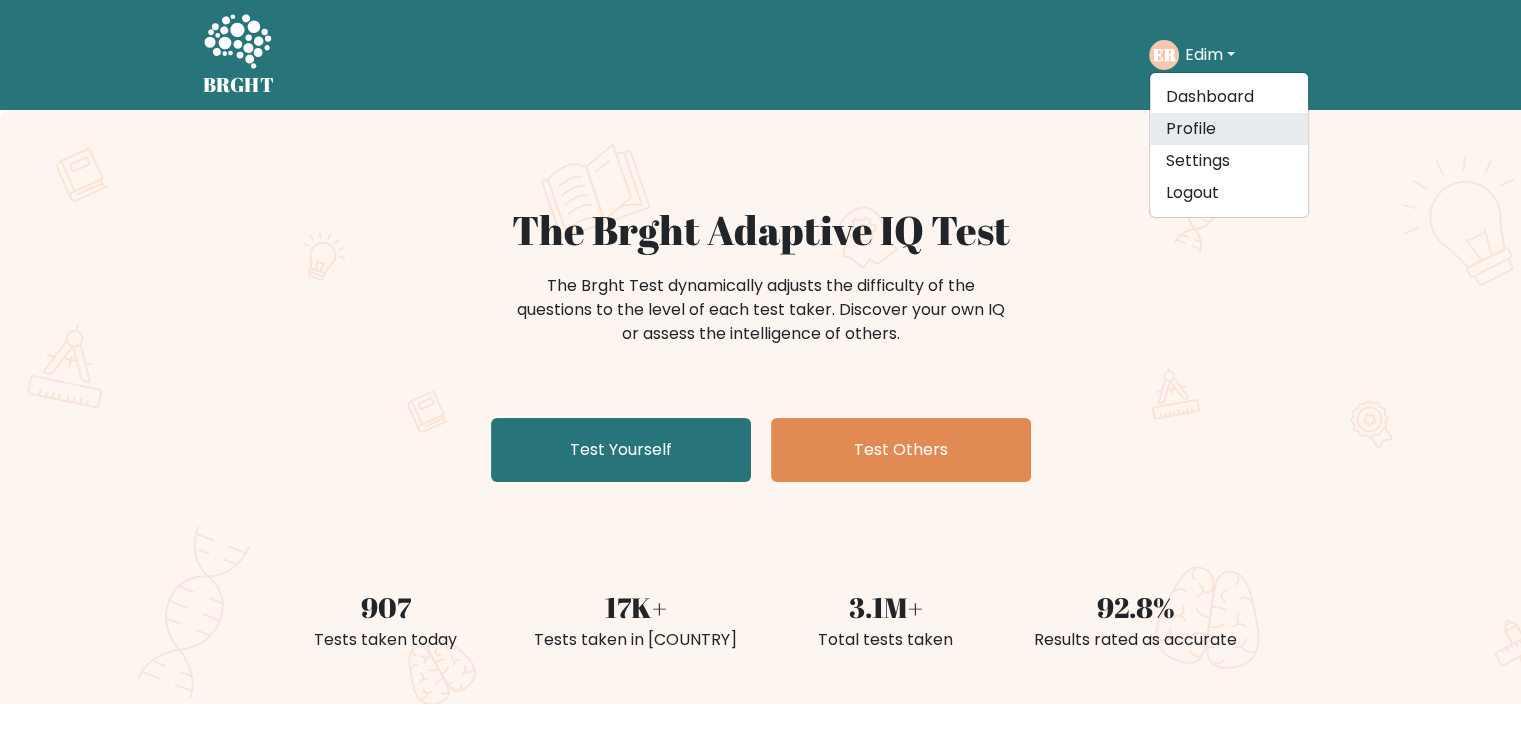 click on "Profile" at bounding box center (1229, 129) 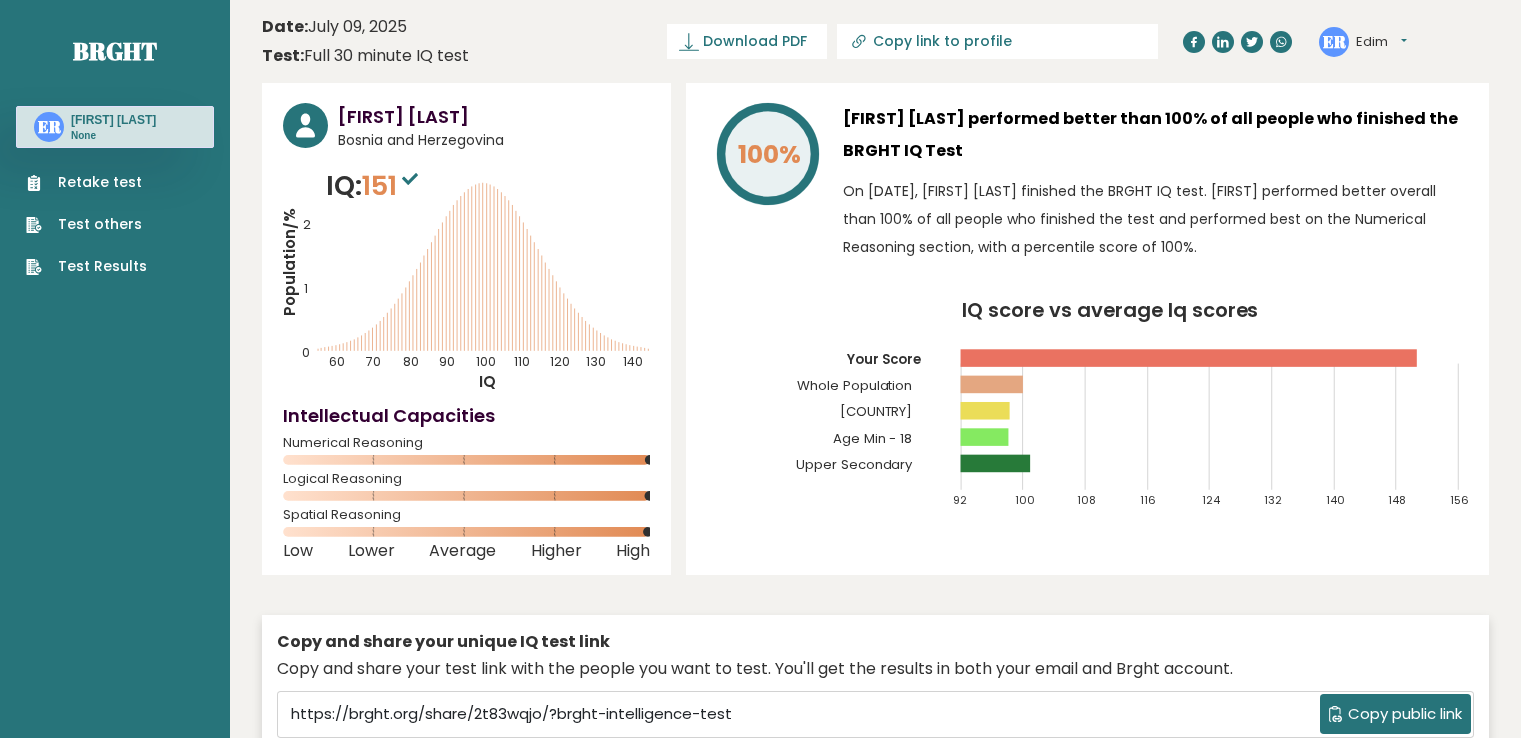scroll, scrollTop: 0, scrollLeft: 0, axis: both 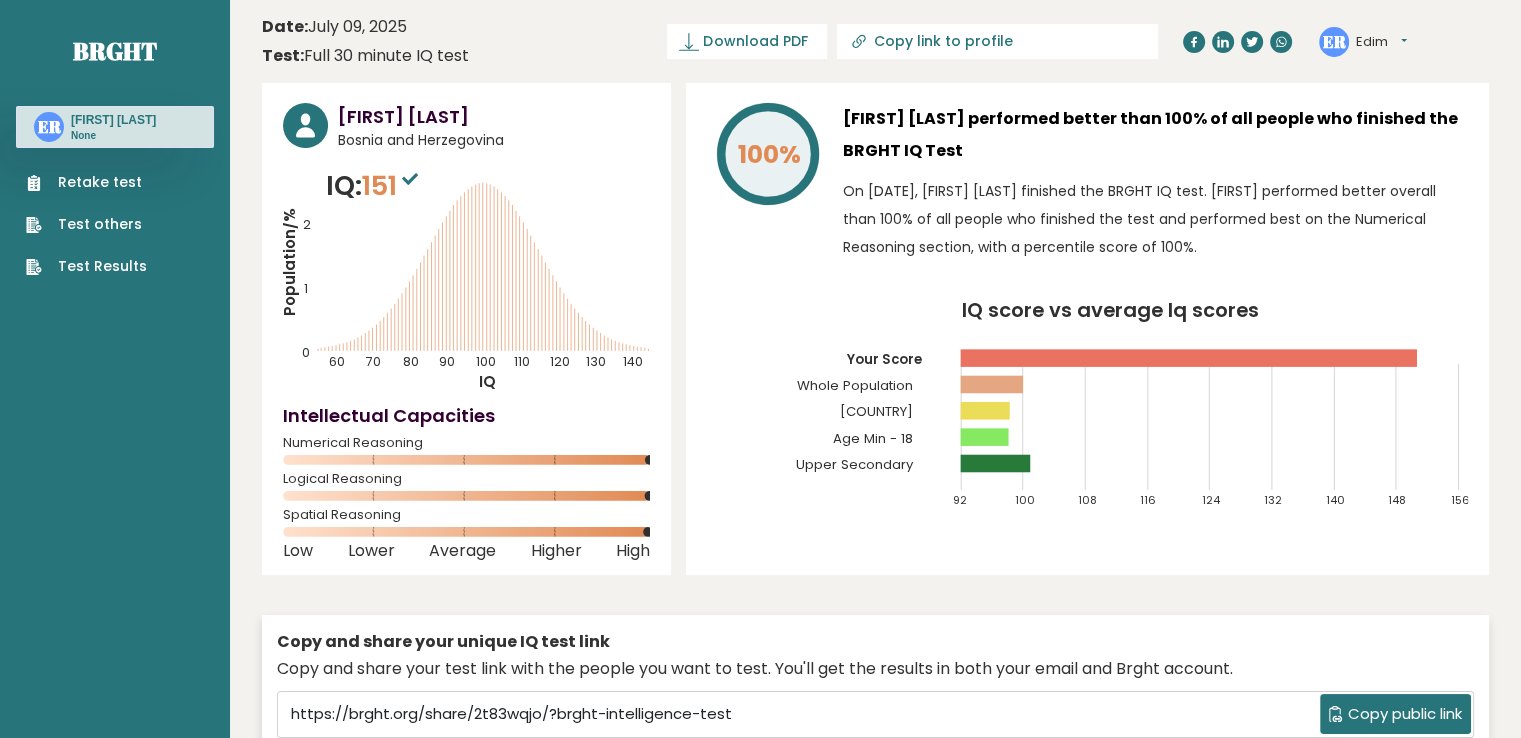 click on "Retake test" at bounding box center (86, 182) 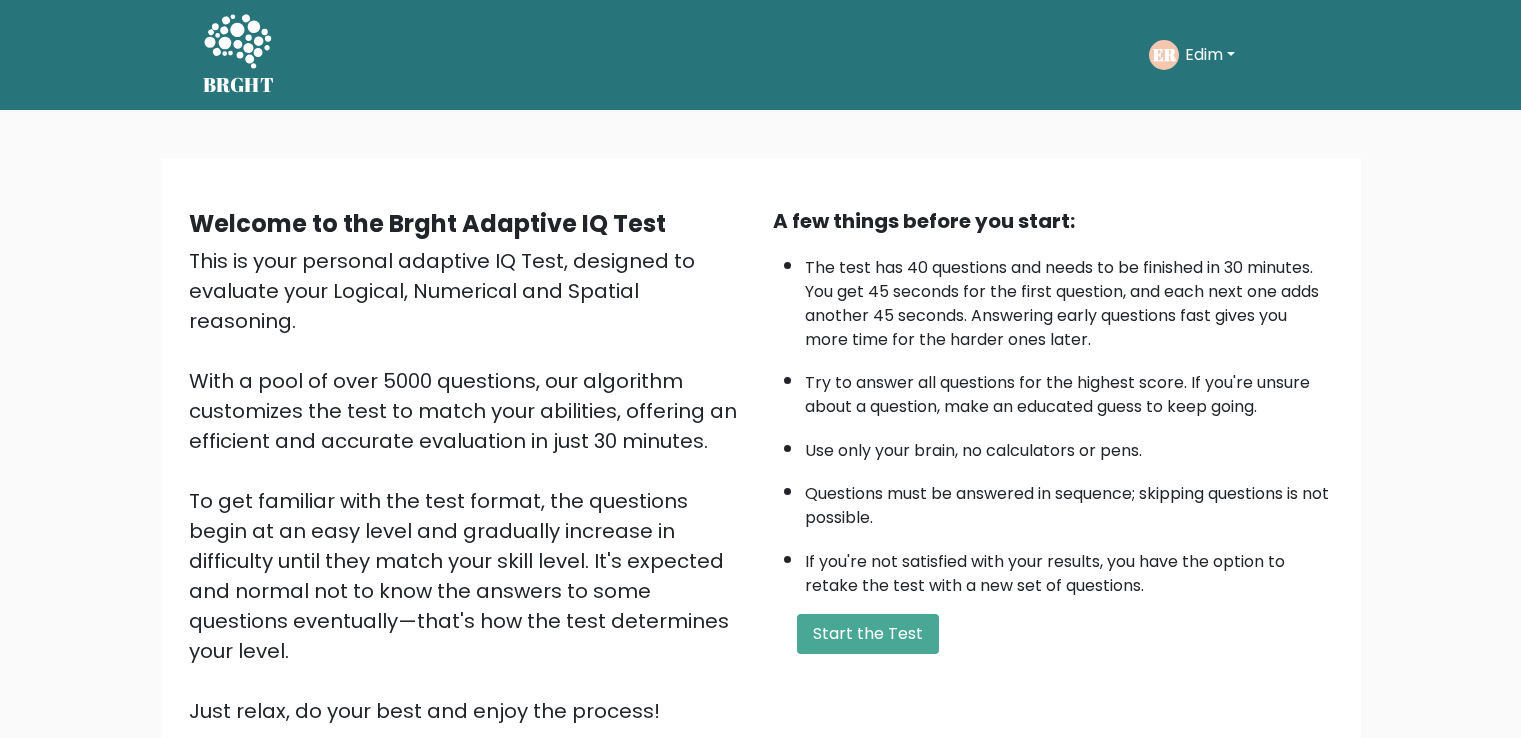 scroll, scrollTop: 0, scrollLeft: 0, axis: both 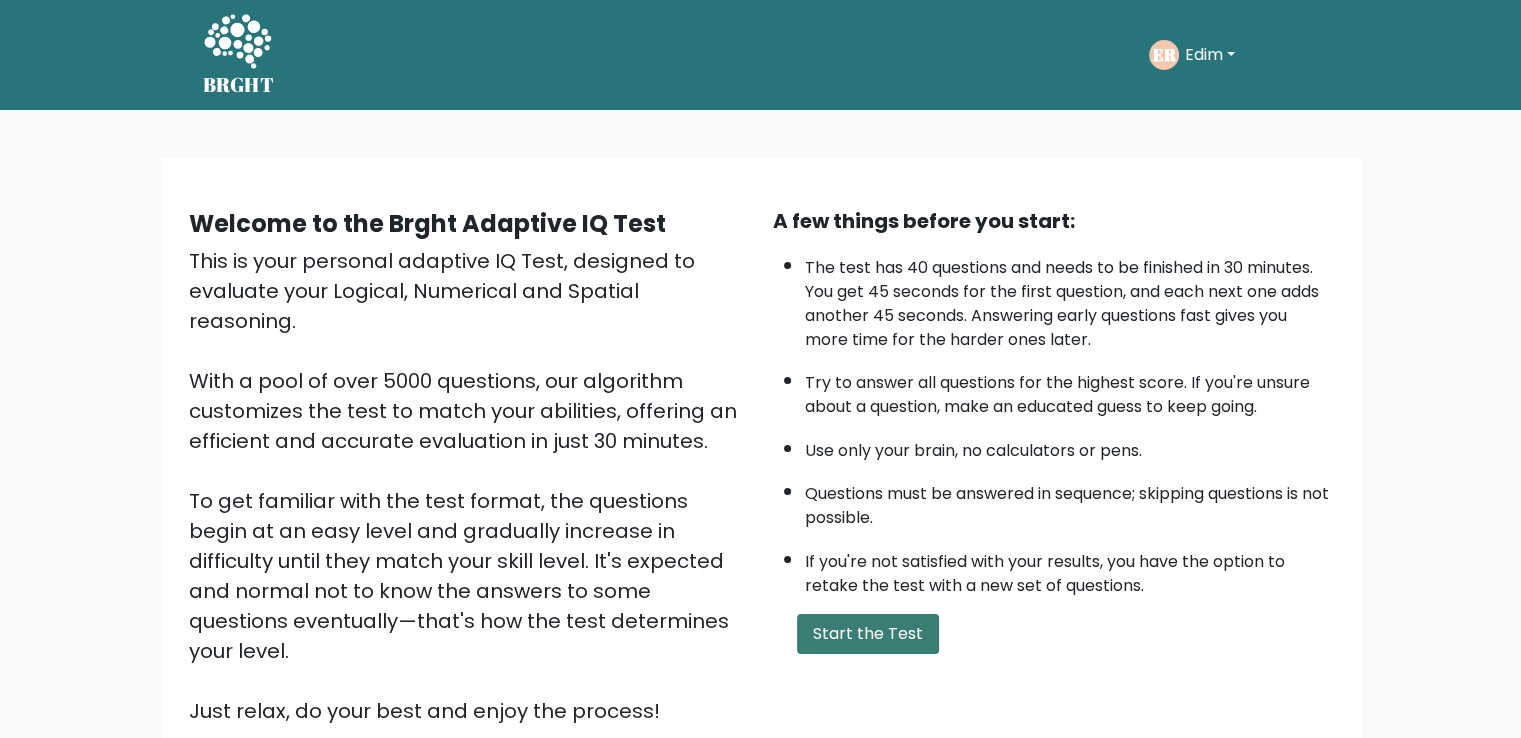 click on "Start the Test" at bounding box center [868, 634] 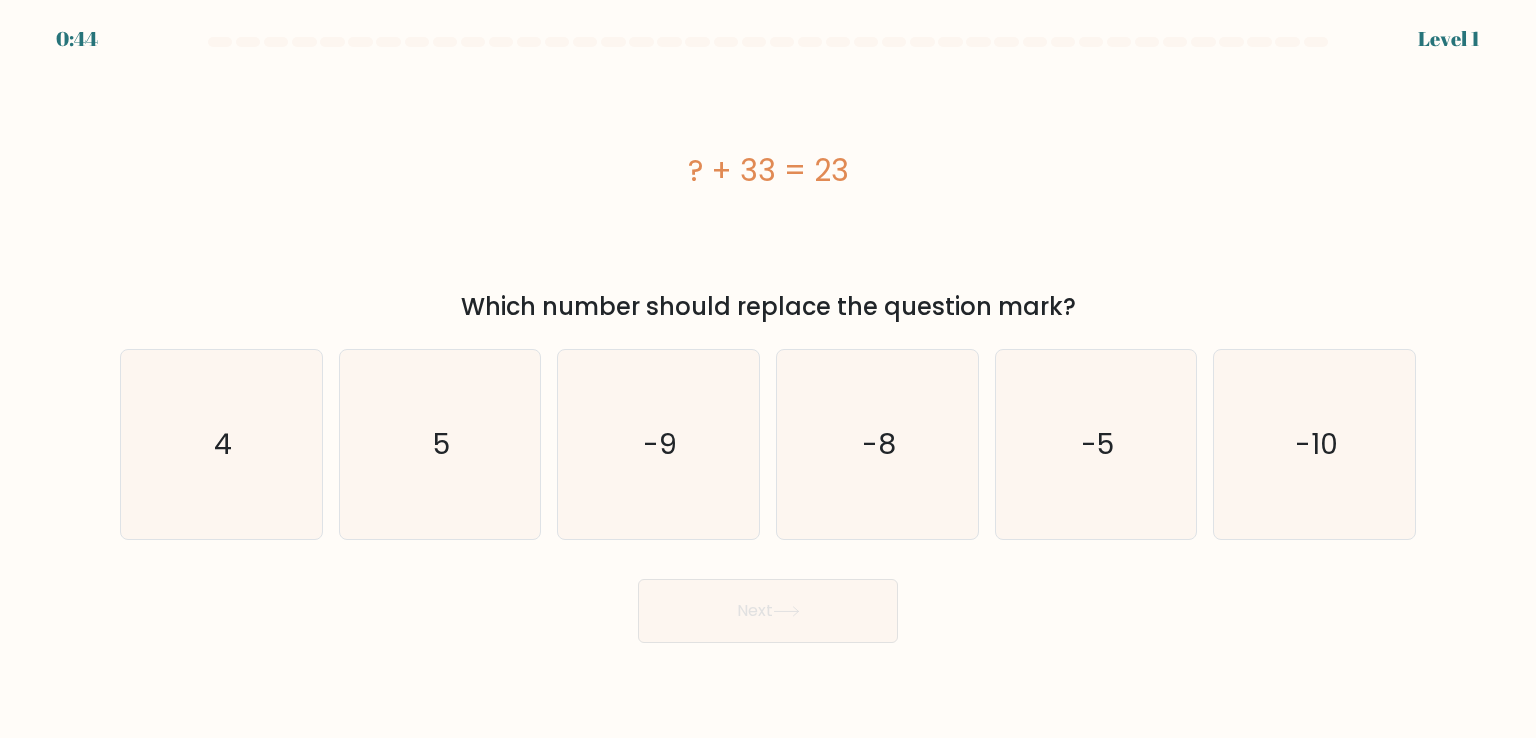 scroll, scrollTop: 0, scrollLeft: 0, axis: both 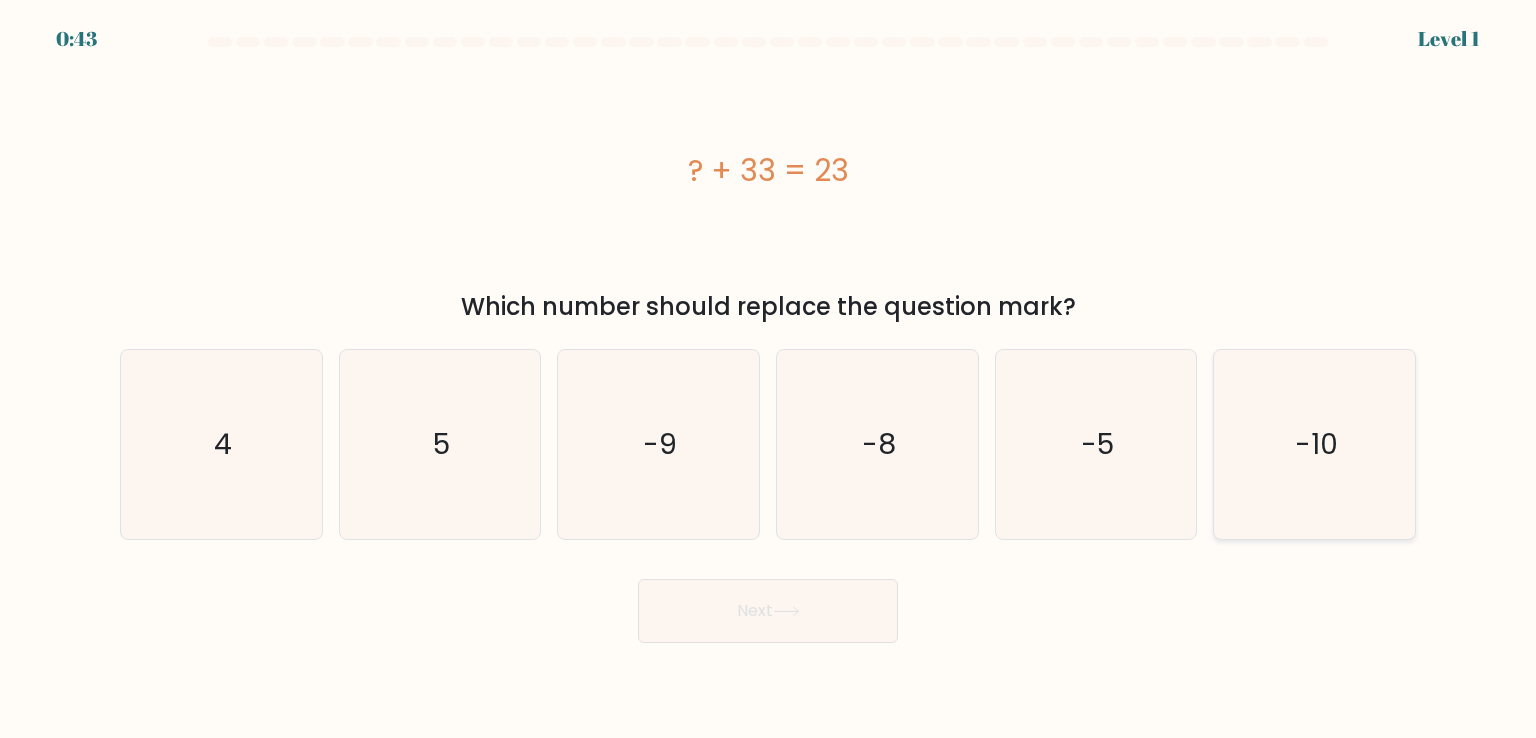 click on "-10" 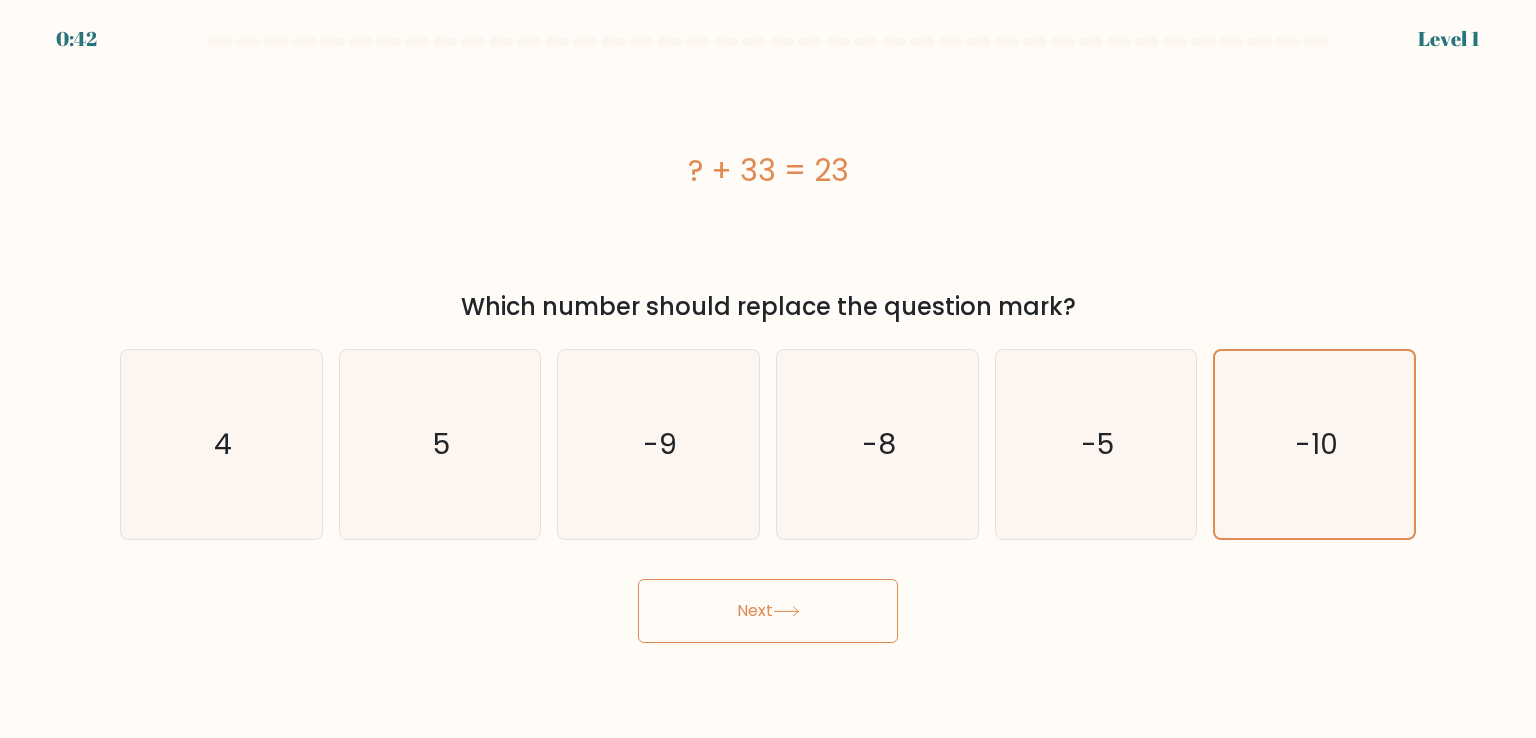 click on "Next" at bounding box center (768, 611) 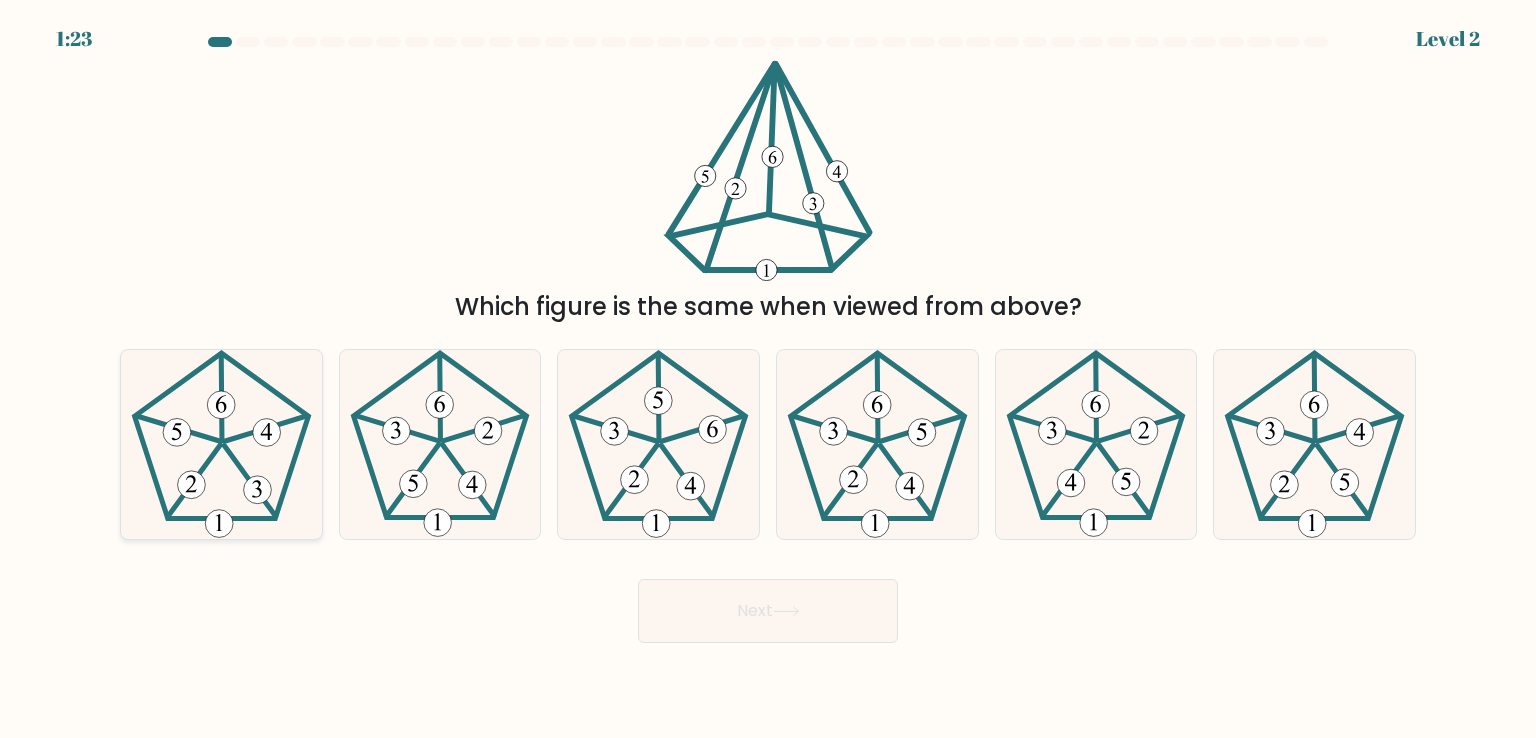 click 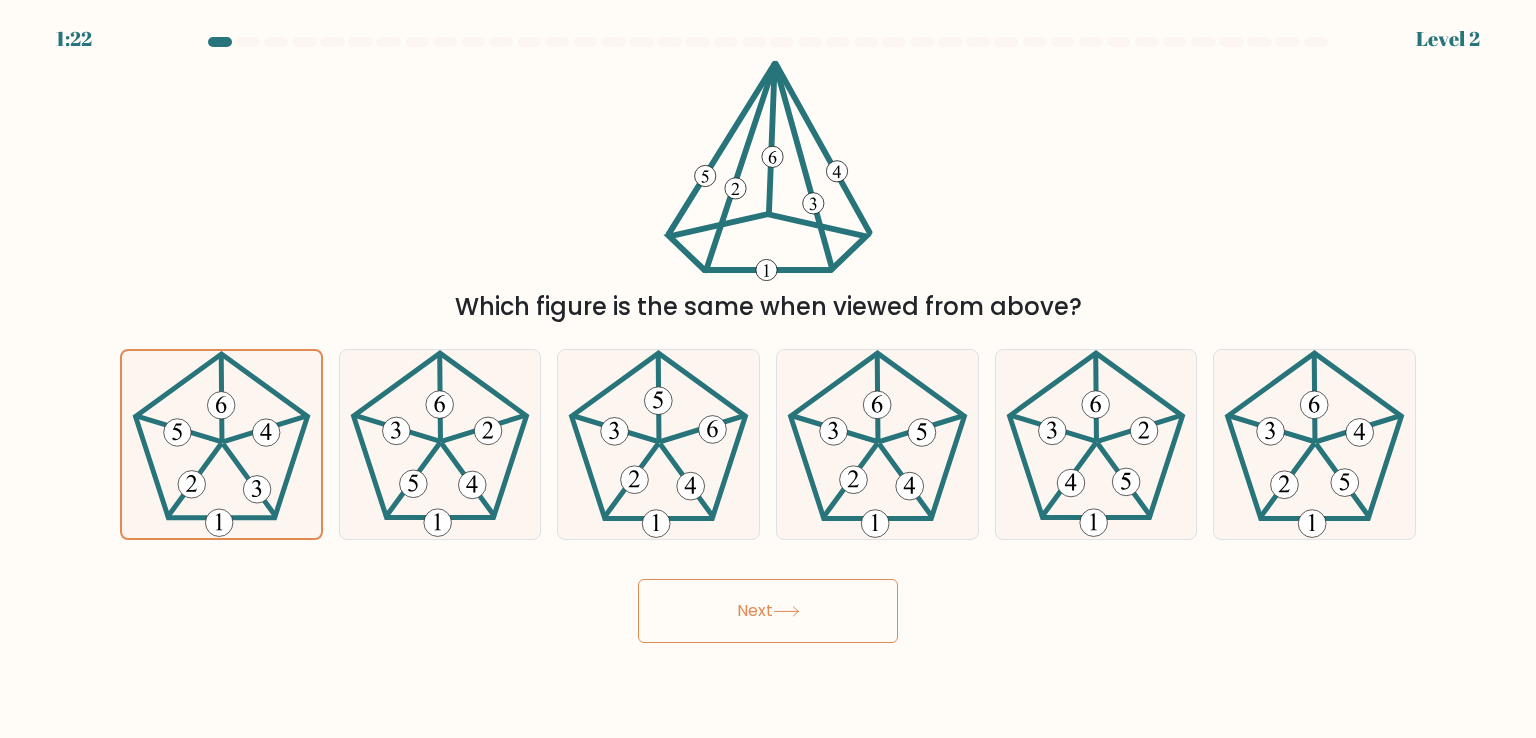 click on "Next" at bounding box center [768, 611] 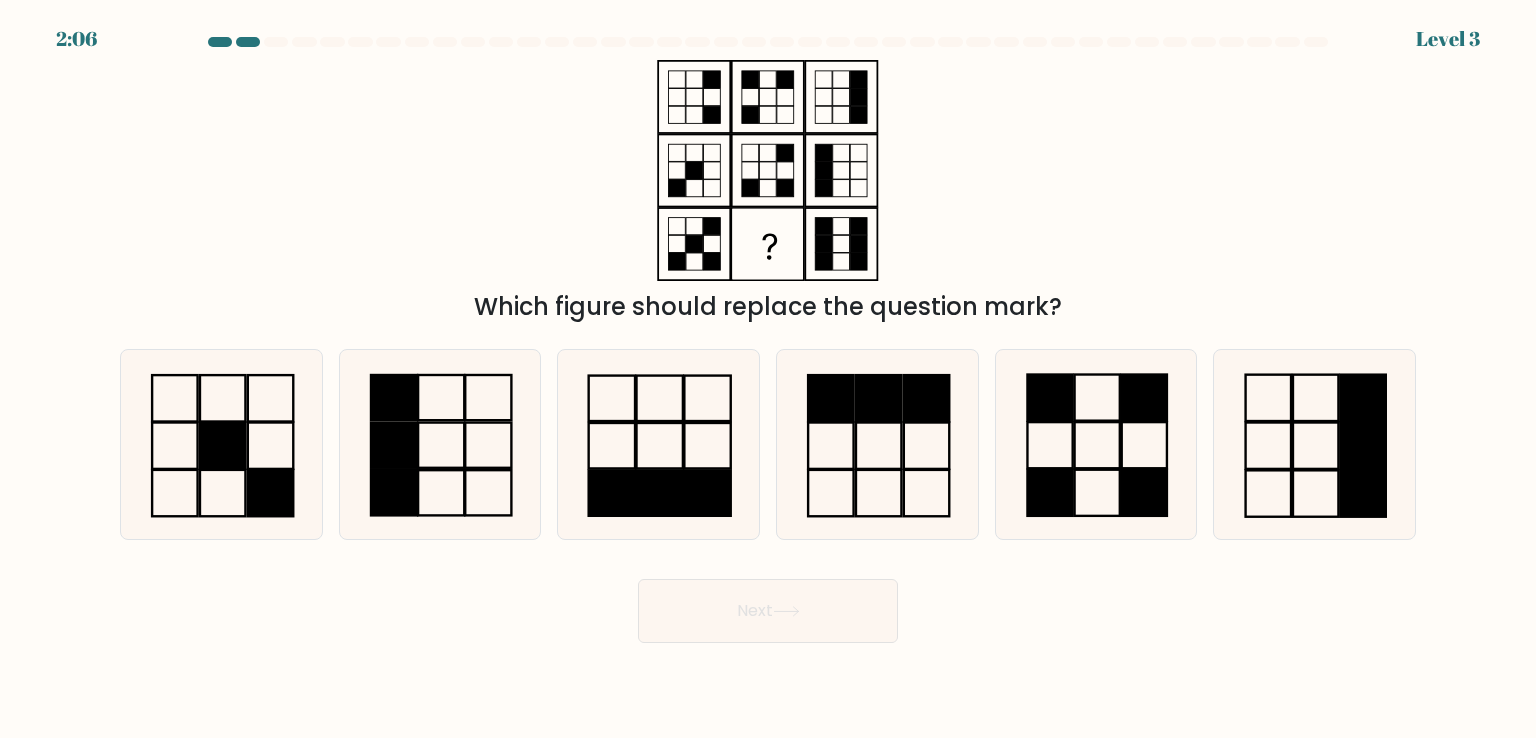 drag, startPoint x: 713, startPoint y: 605, endPoint x: 312, endPoint y: 776, distance: 435.93808 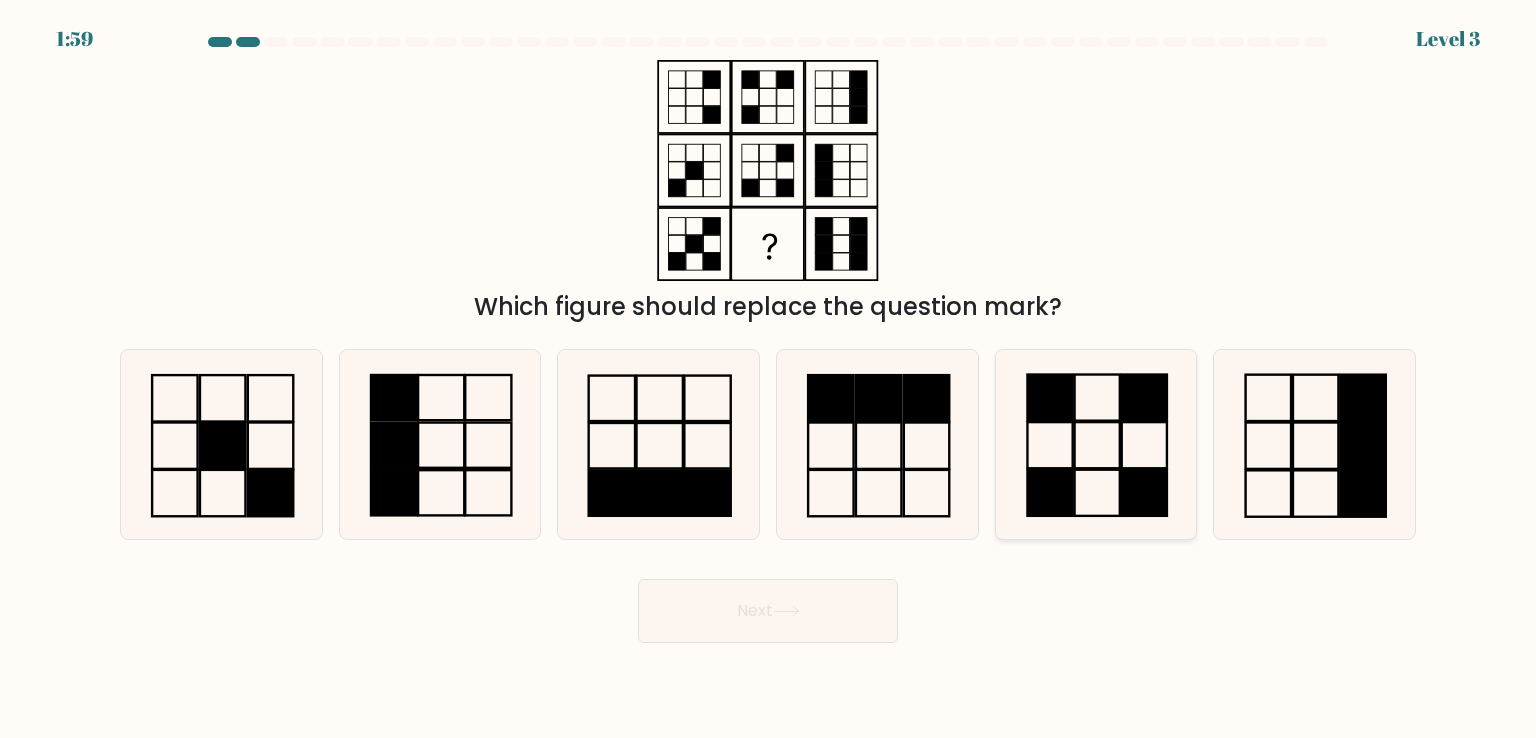 click 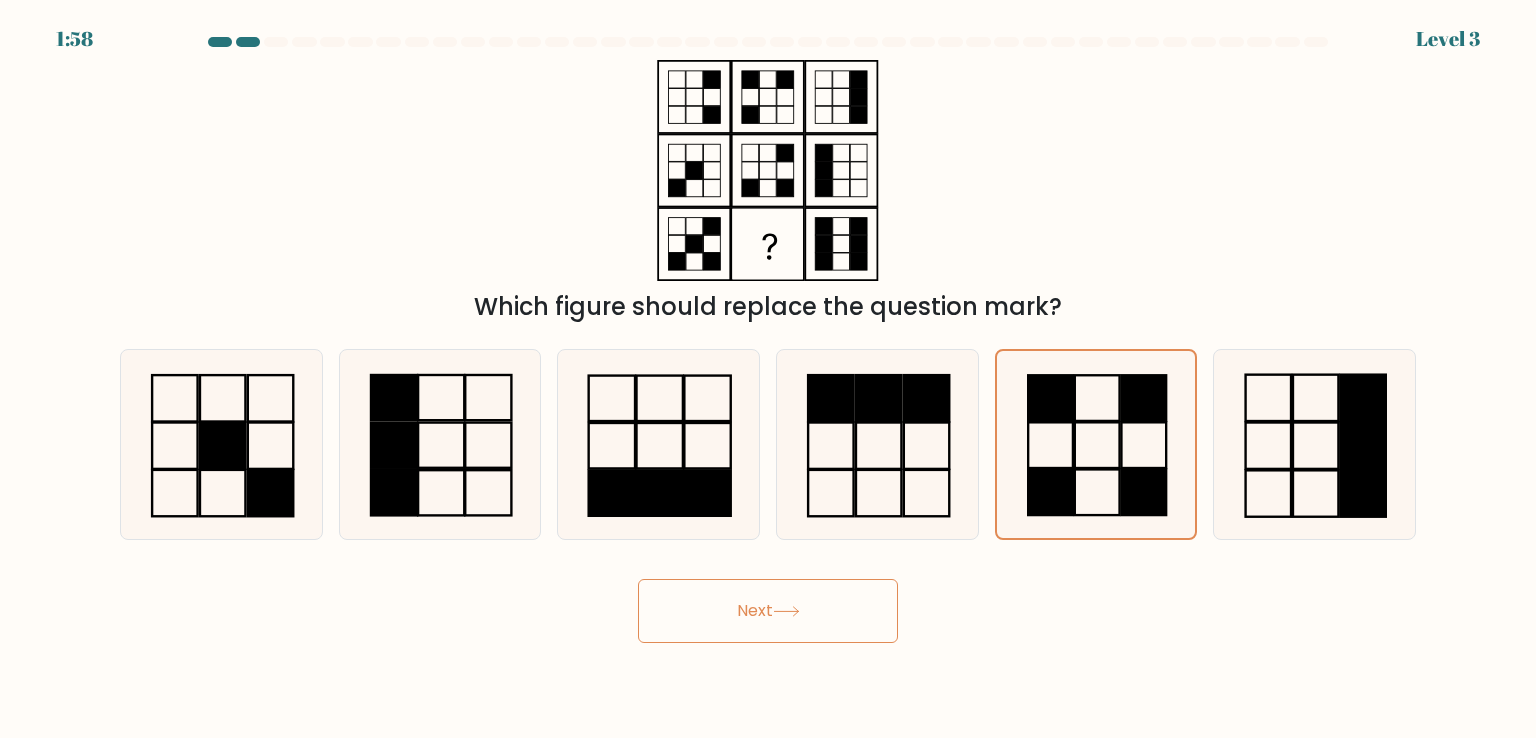 click on "Next" at bounding box center (768, 611) 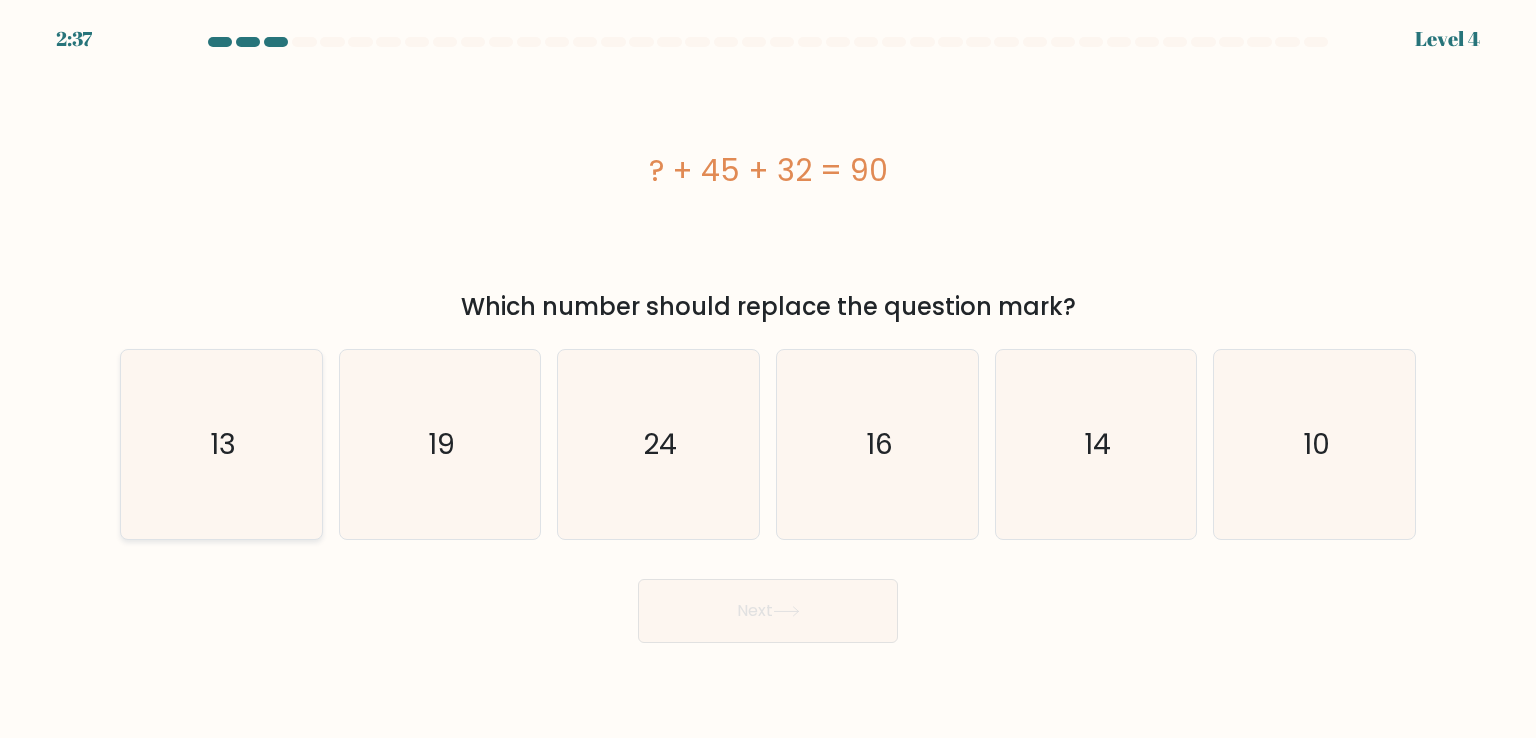 click on "13" 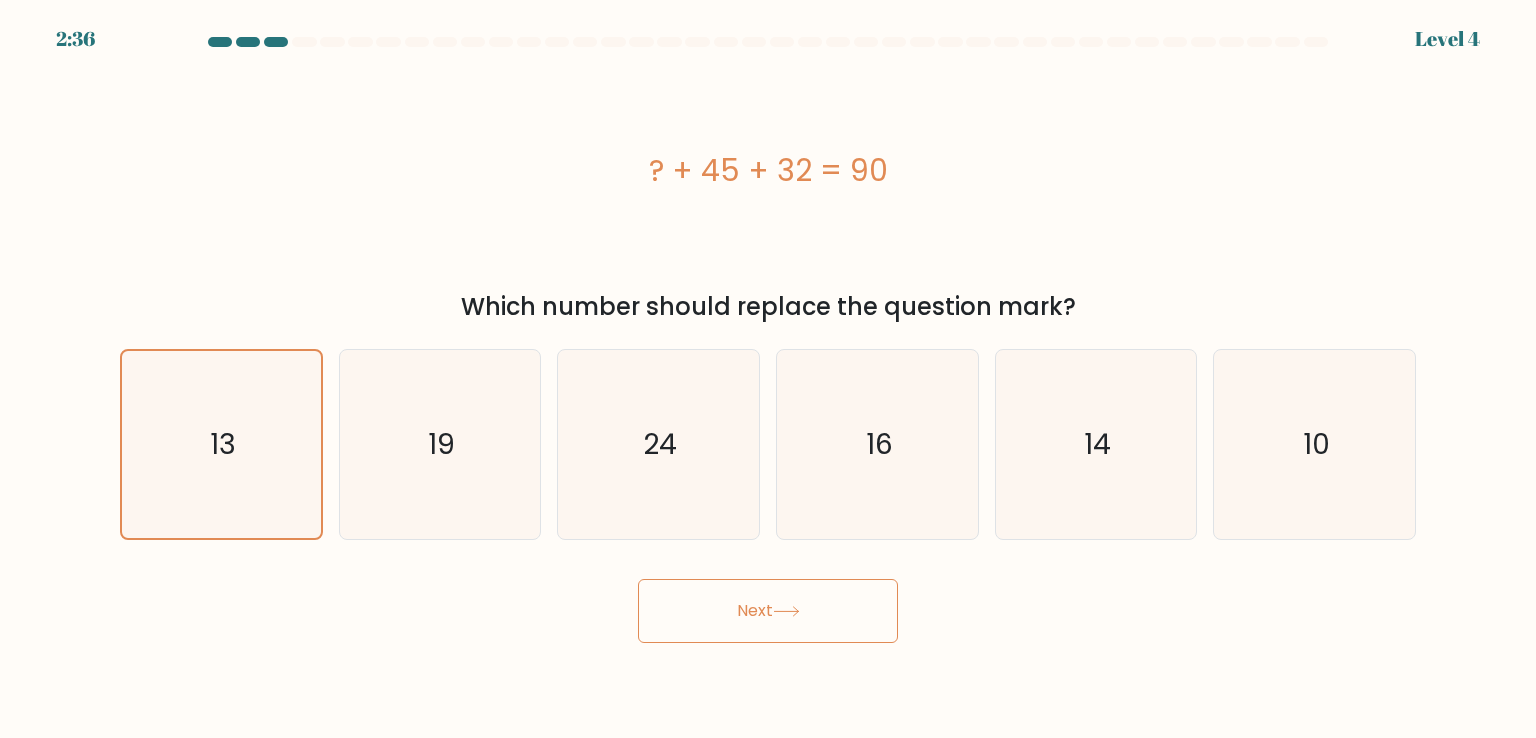 click on "Next" at bounding box center [768, 611] 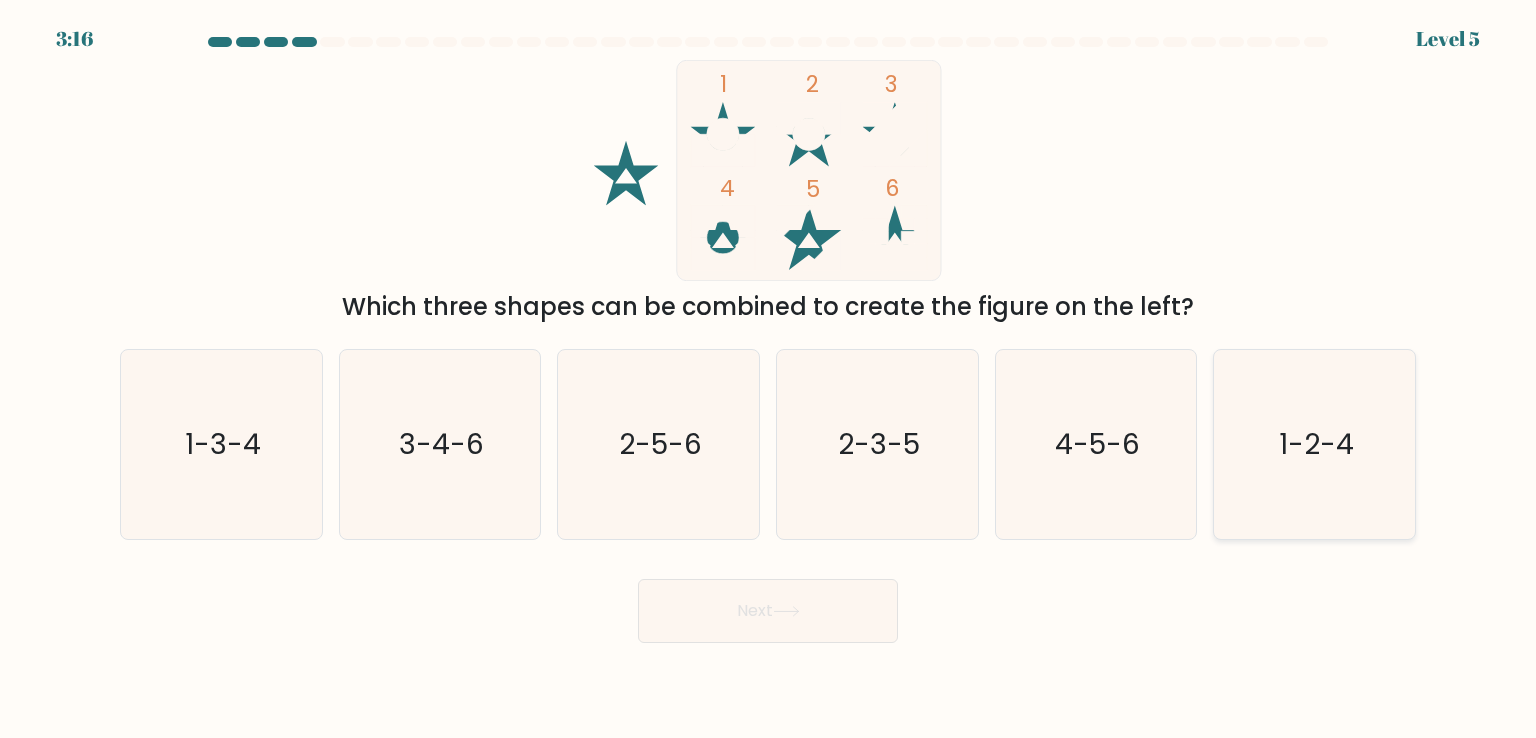 click on "1-2-4" 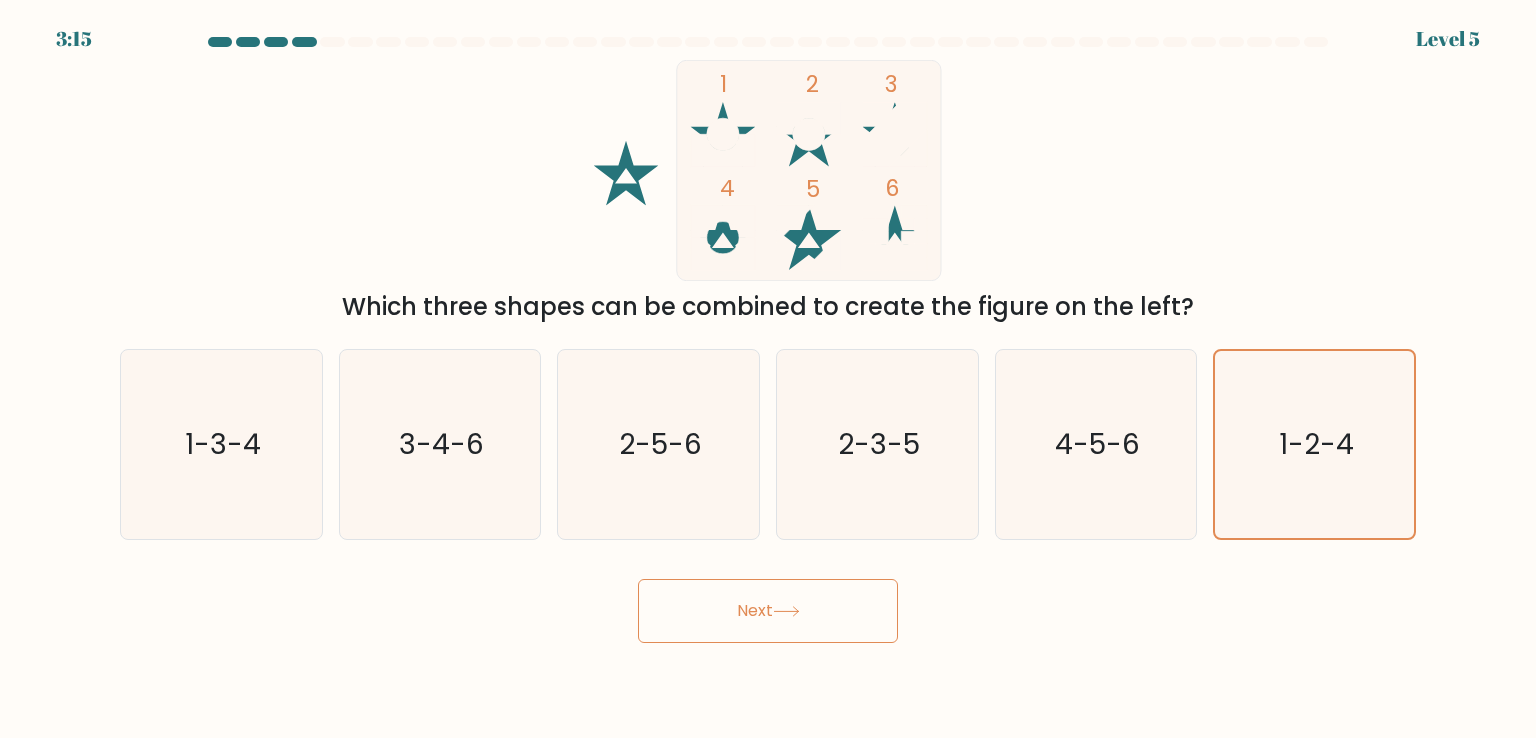 click on "Next" at bounding box center (768, 611) 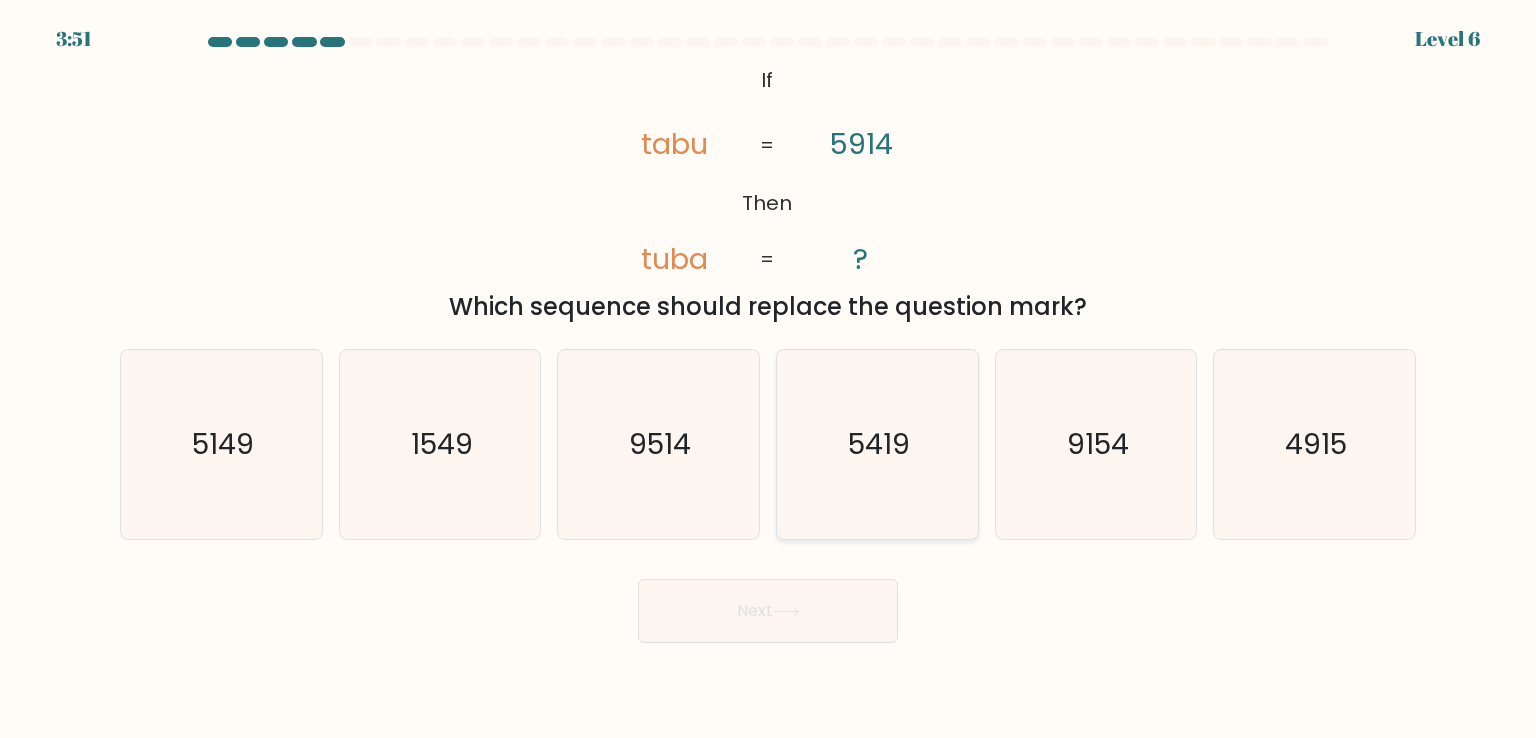 click on "5419" 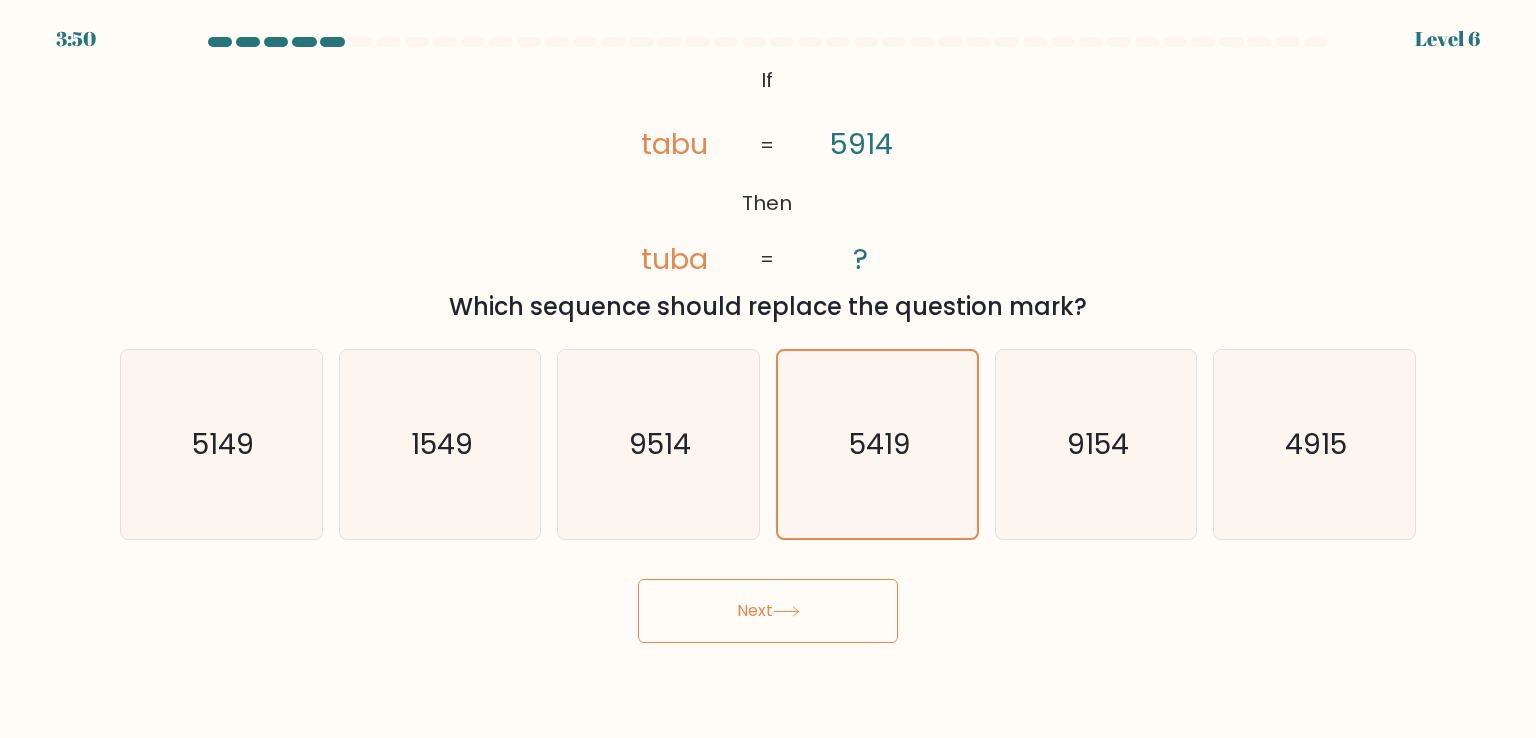 click on "Next" at bounding box center [768, 611] 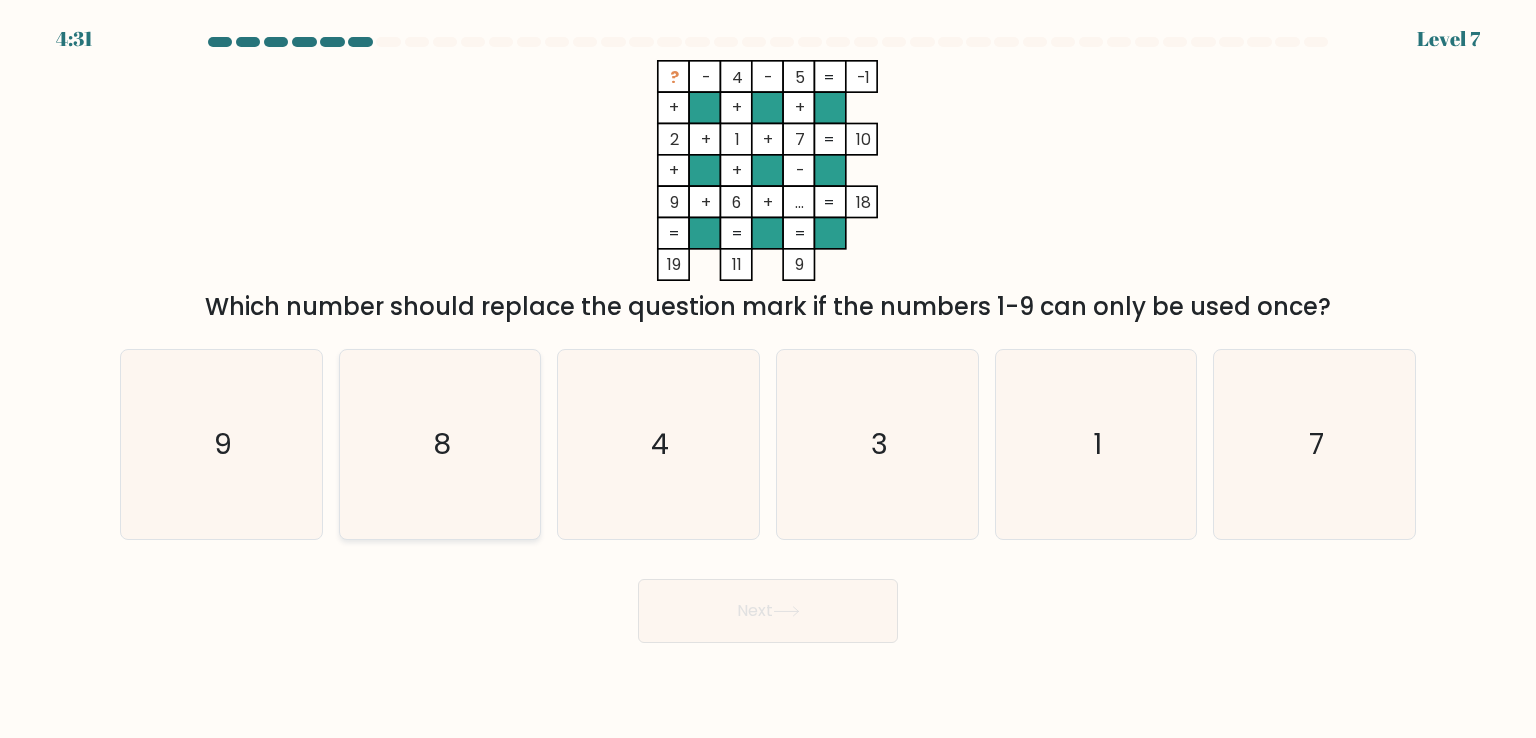 click on "8" 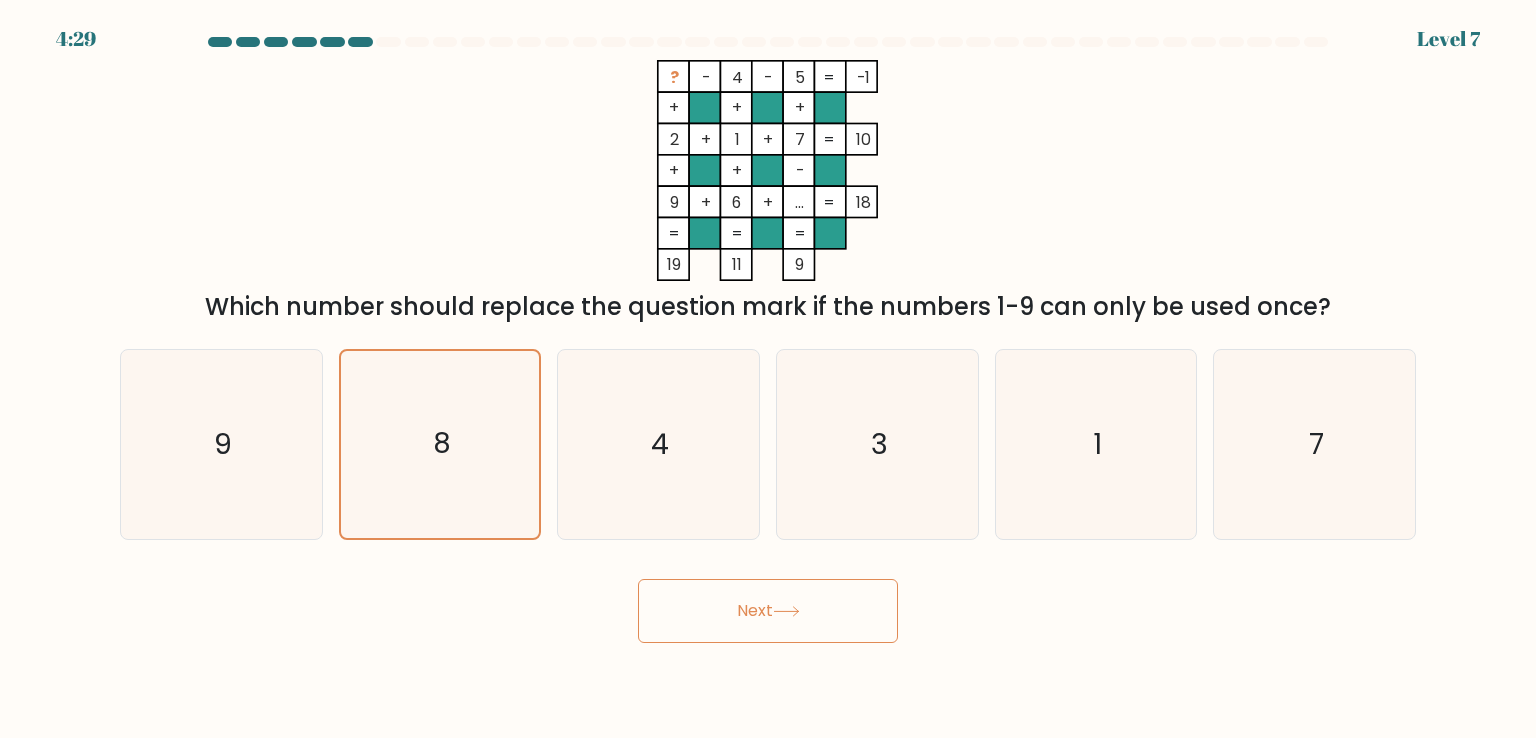 click on "Next" at bounding box center [768, 611] 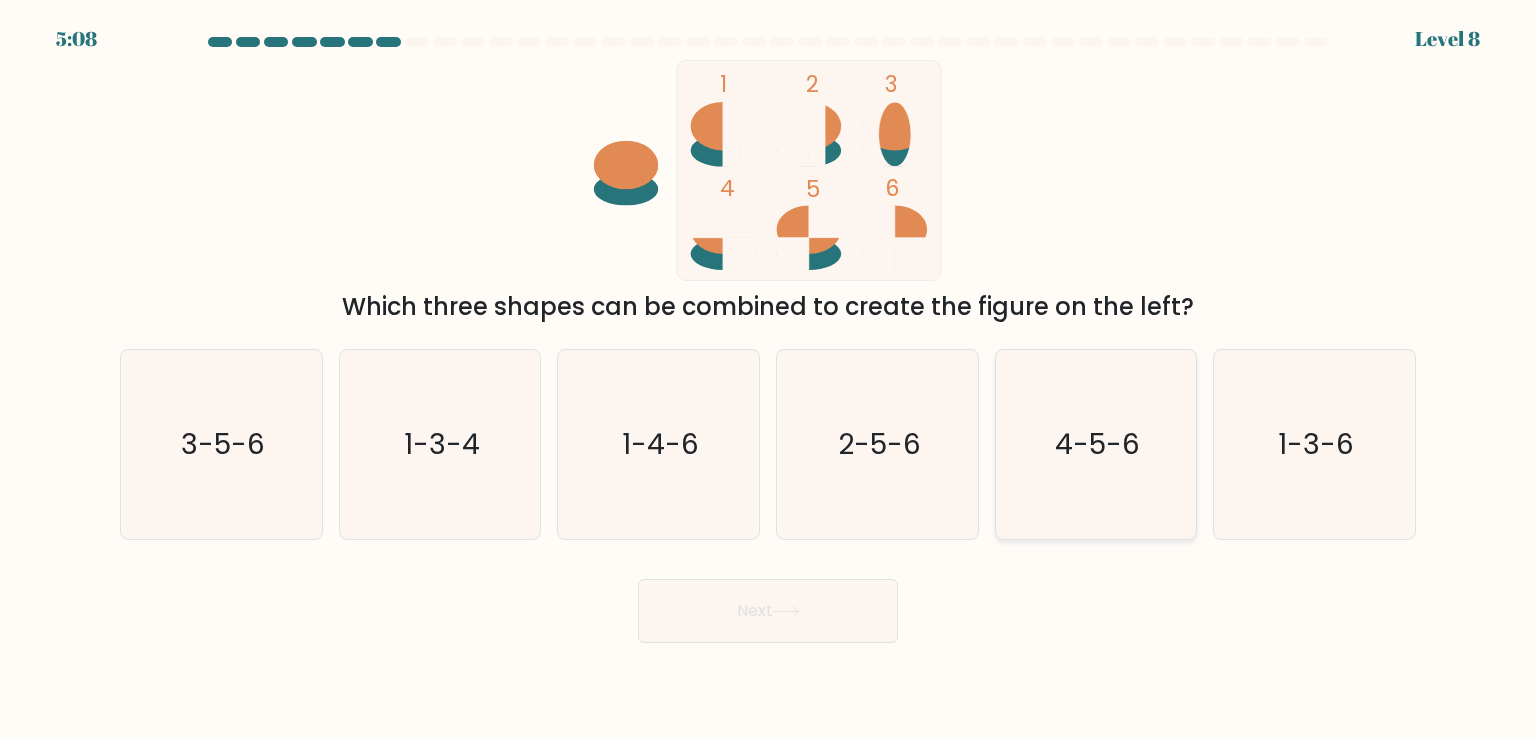 click on "4-5-6" 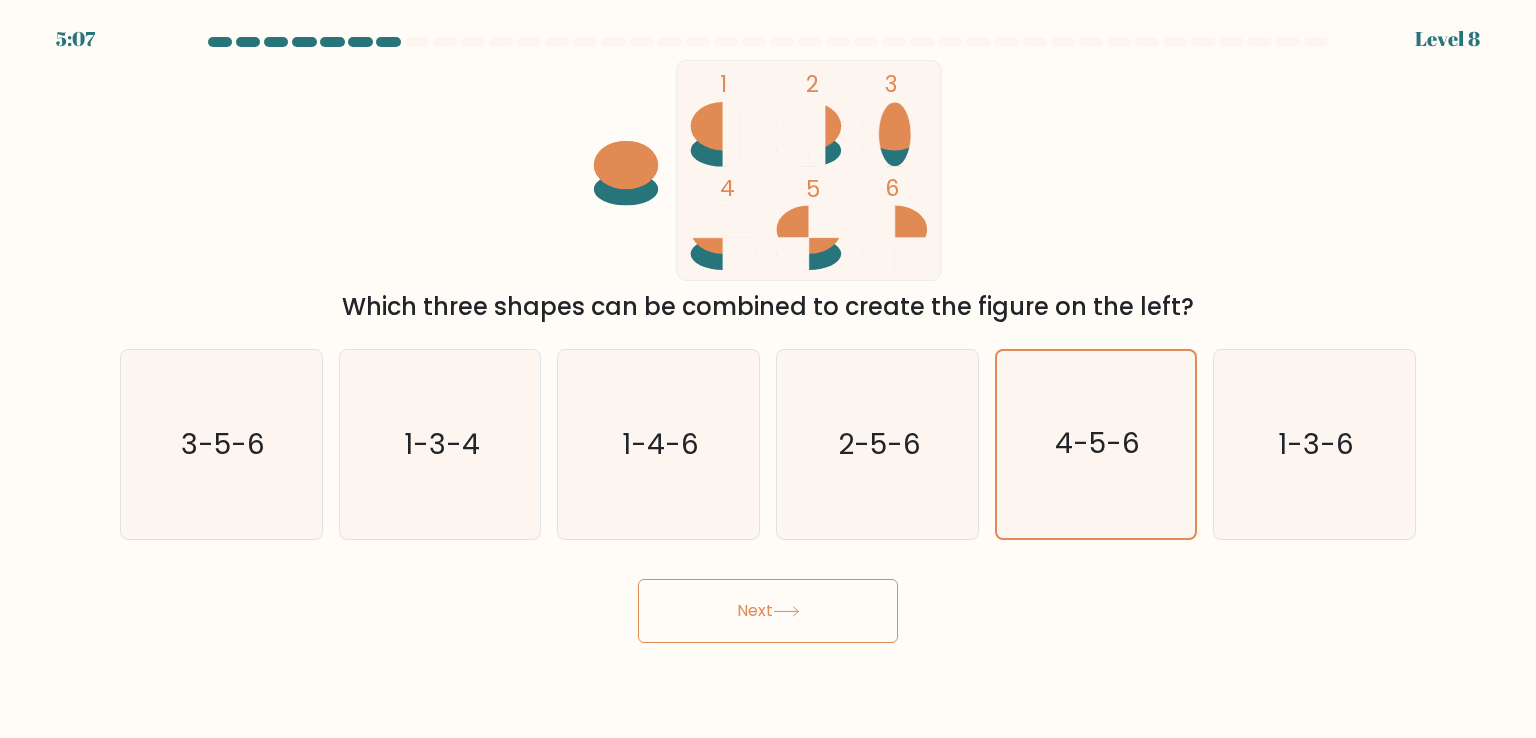 click on "Next" at bounding box center [768, 611] 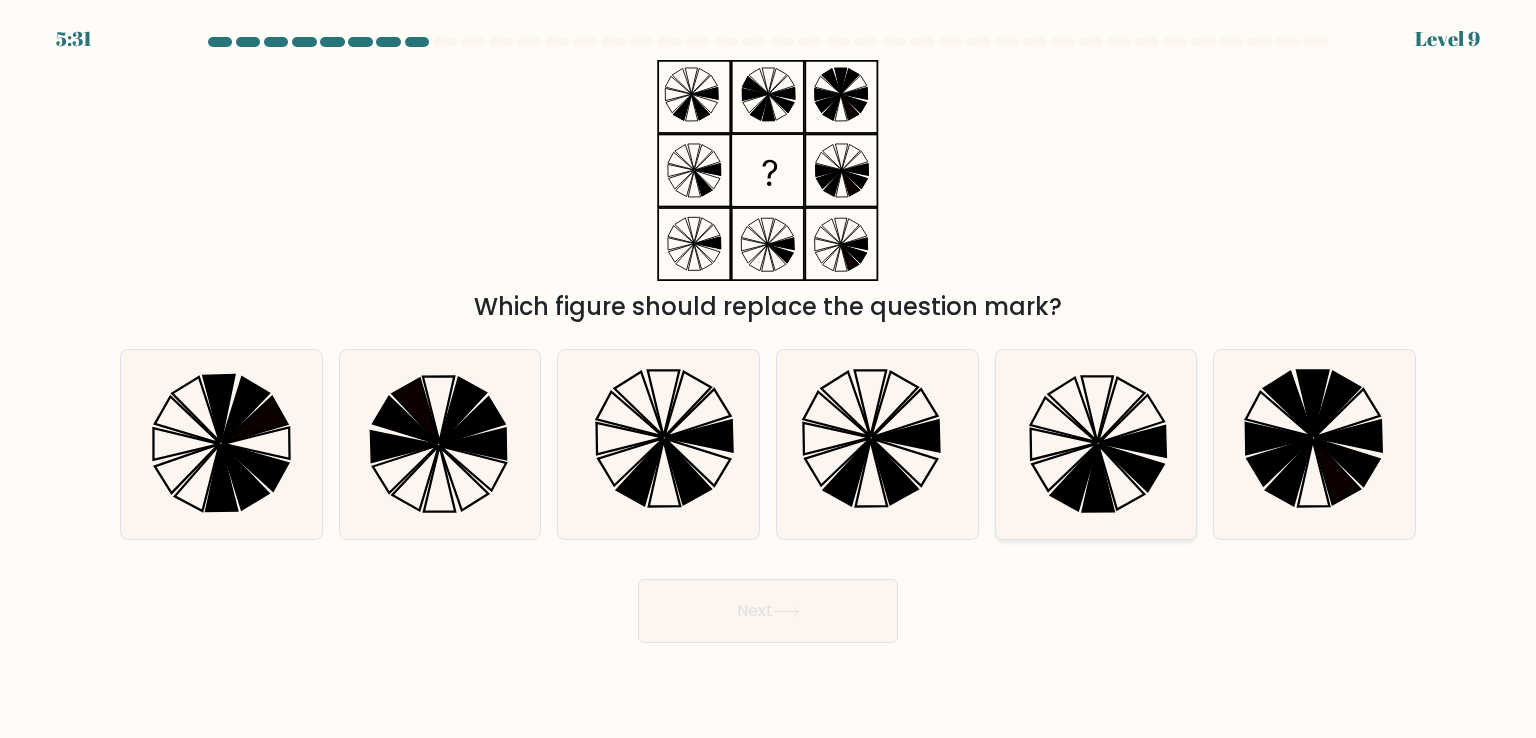 click 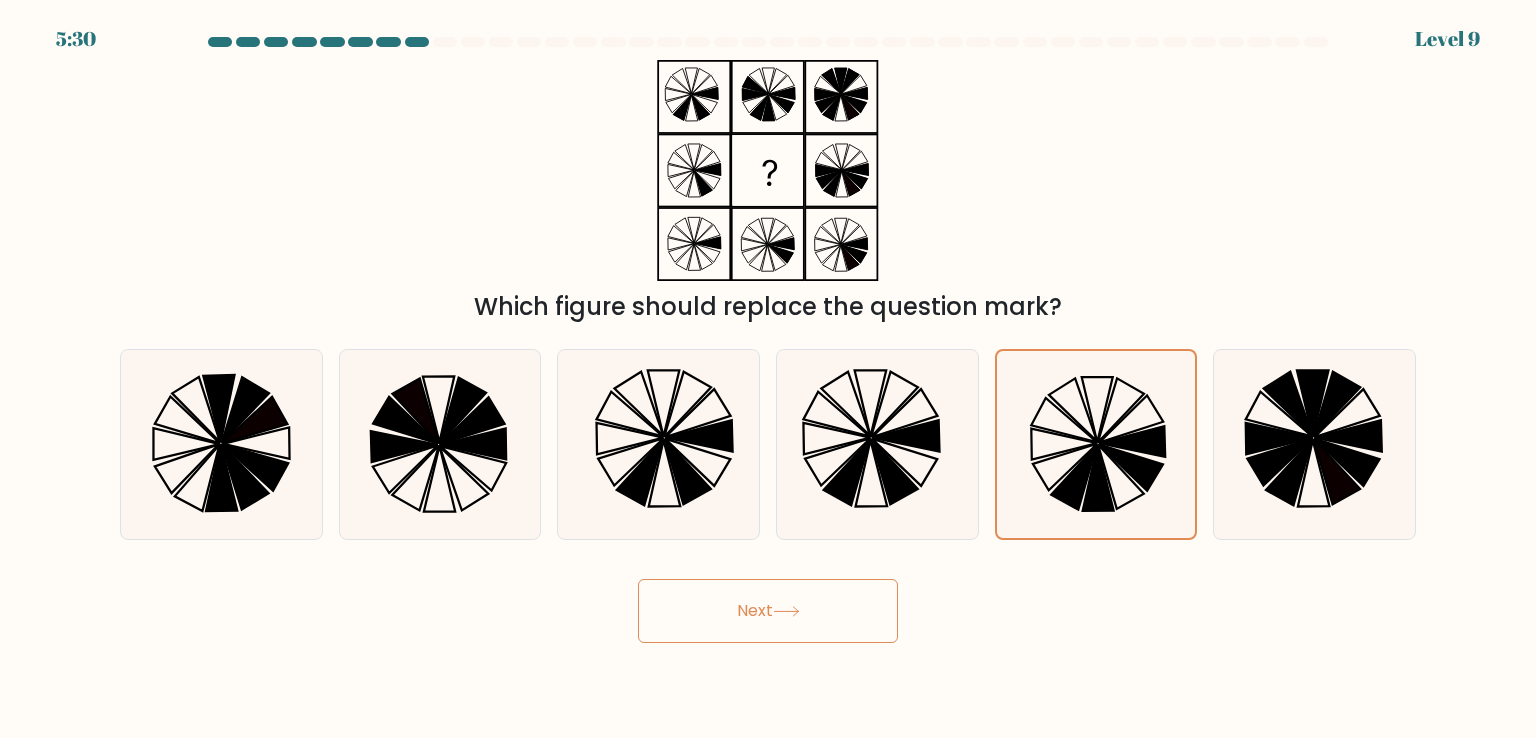 click on "Next" at bounding box center (768, 611) 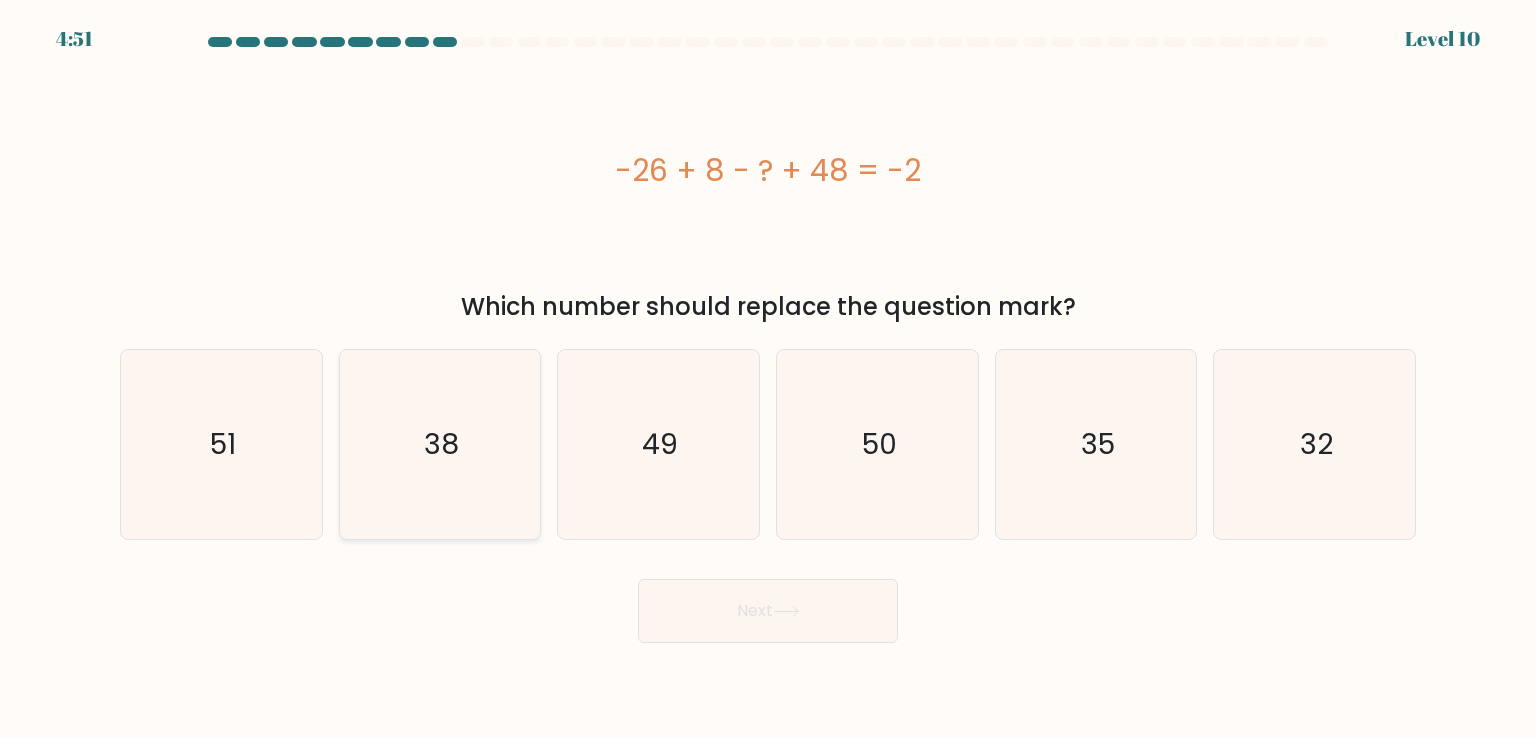 click on "38" 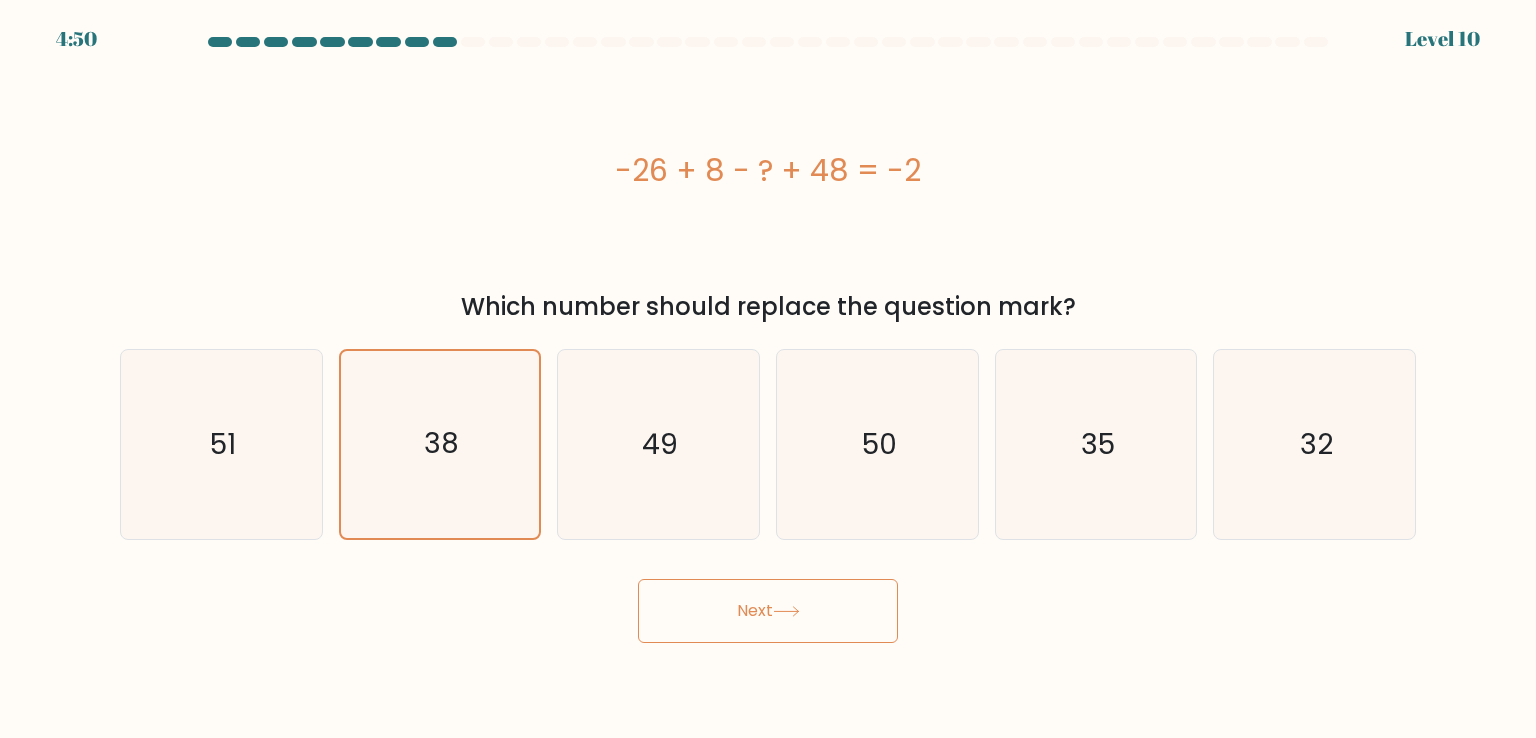 click on "Next" at bounding box center [768, 611] 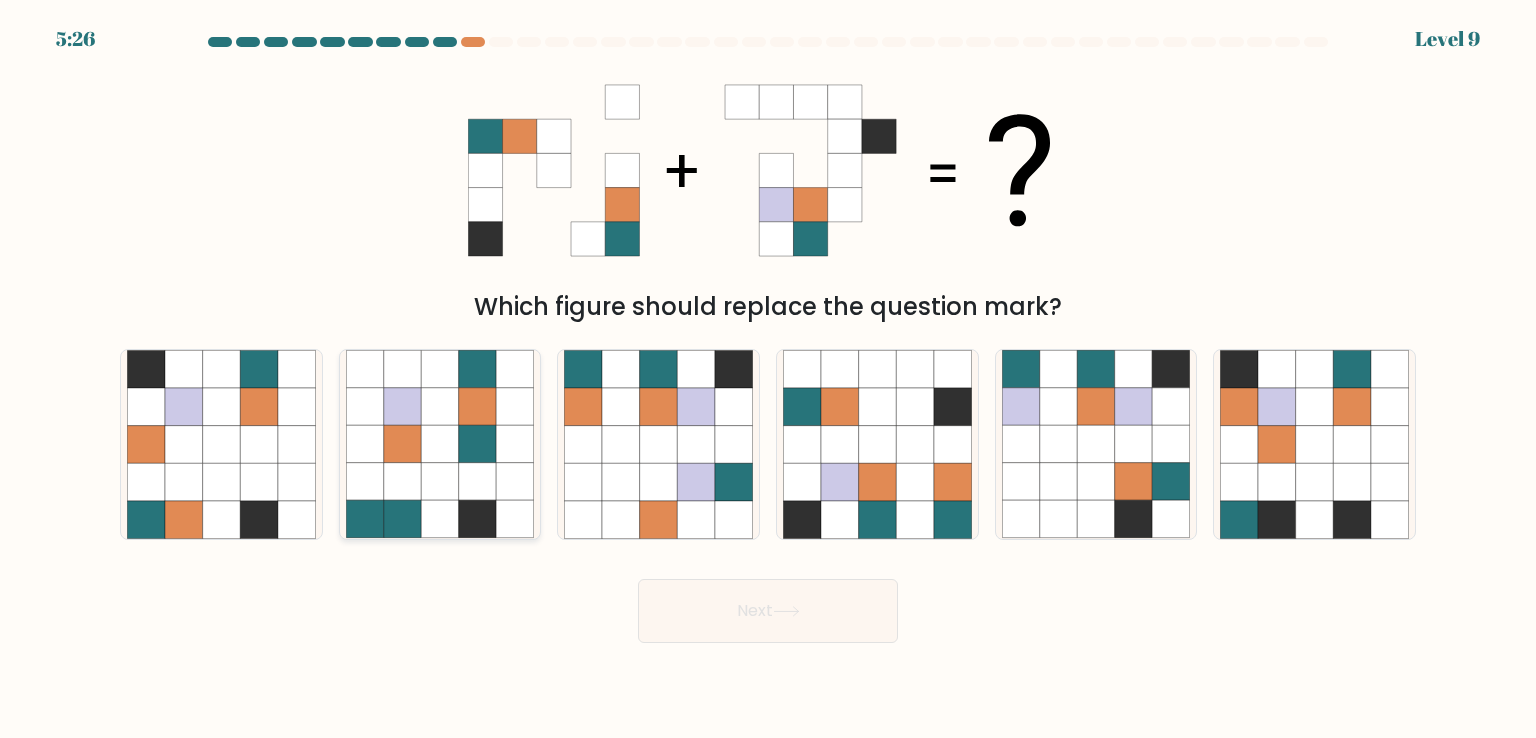 type 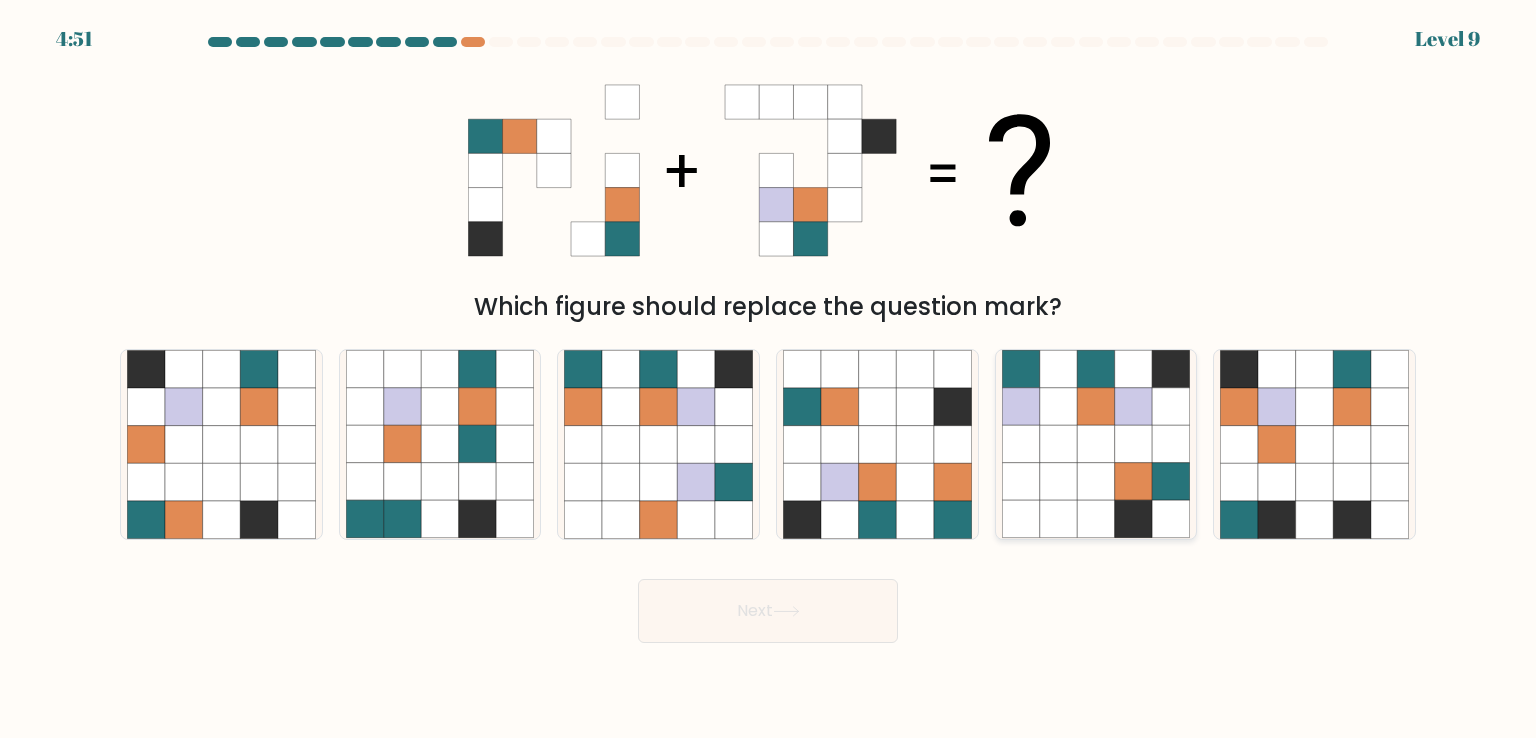 click 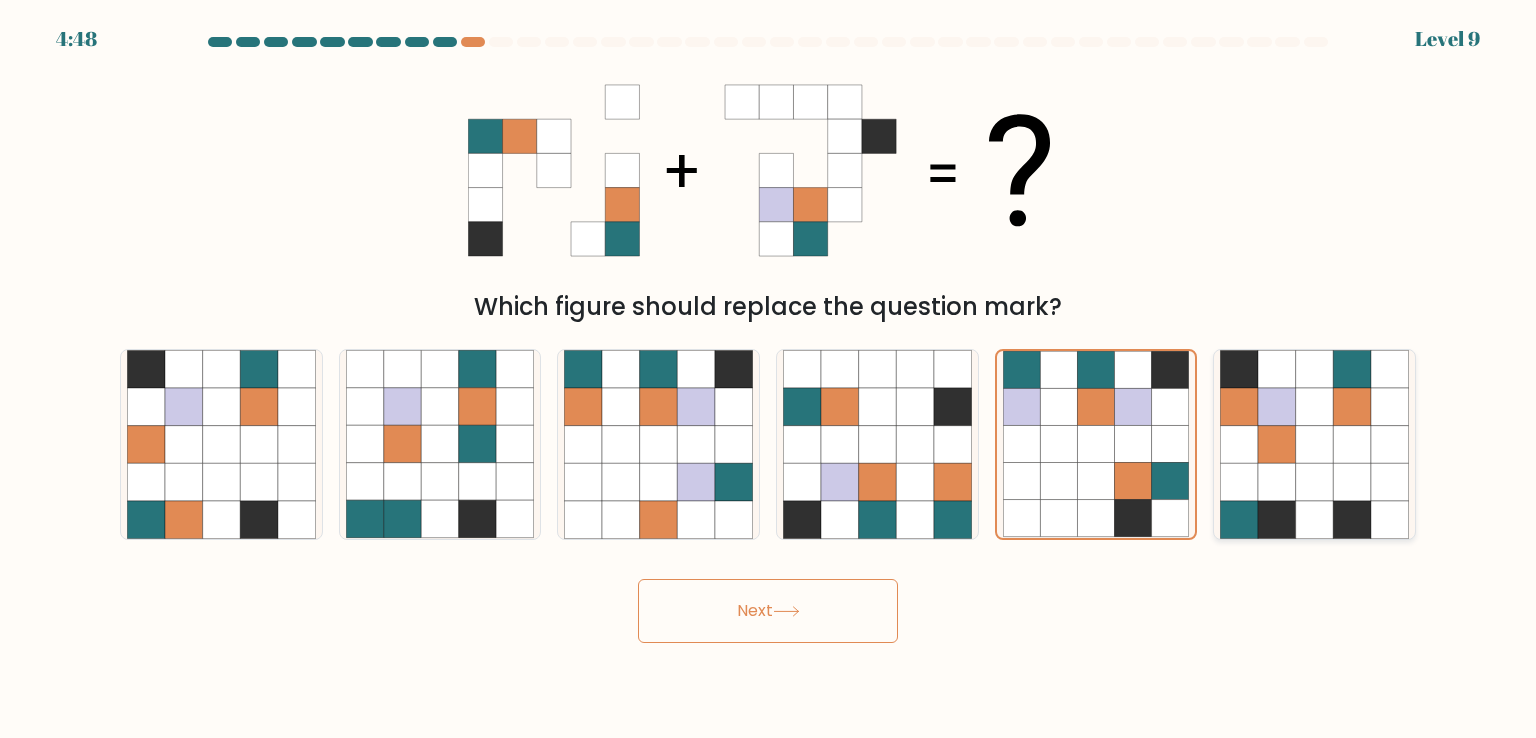 click 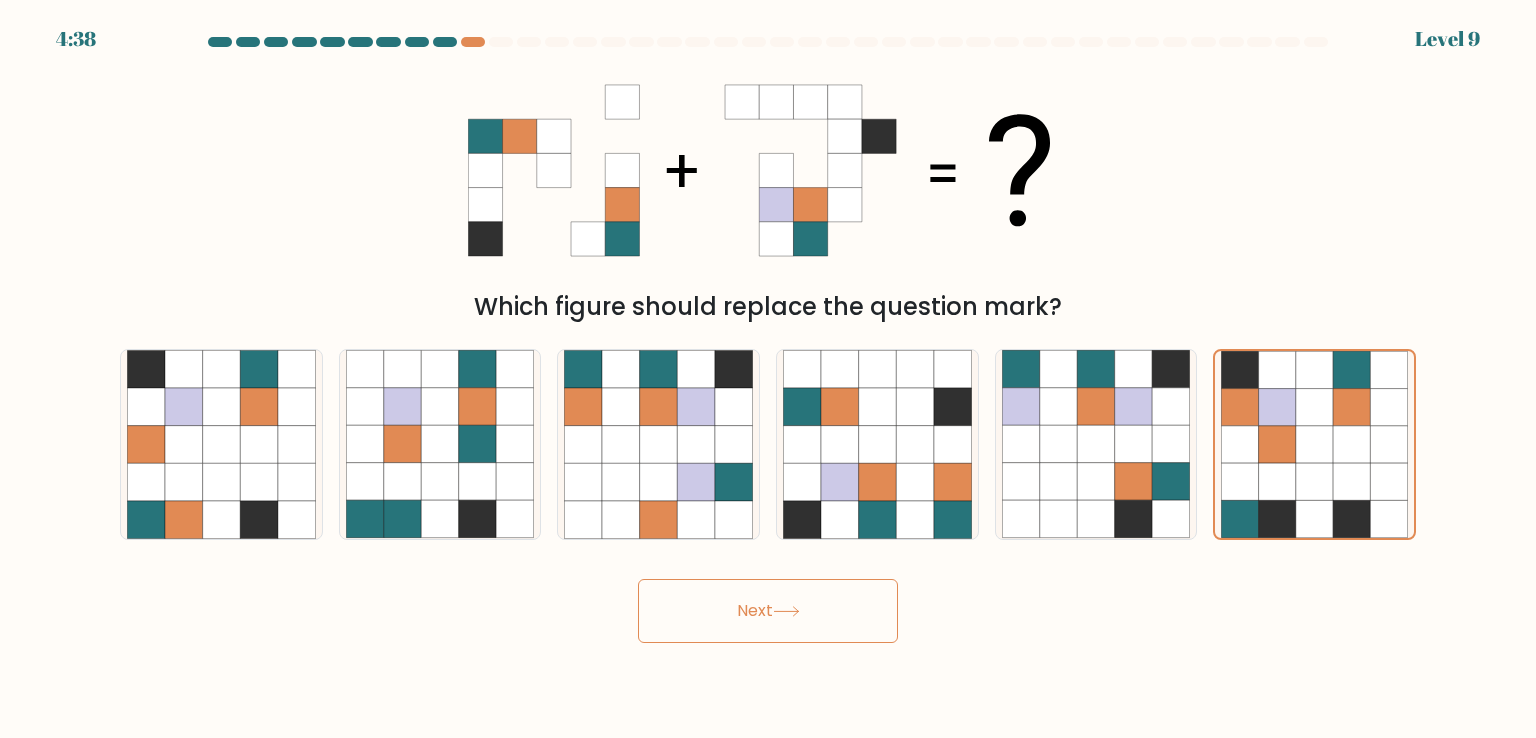 click on "Next" at bounding box center [768, 611] 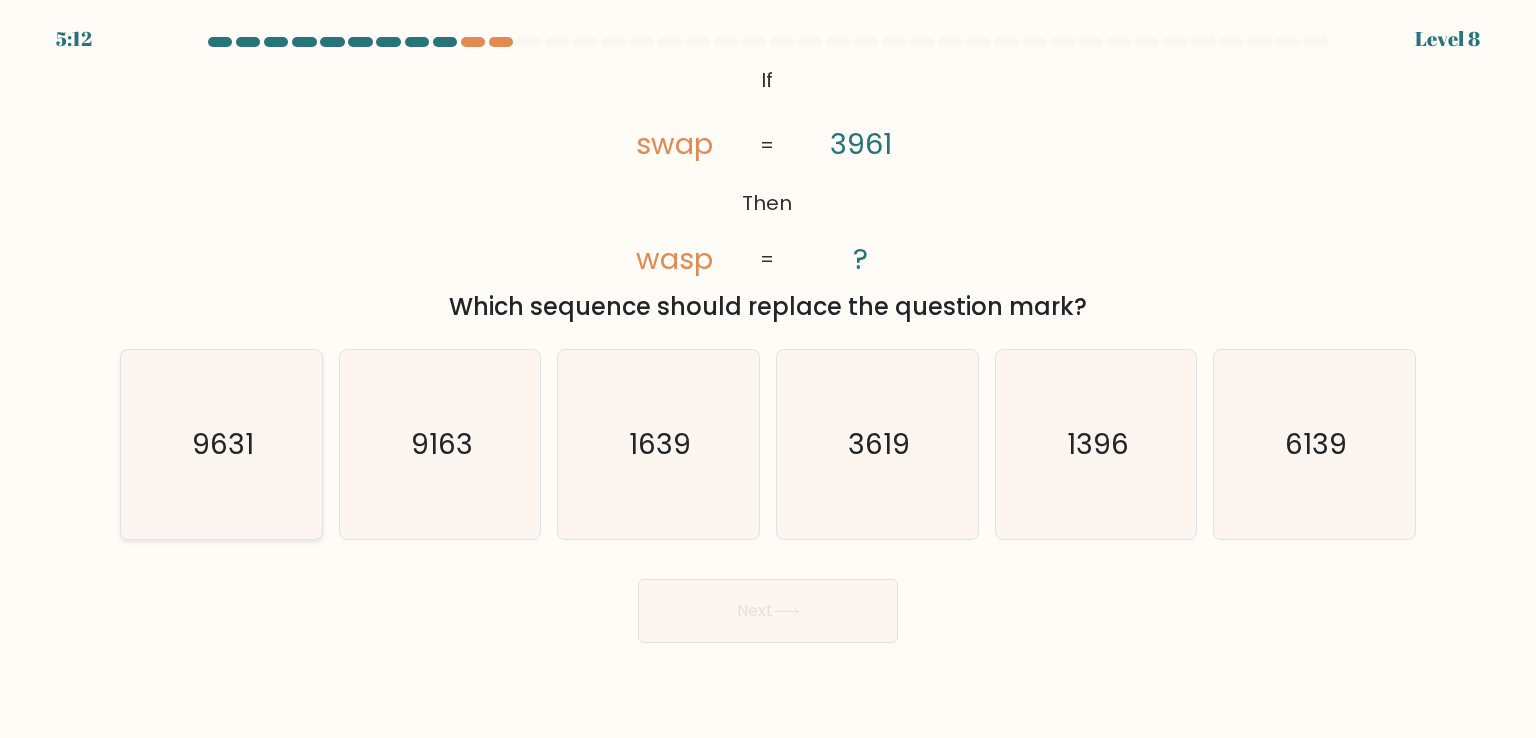 click on "9631" 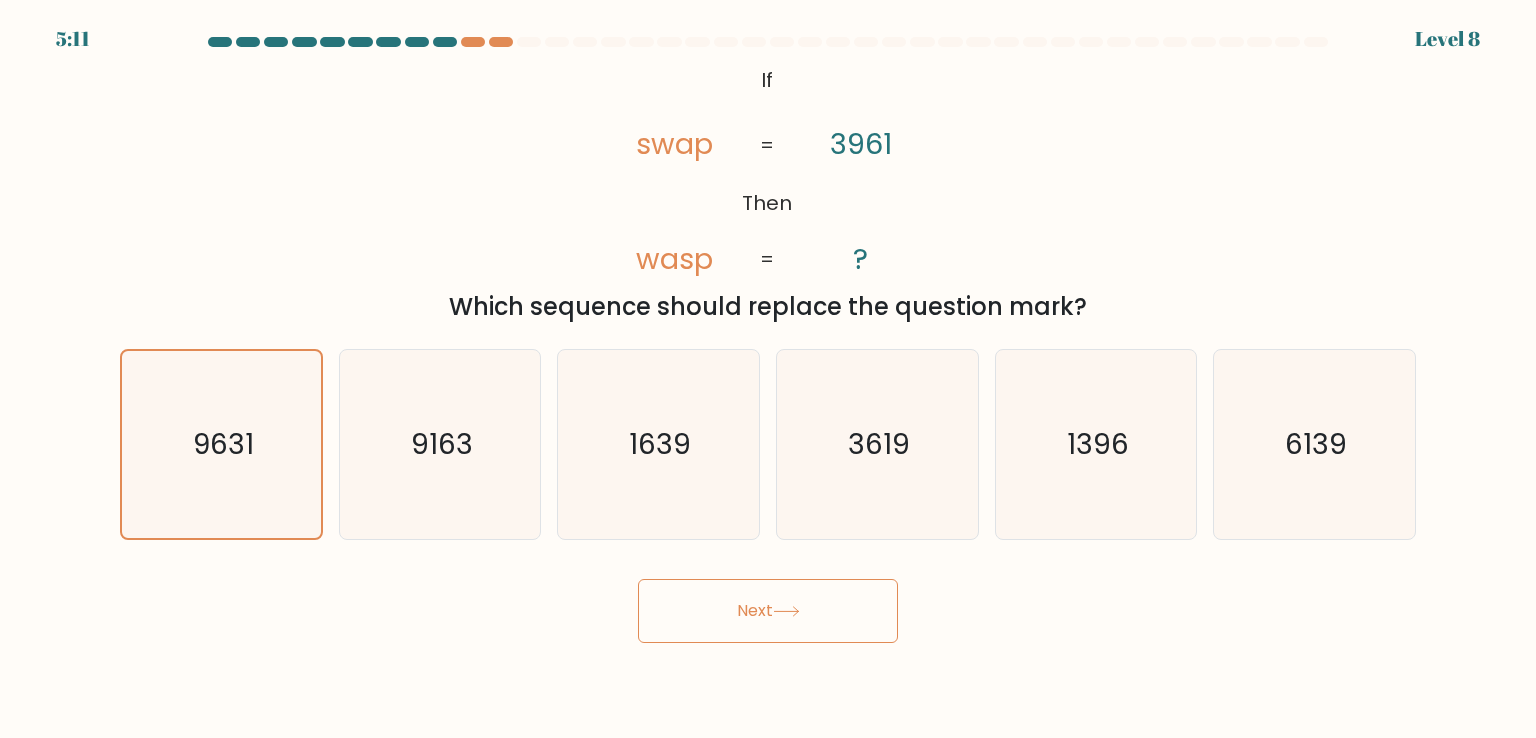 click on "Next" at bounding box center [768, 611] 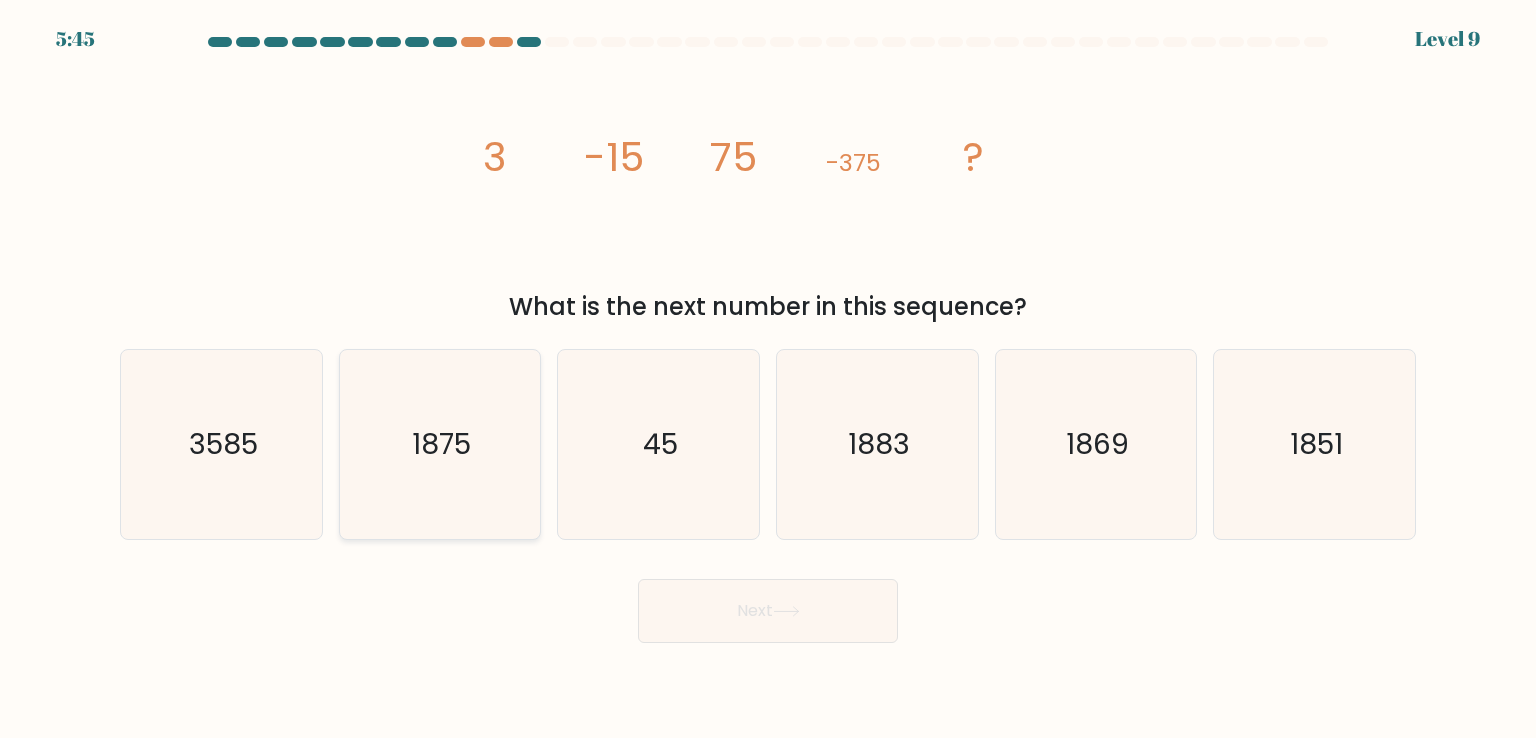 click on "1875" 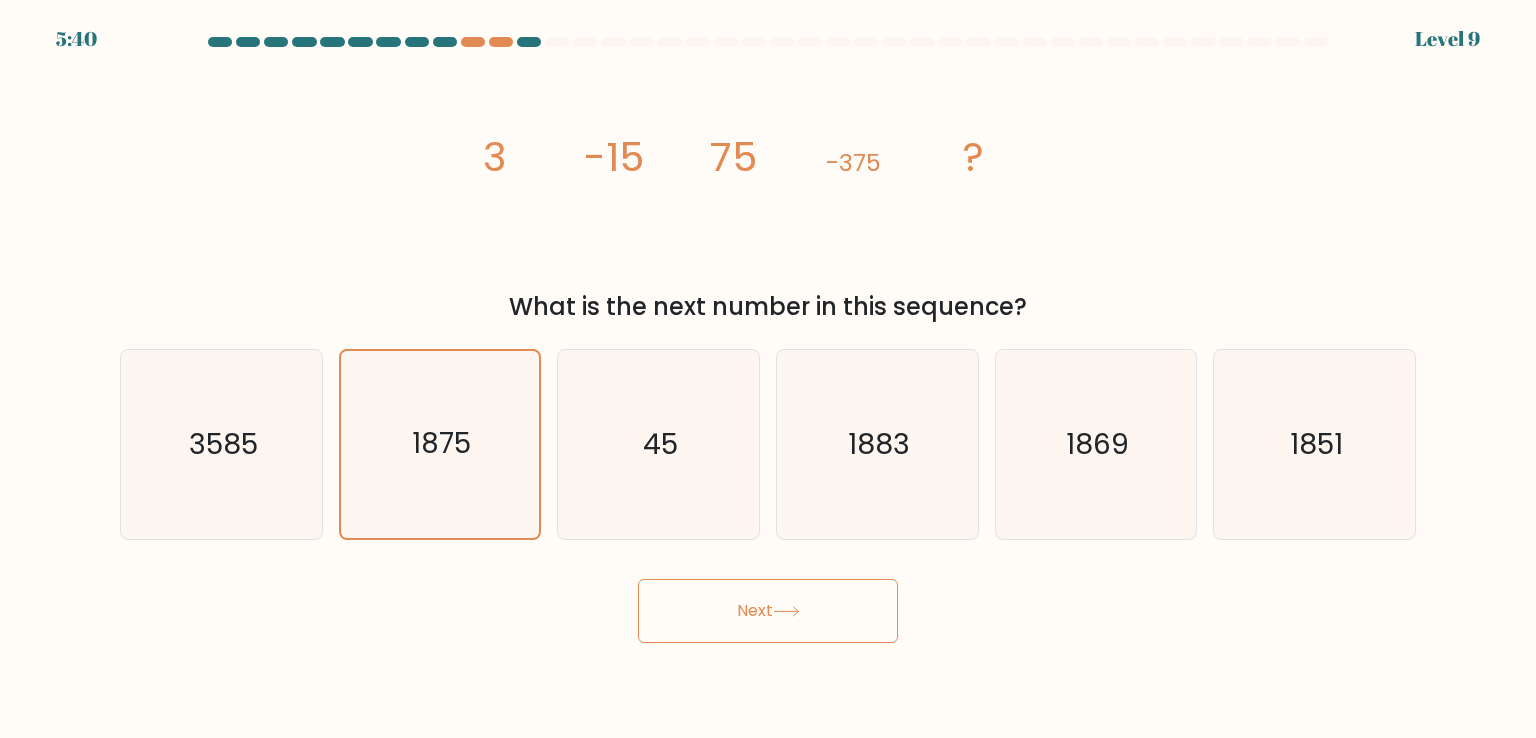 click on "Next" at bounding box center [768, 611] 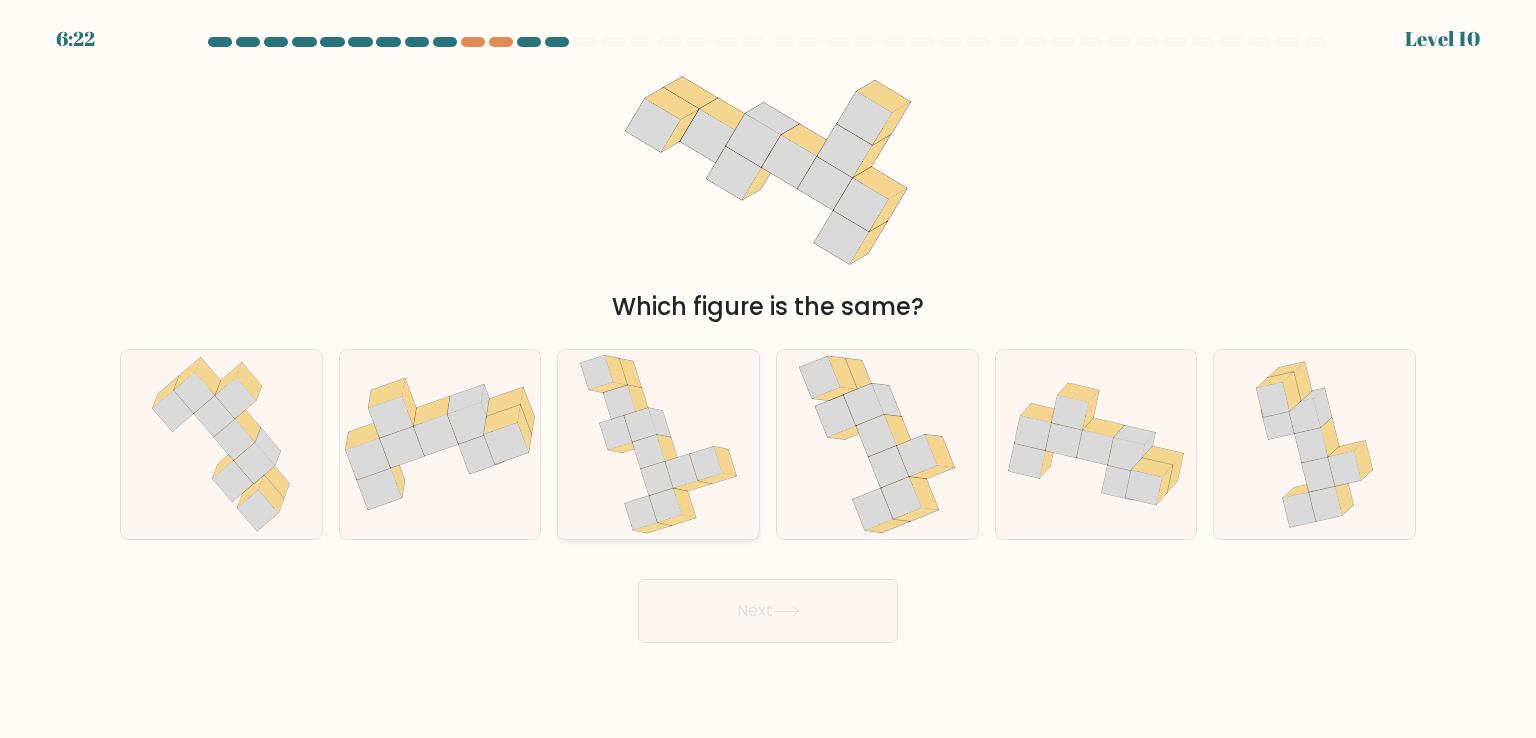 click 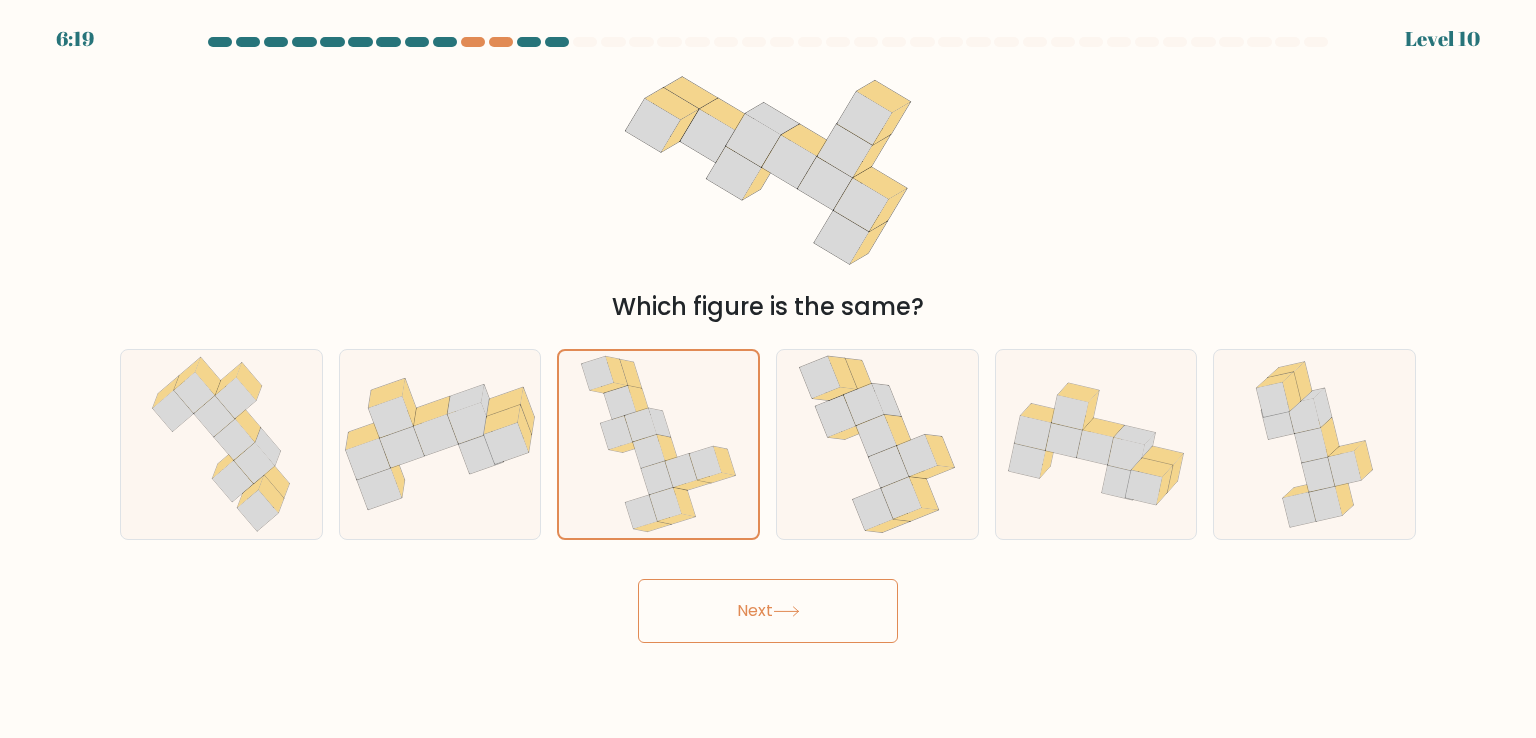 click on "Next" at bounding box center (768, 611) 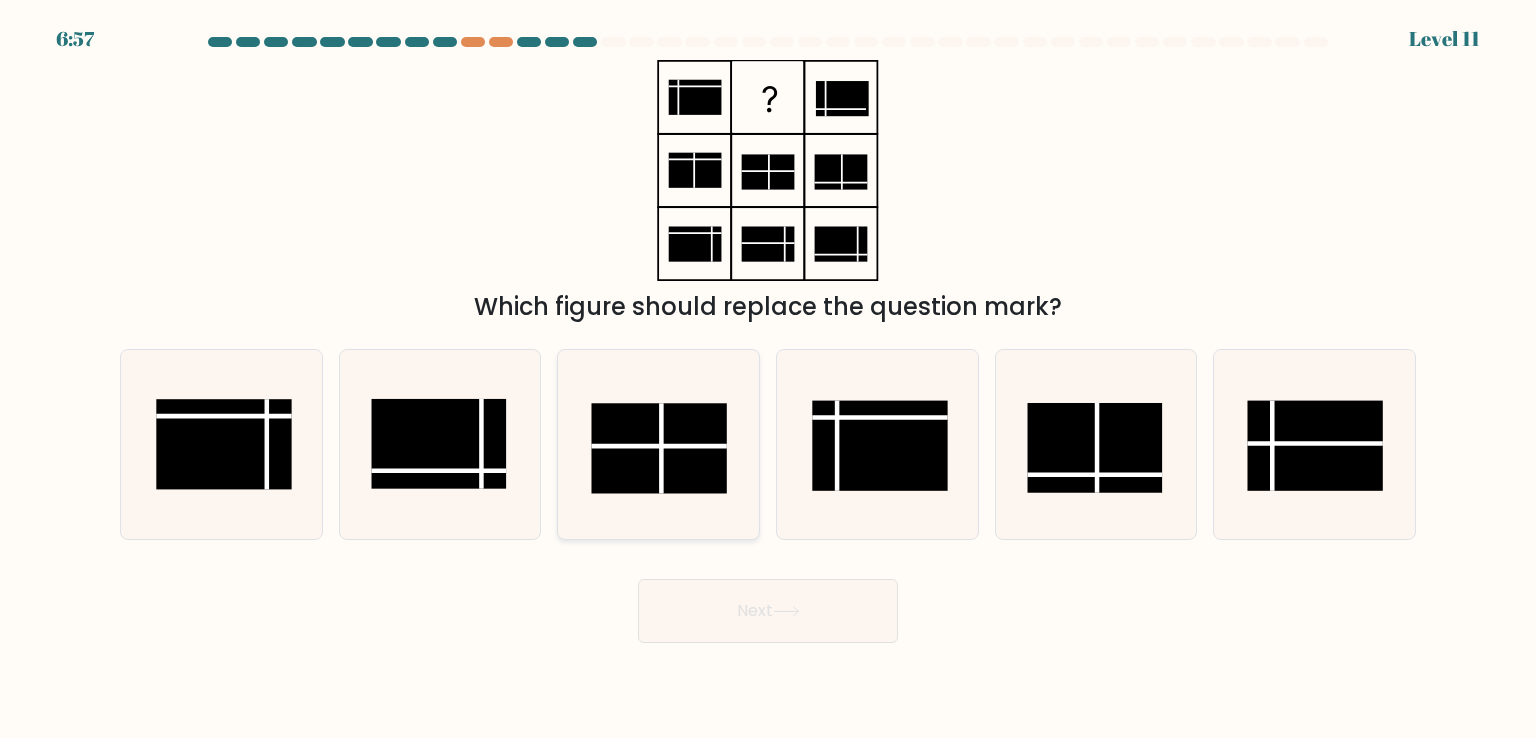 click 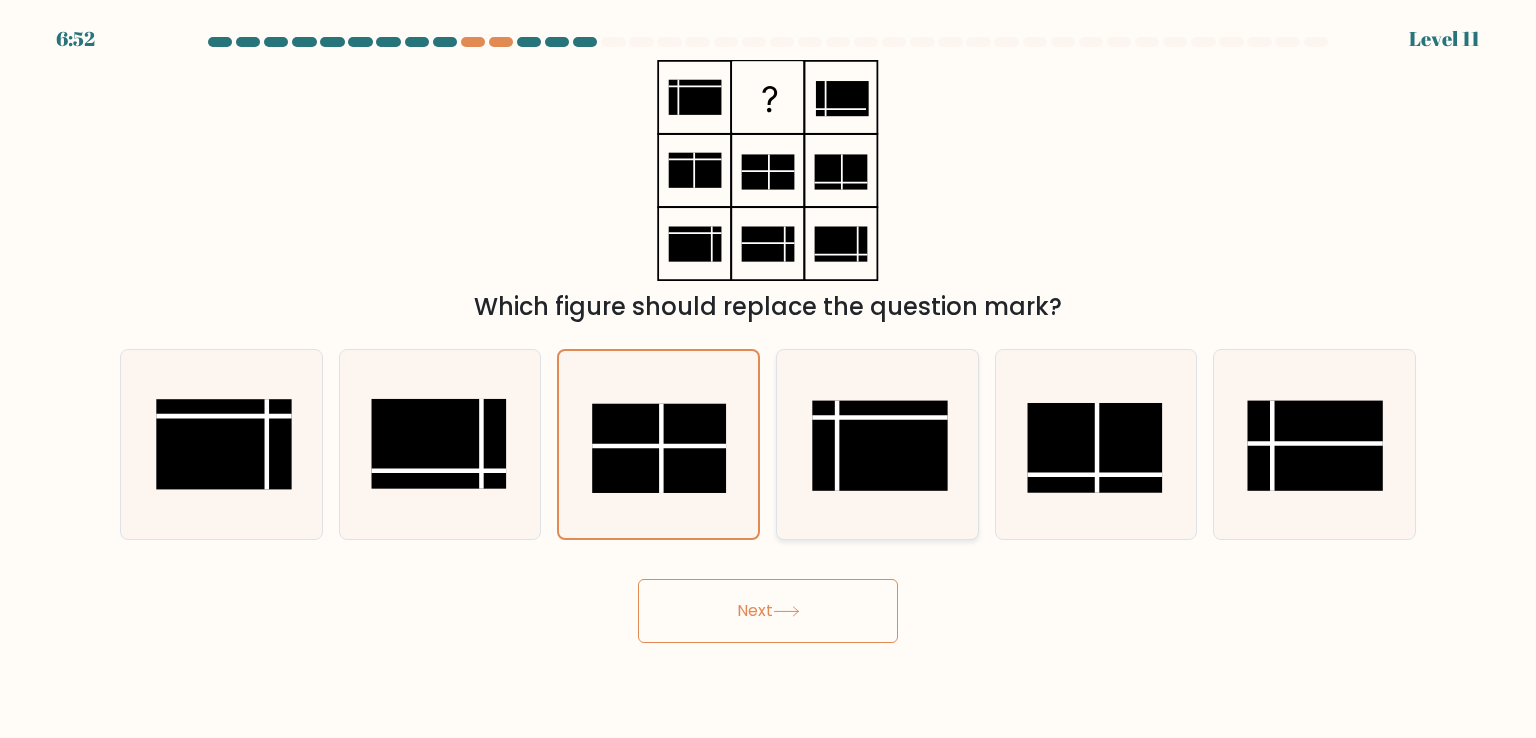 click 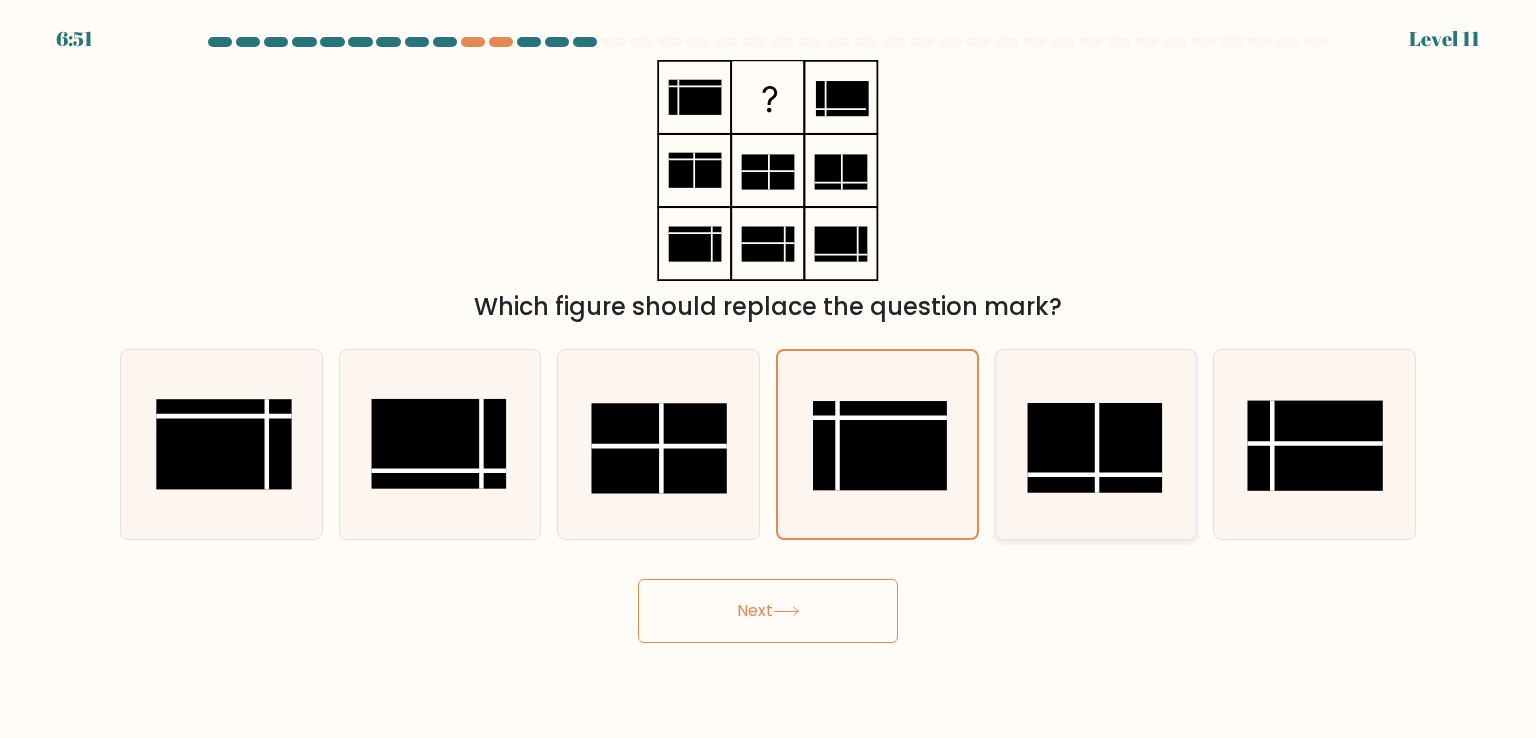 click 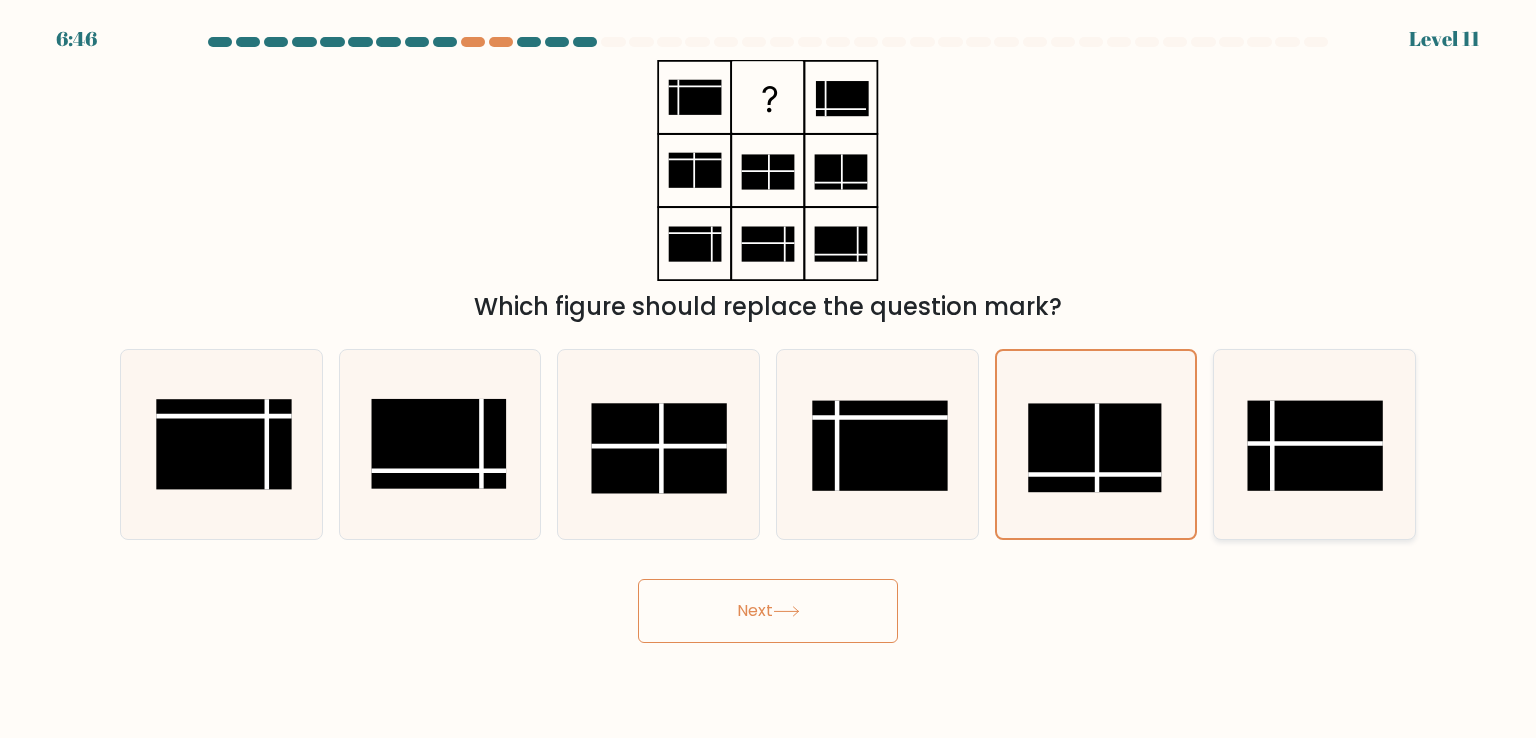 click 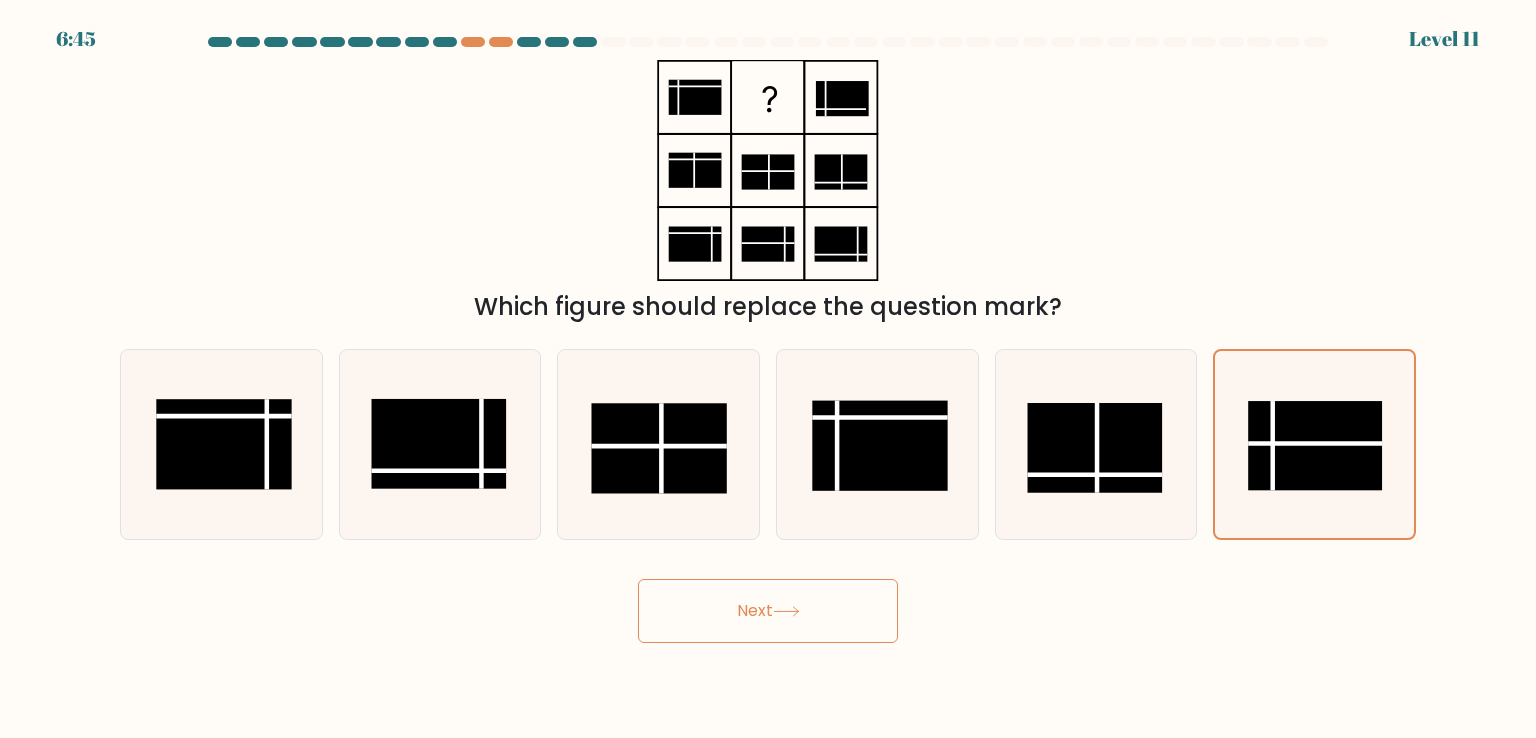 click on "Next" at bounding box center [768, 611] 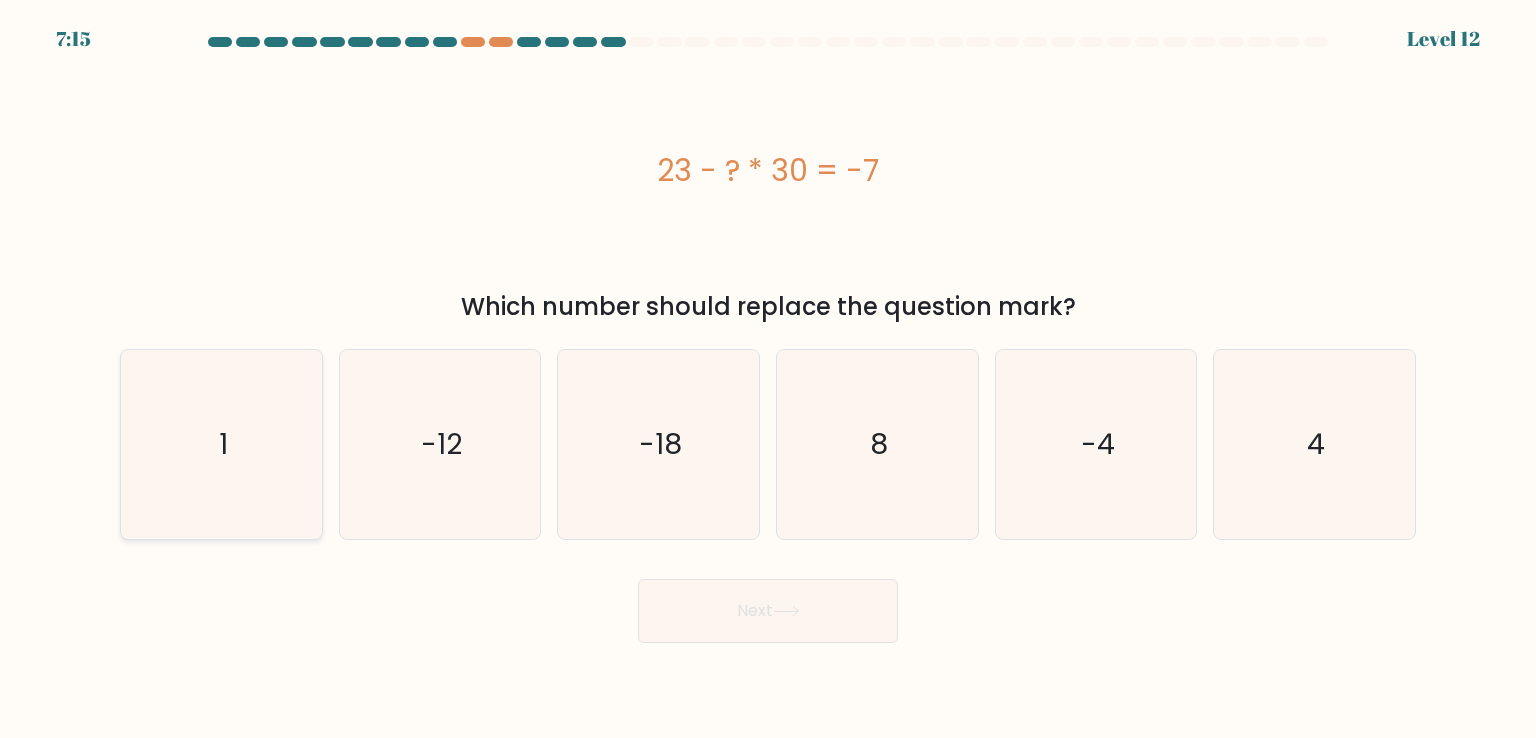 click on "1" 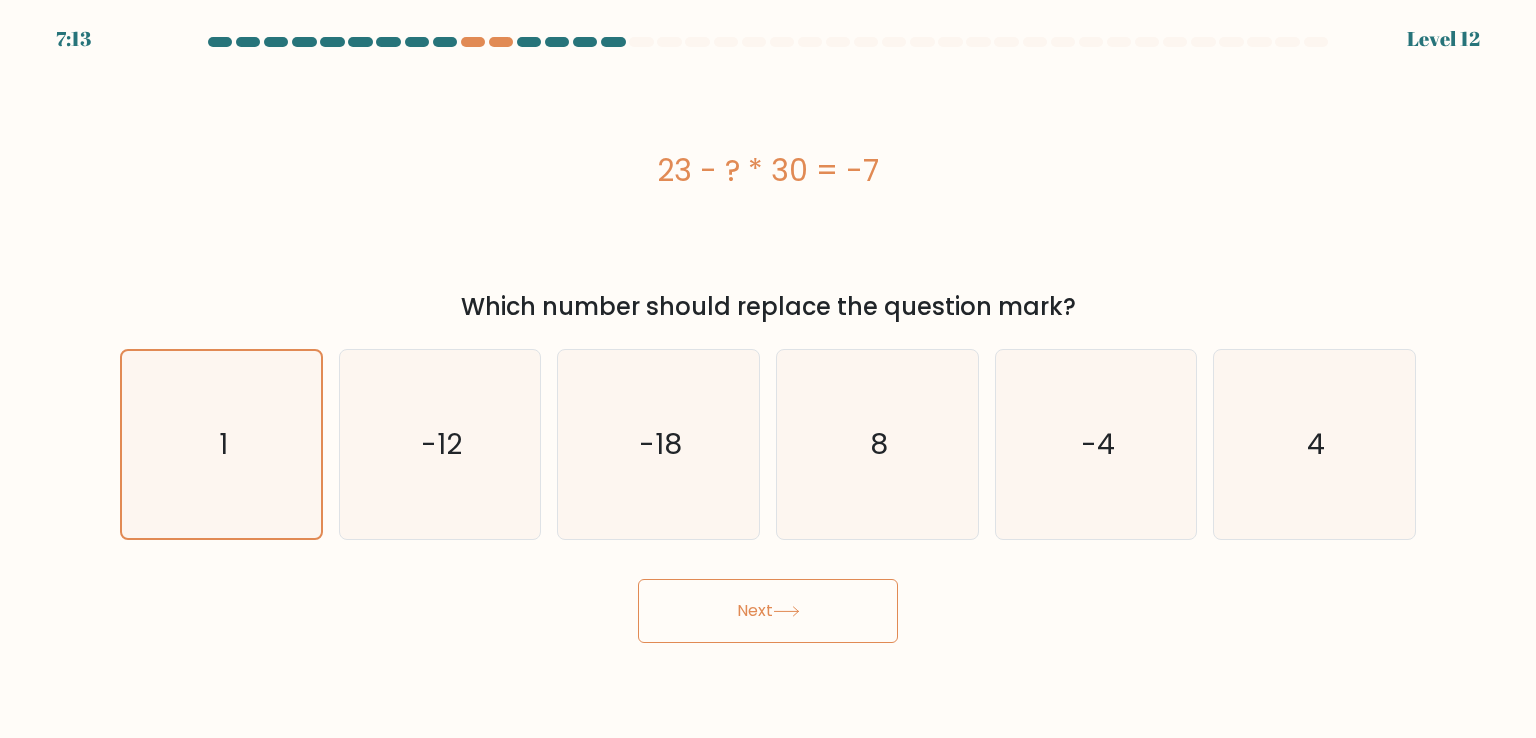 click on "Next" at bounding box center (768, 611) 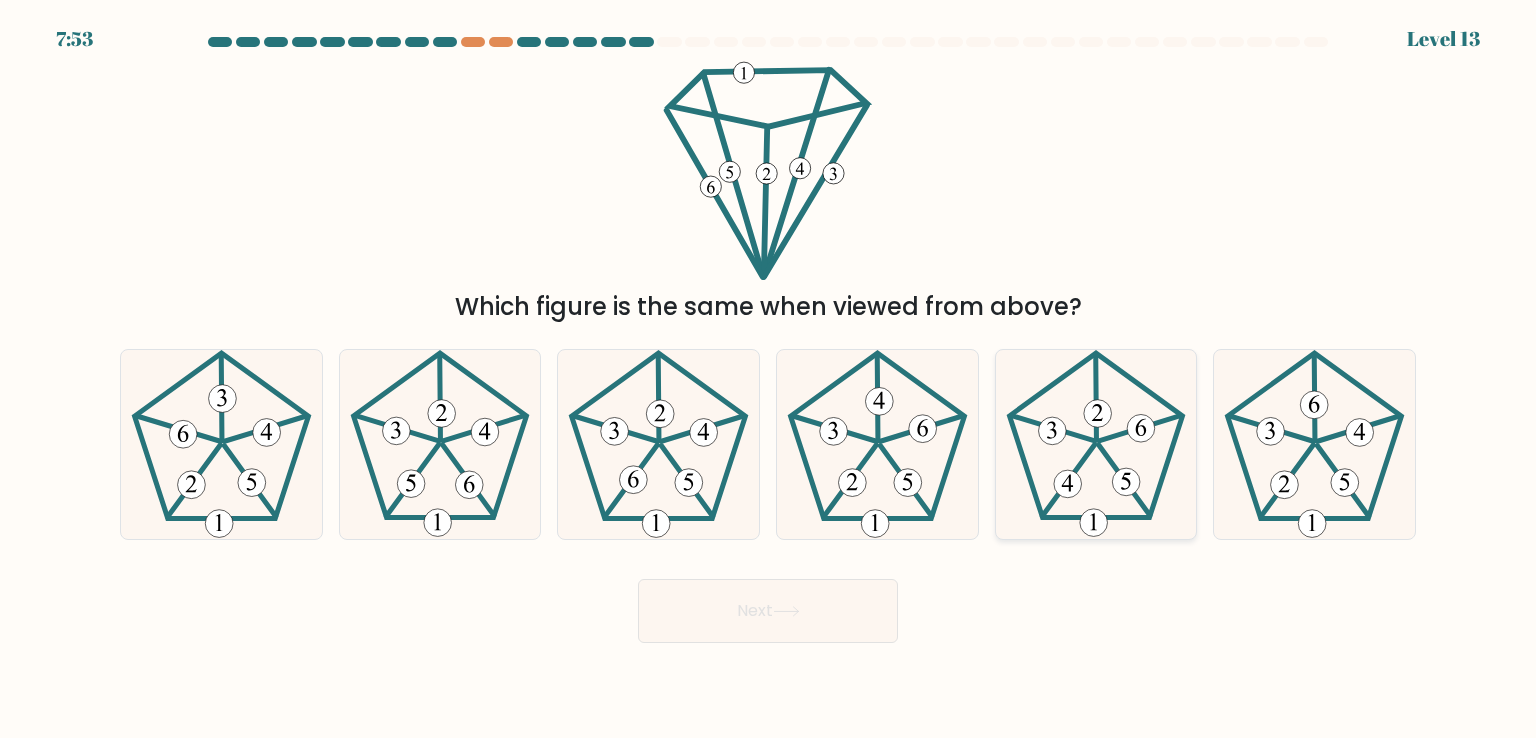 click 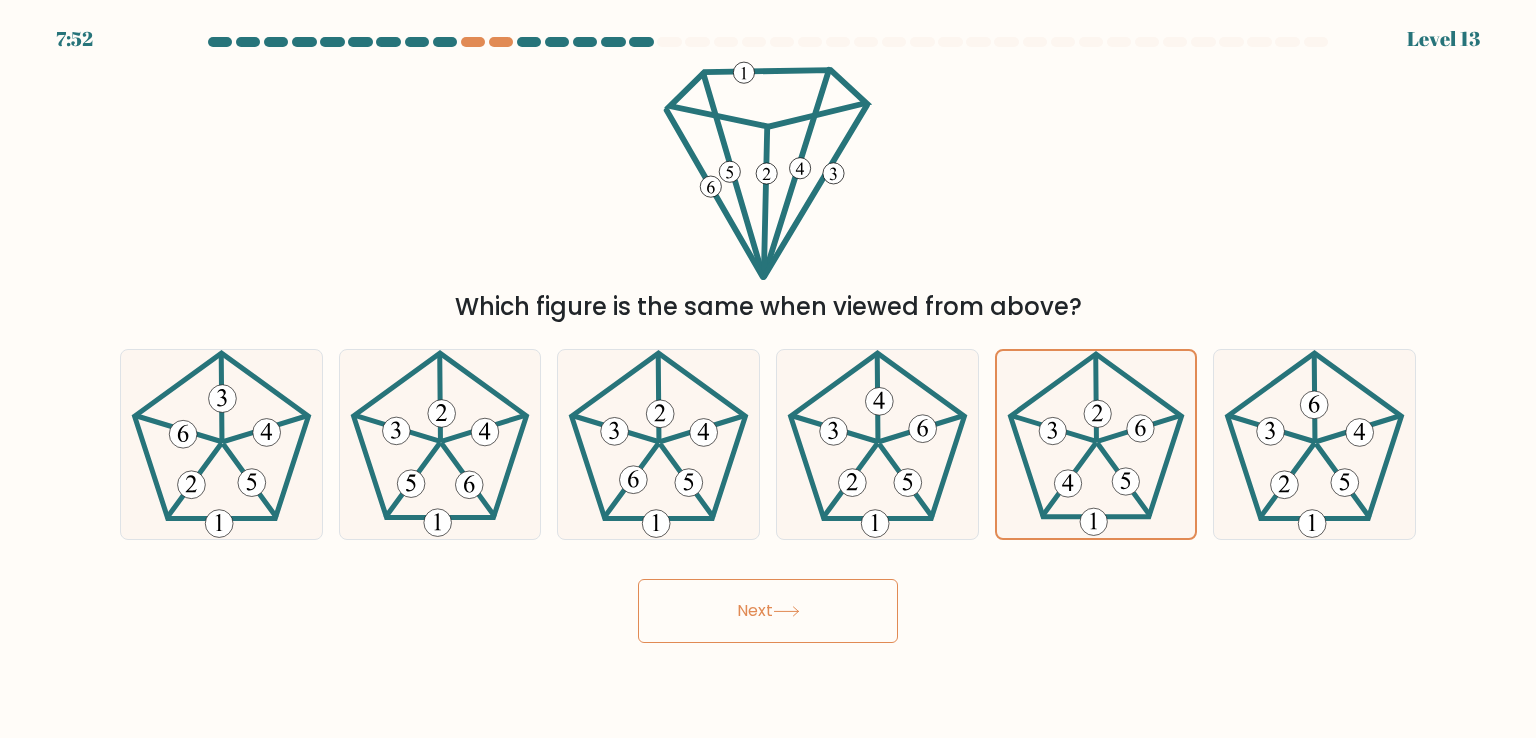 click 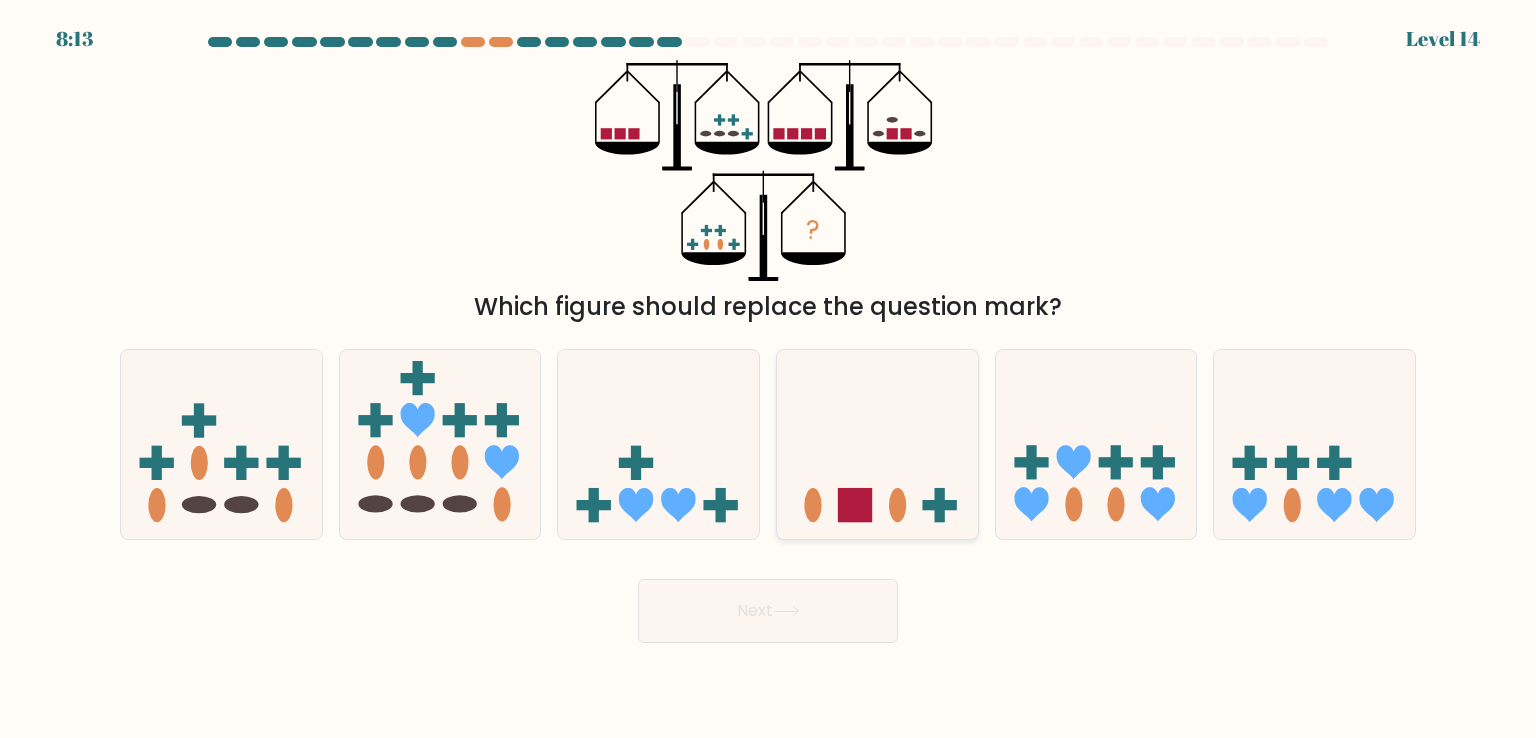 click 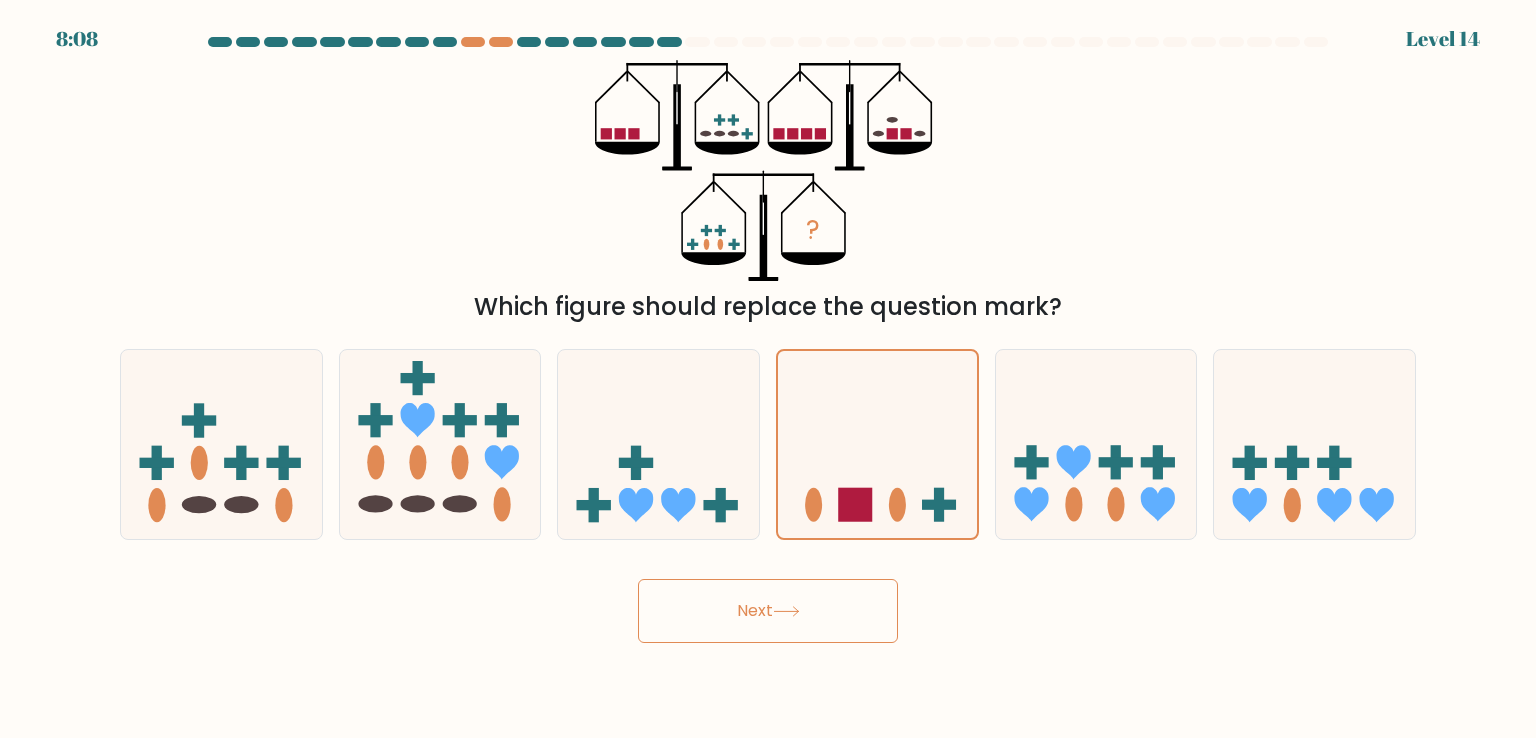 click on "Next" at bounding box center (768, 611) 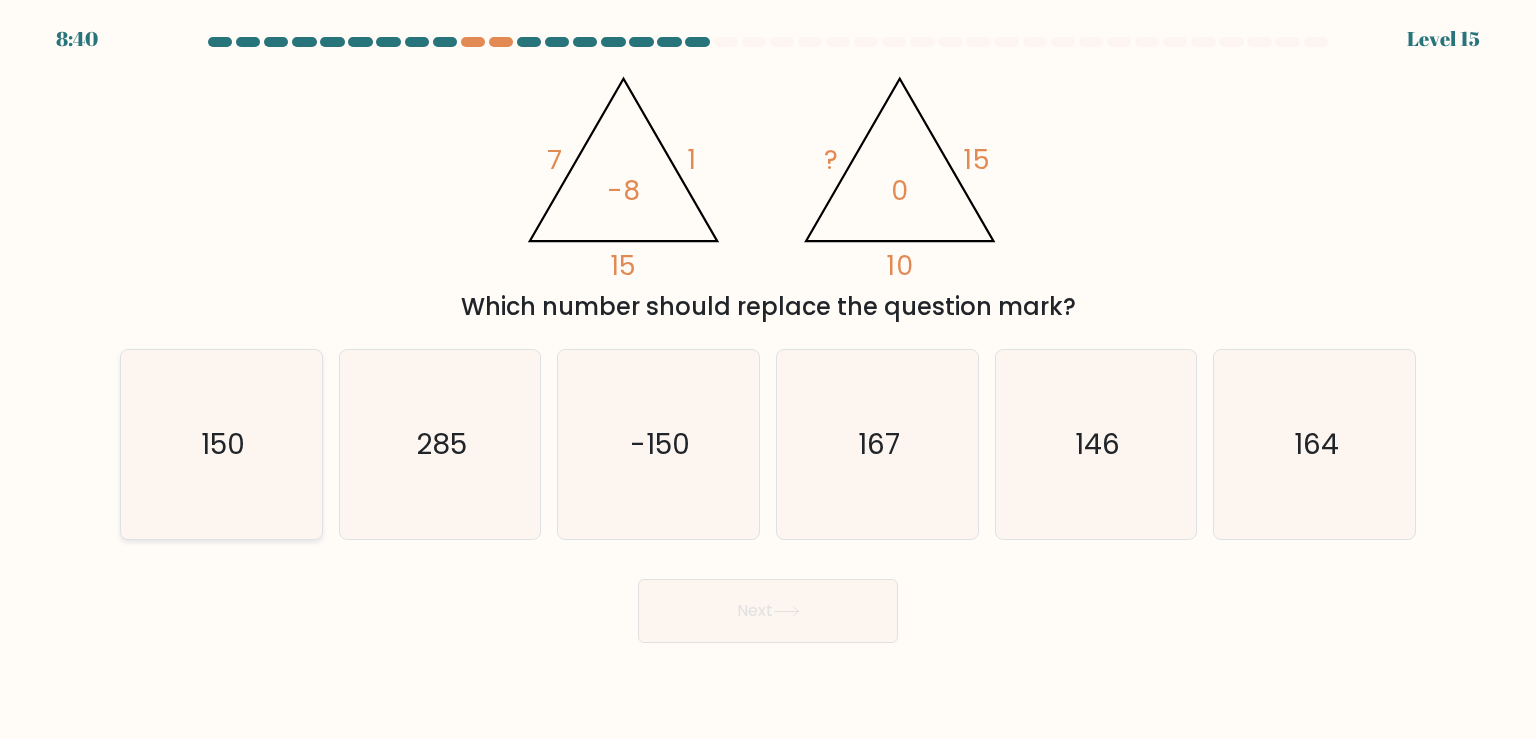 click on "150" 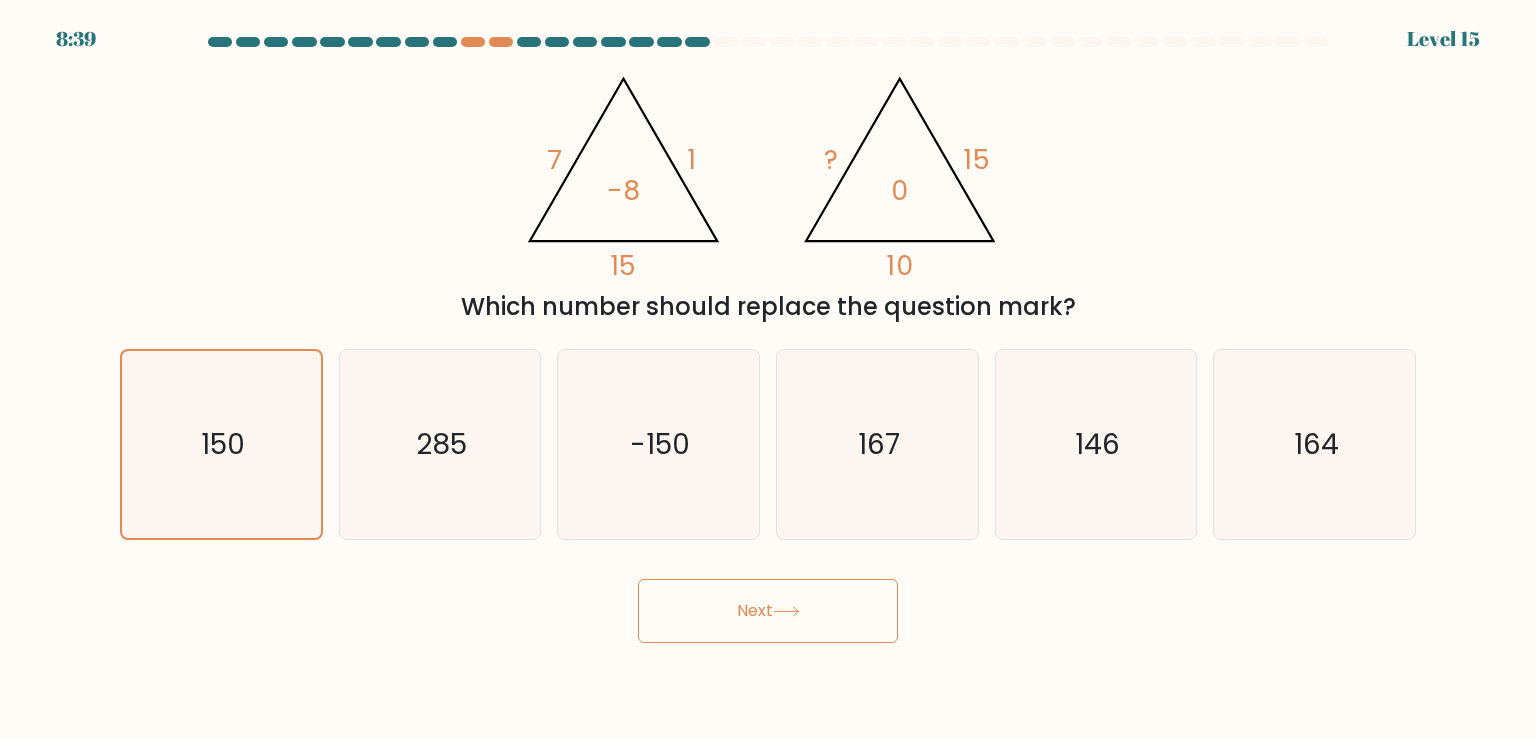 click on "Next" at bounding box center [768, 611] 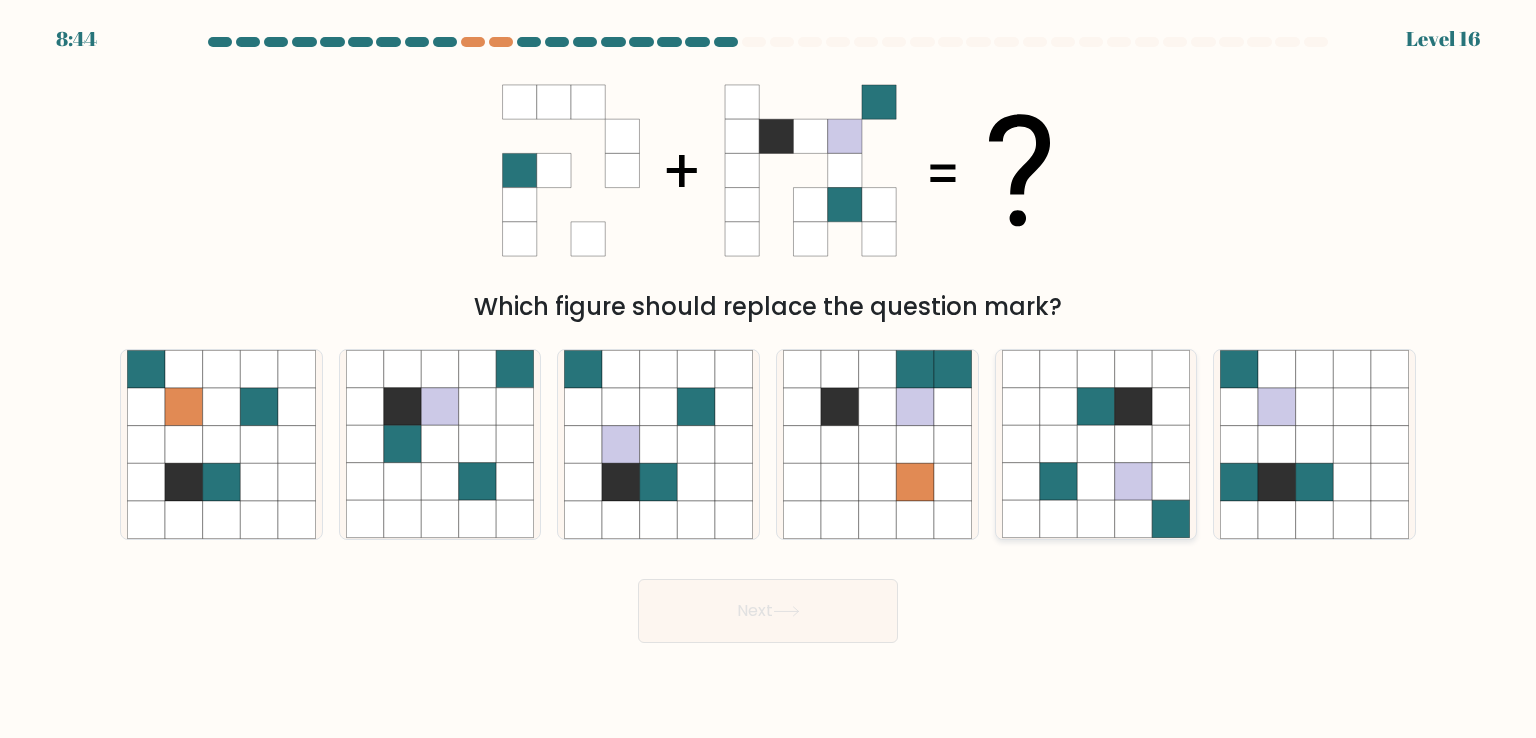 click 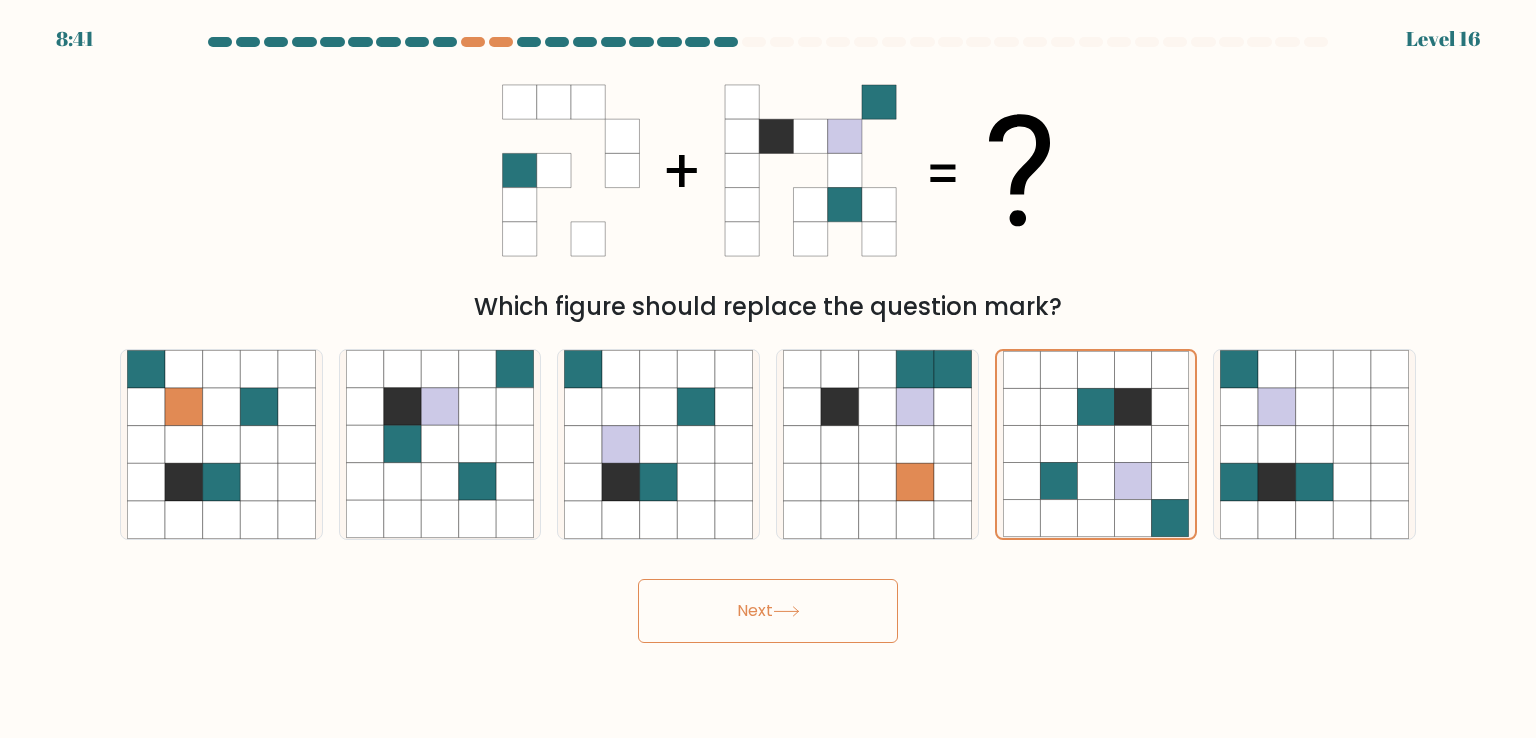 click on "Next" at bounding box center [768, 611] 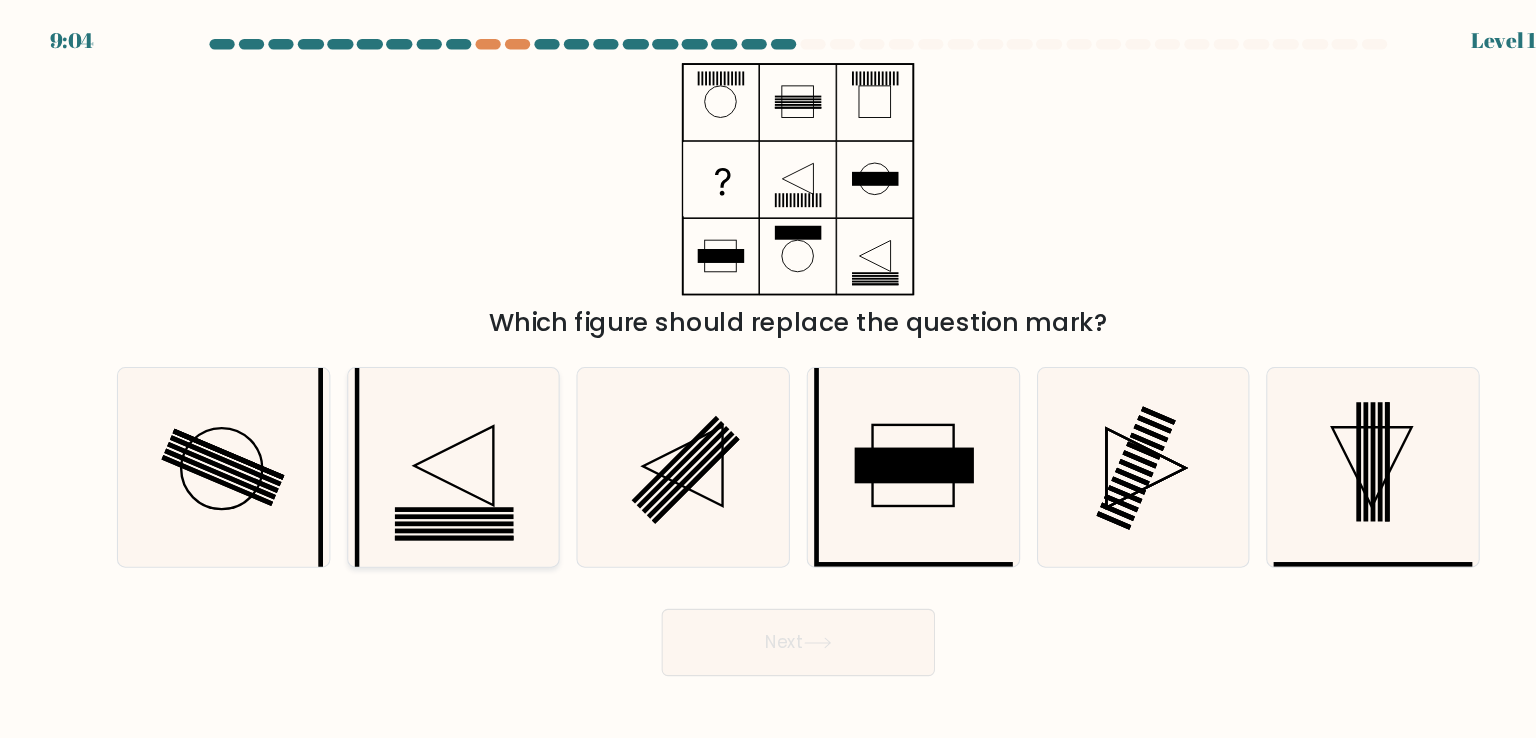 click 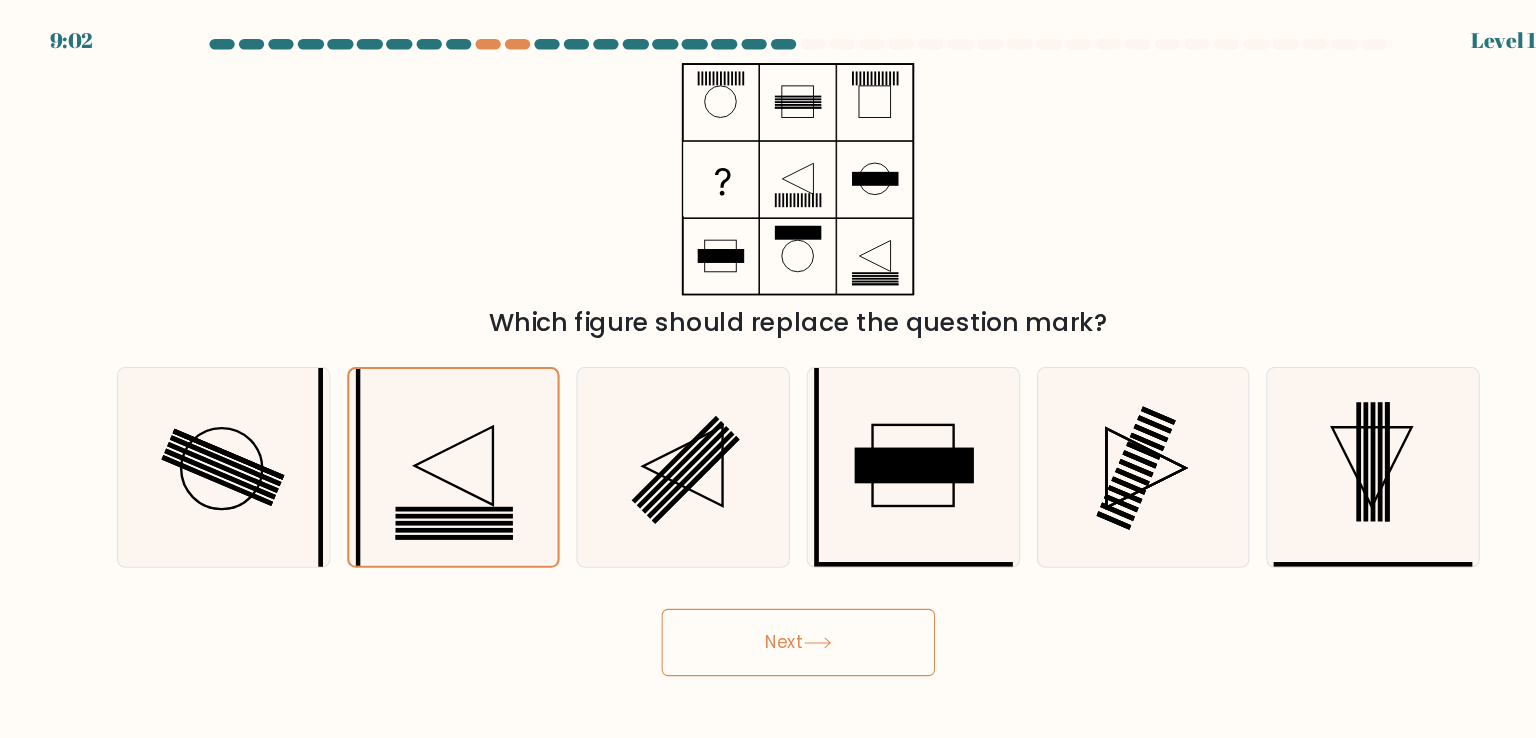click 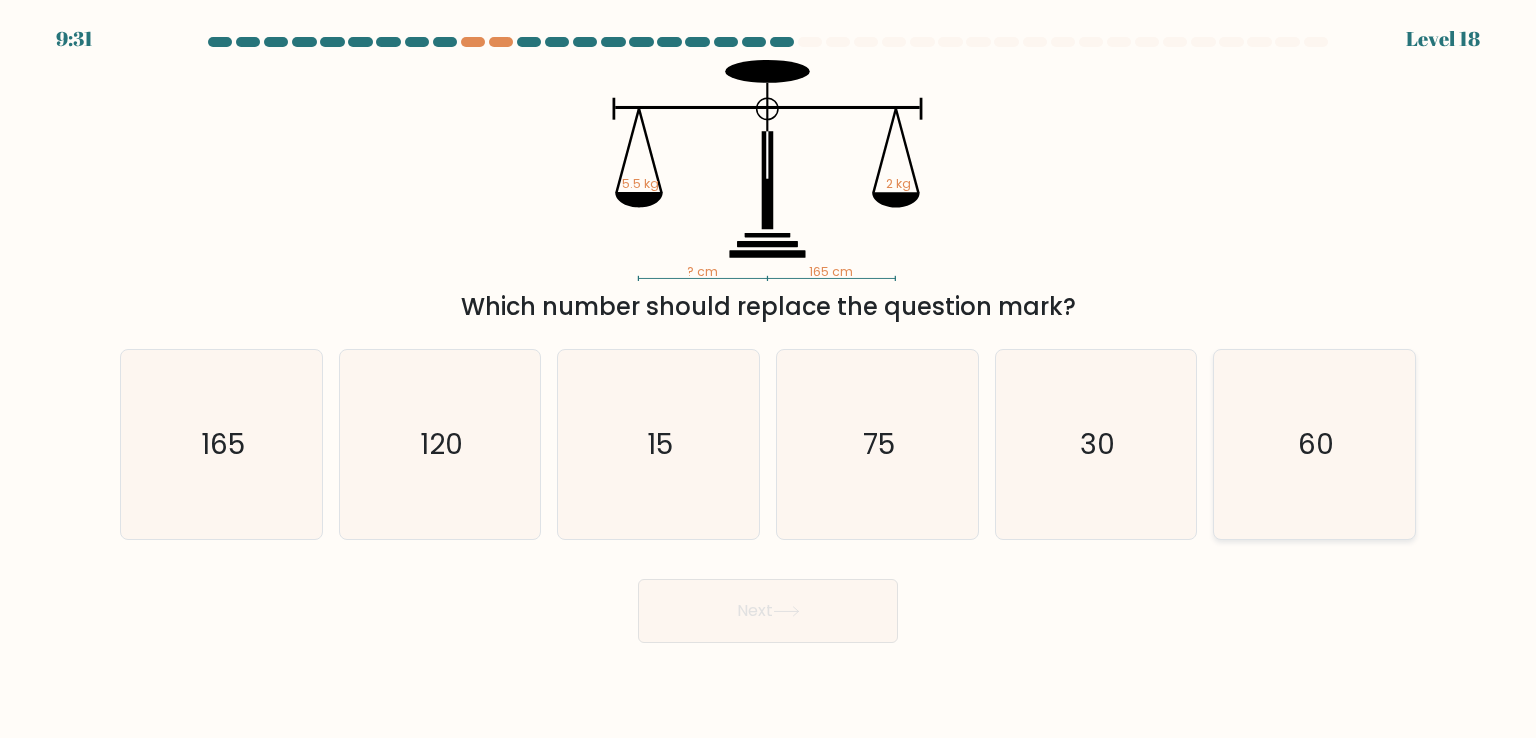 click on "60" 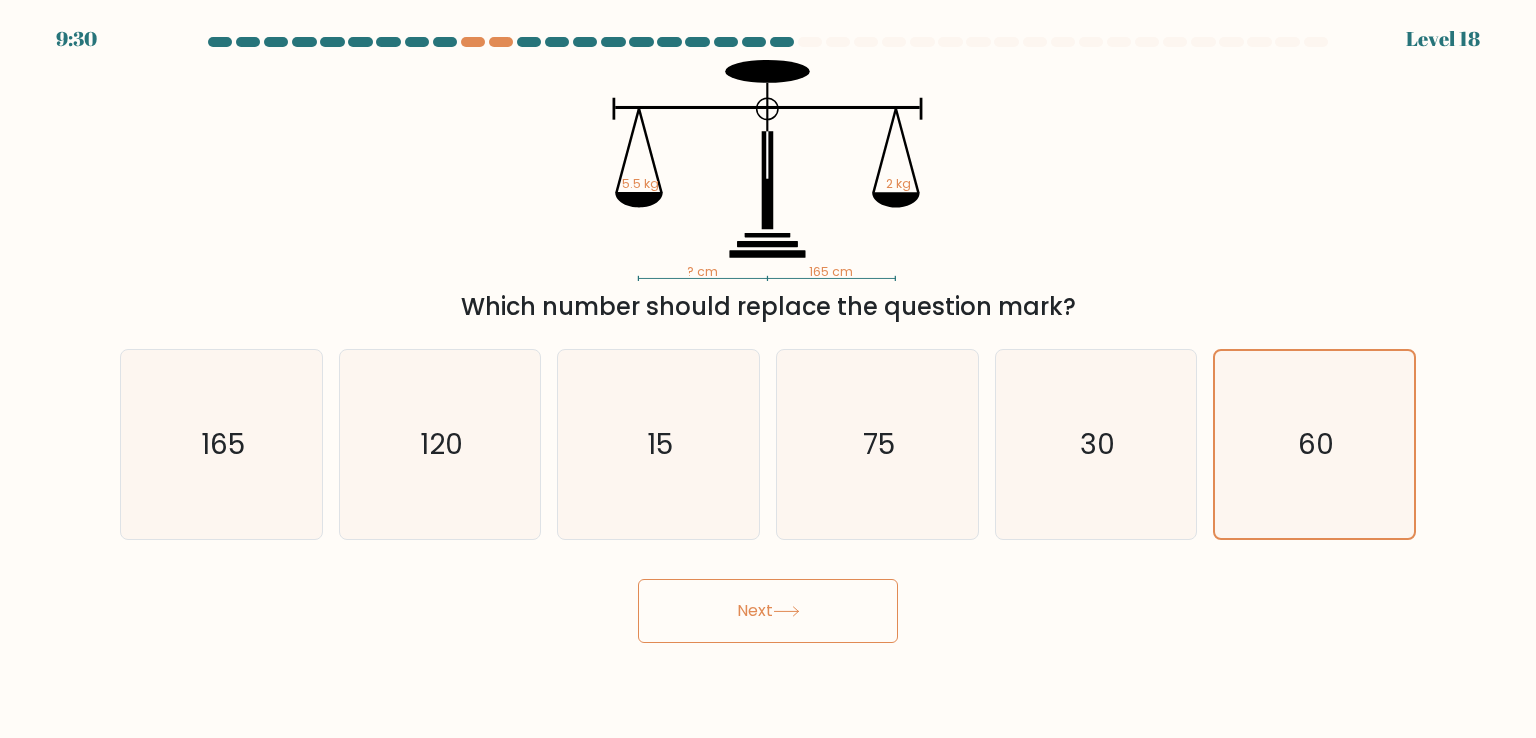 click on "Next" at bounding box center [768, 611] 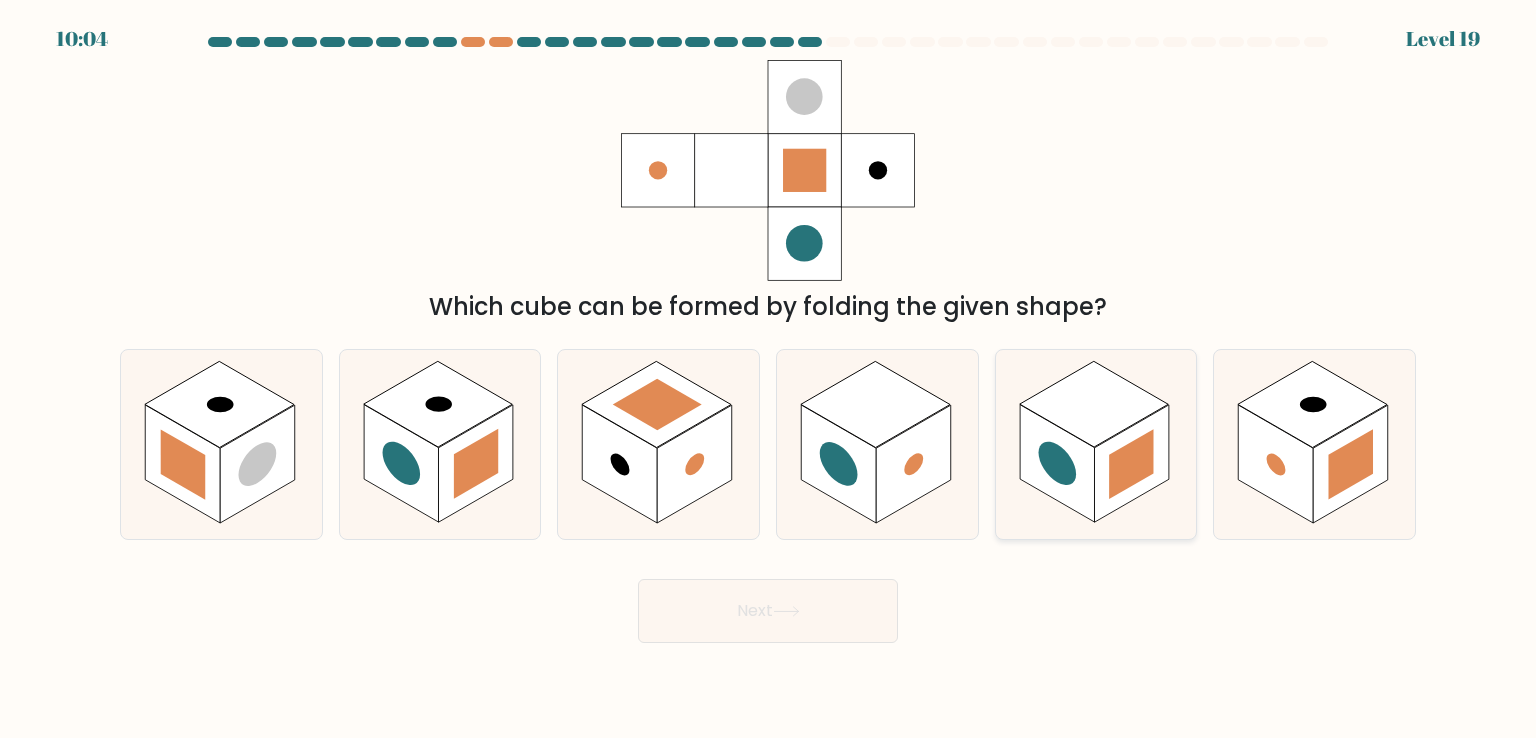 click 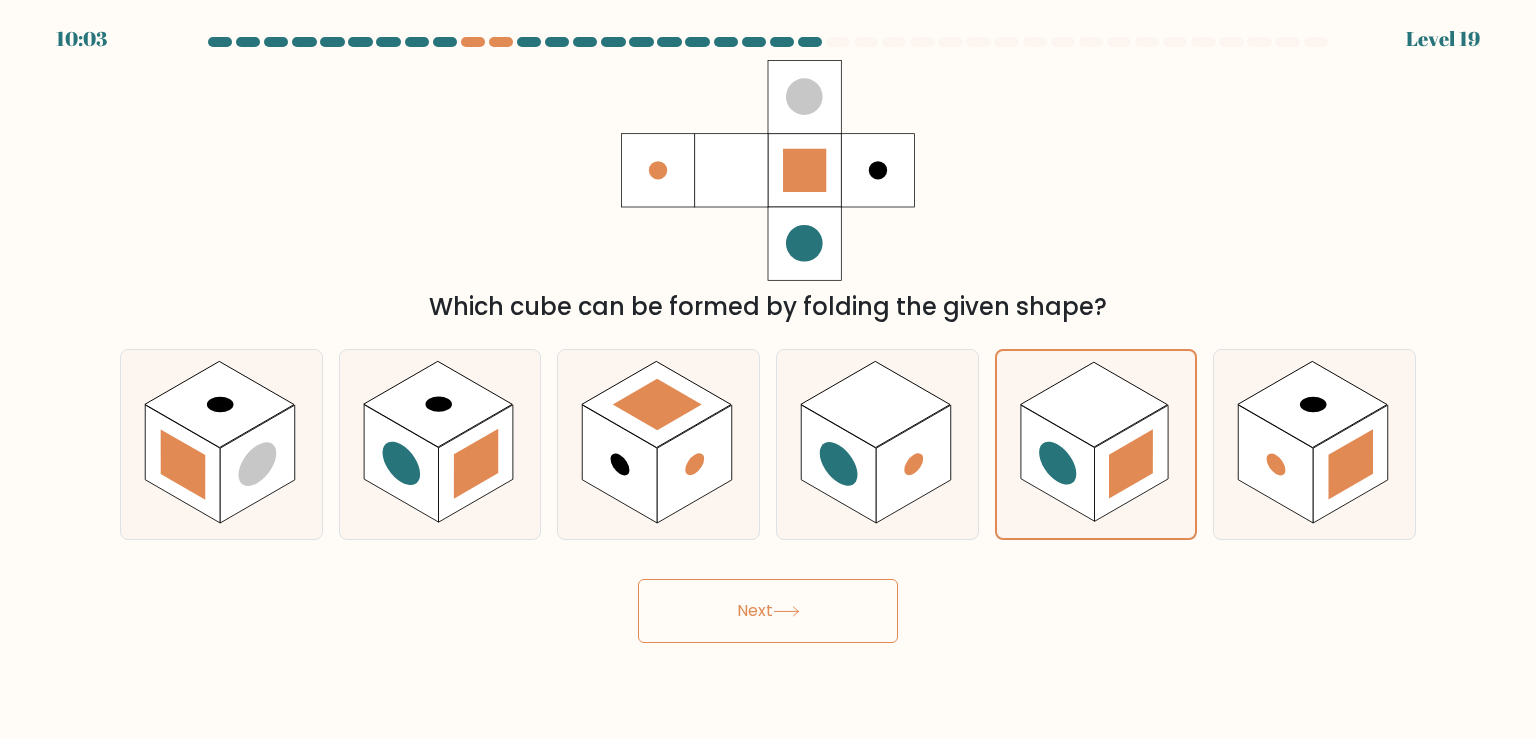 click on "Next" at bounding box center [768, 611] 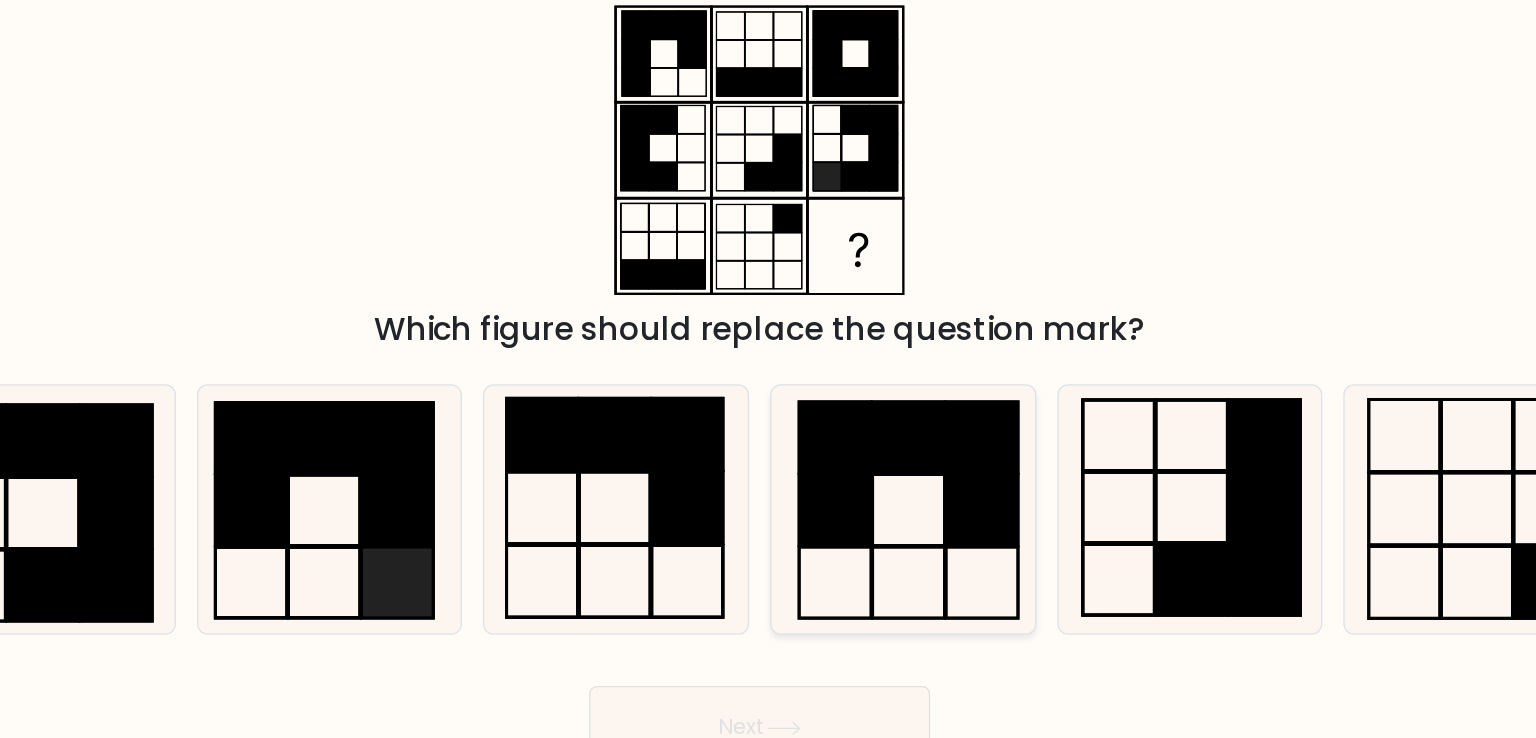 click 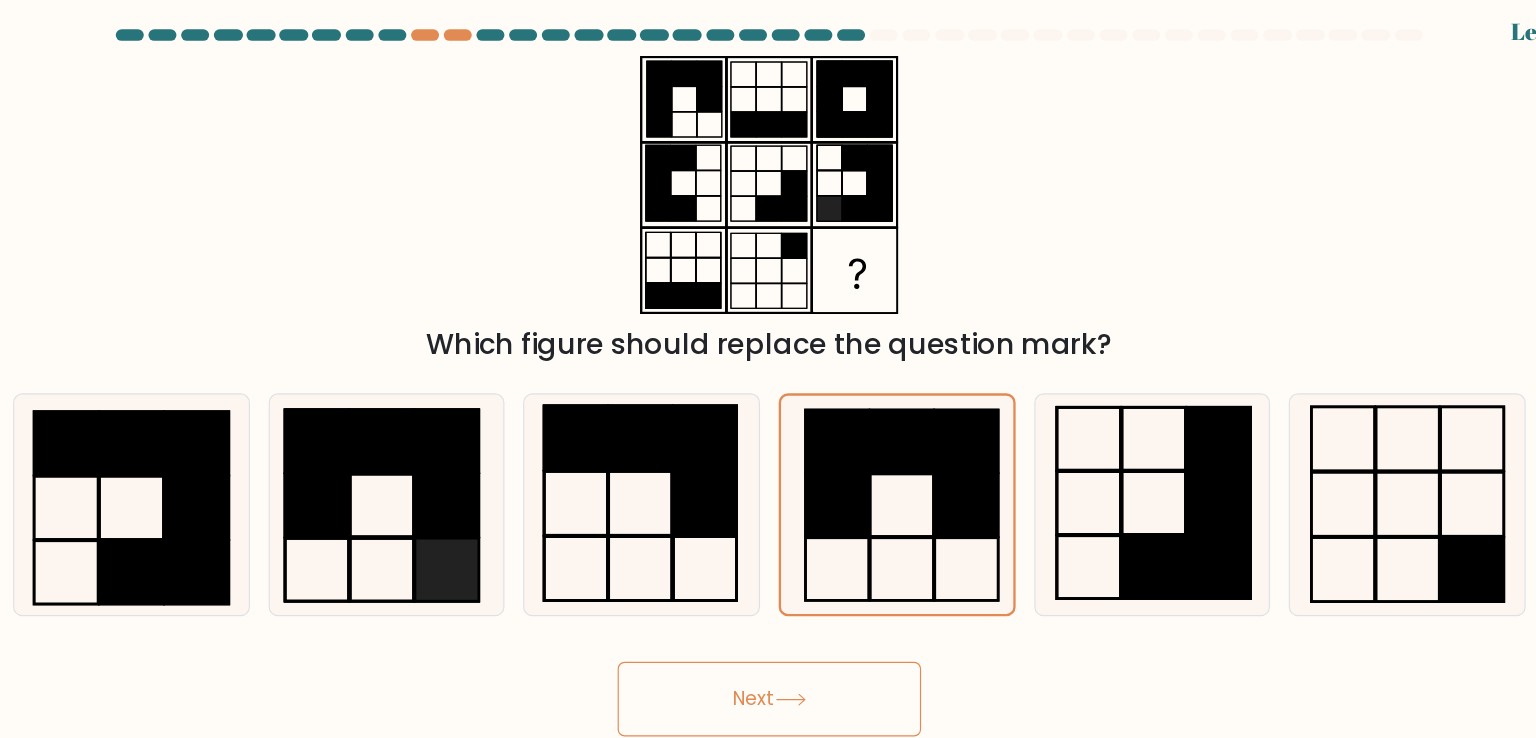 click on "Next" at bounding box center [768, 611] 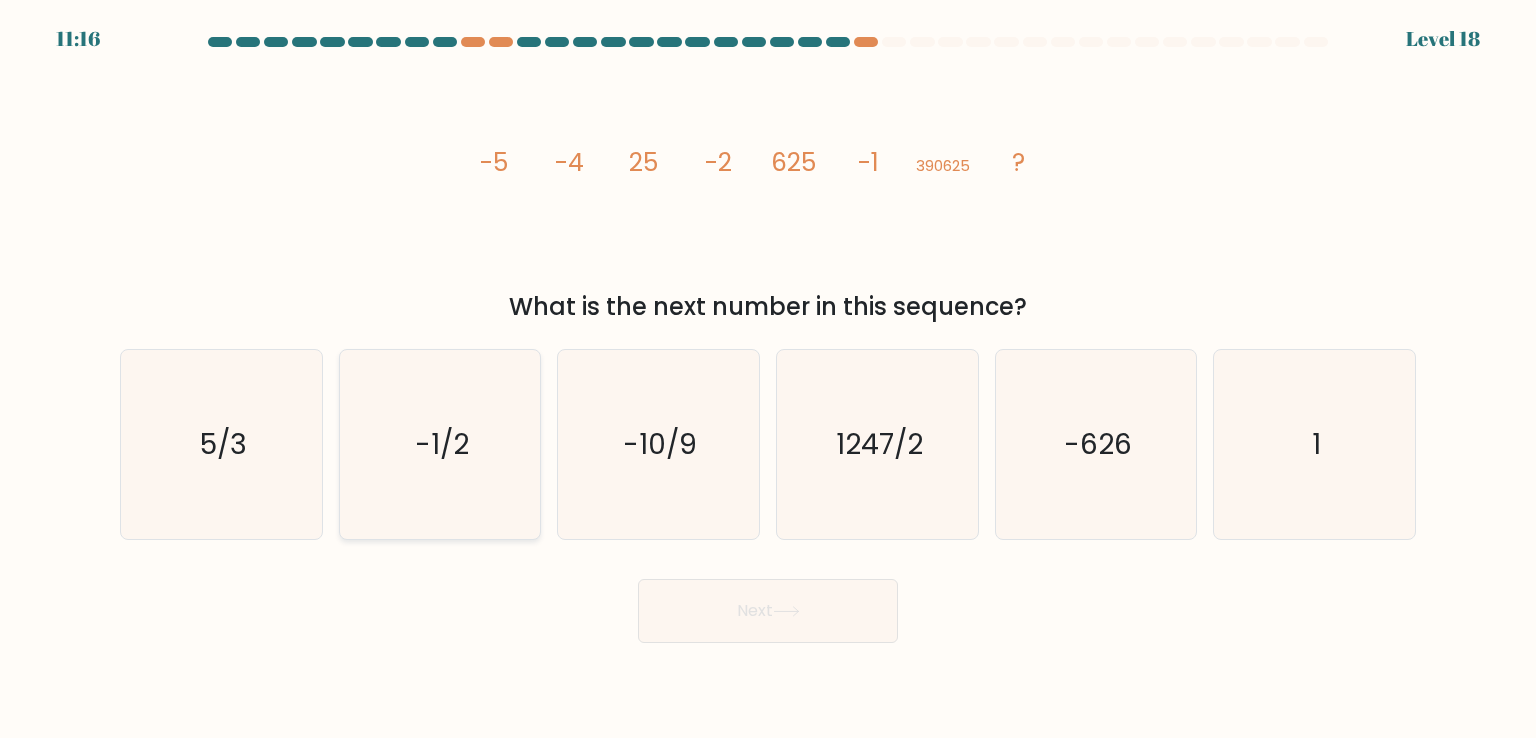 click on "-1/2" 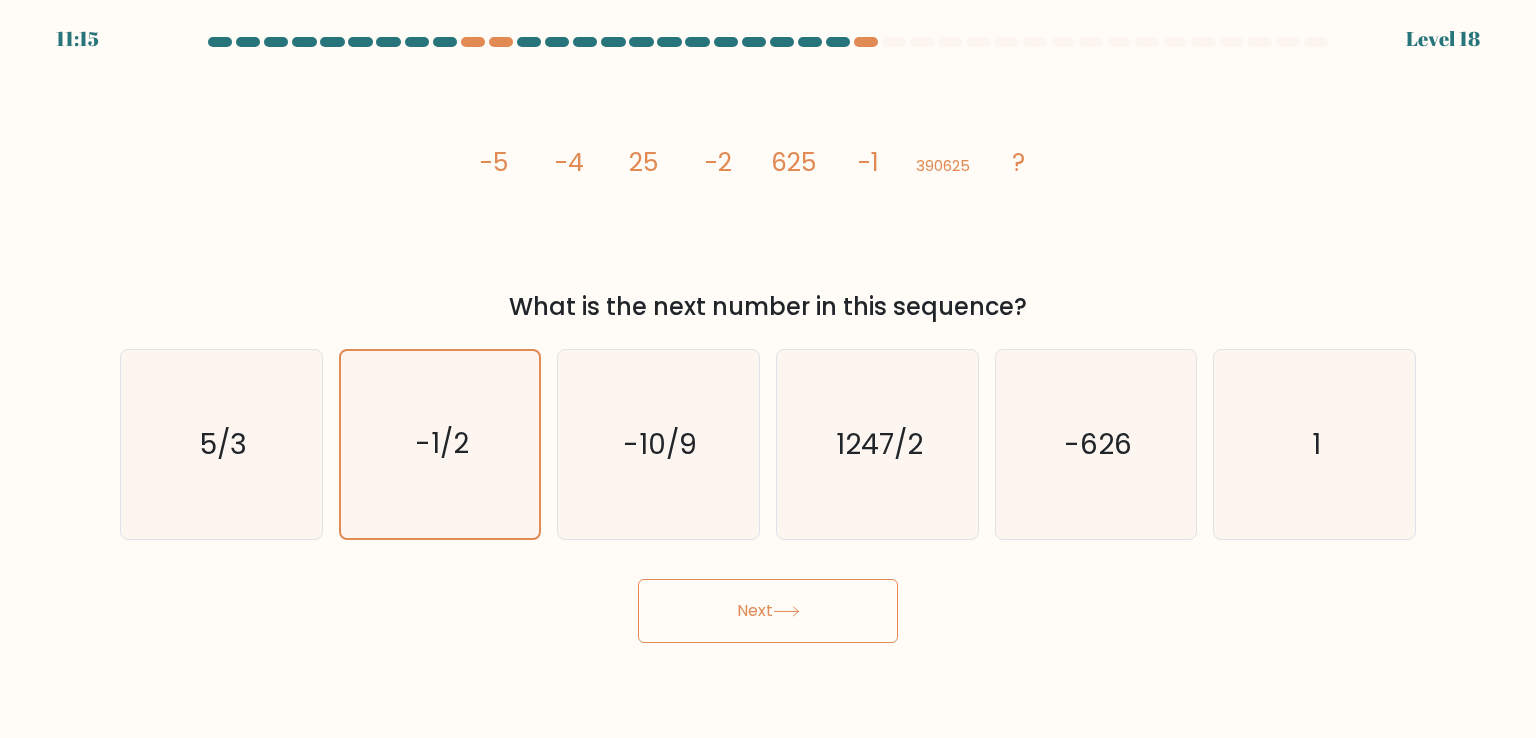 click on "Next" at bounding box center (768, 611) 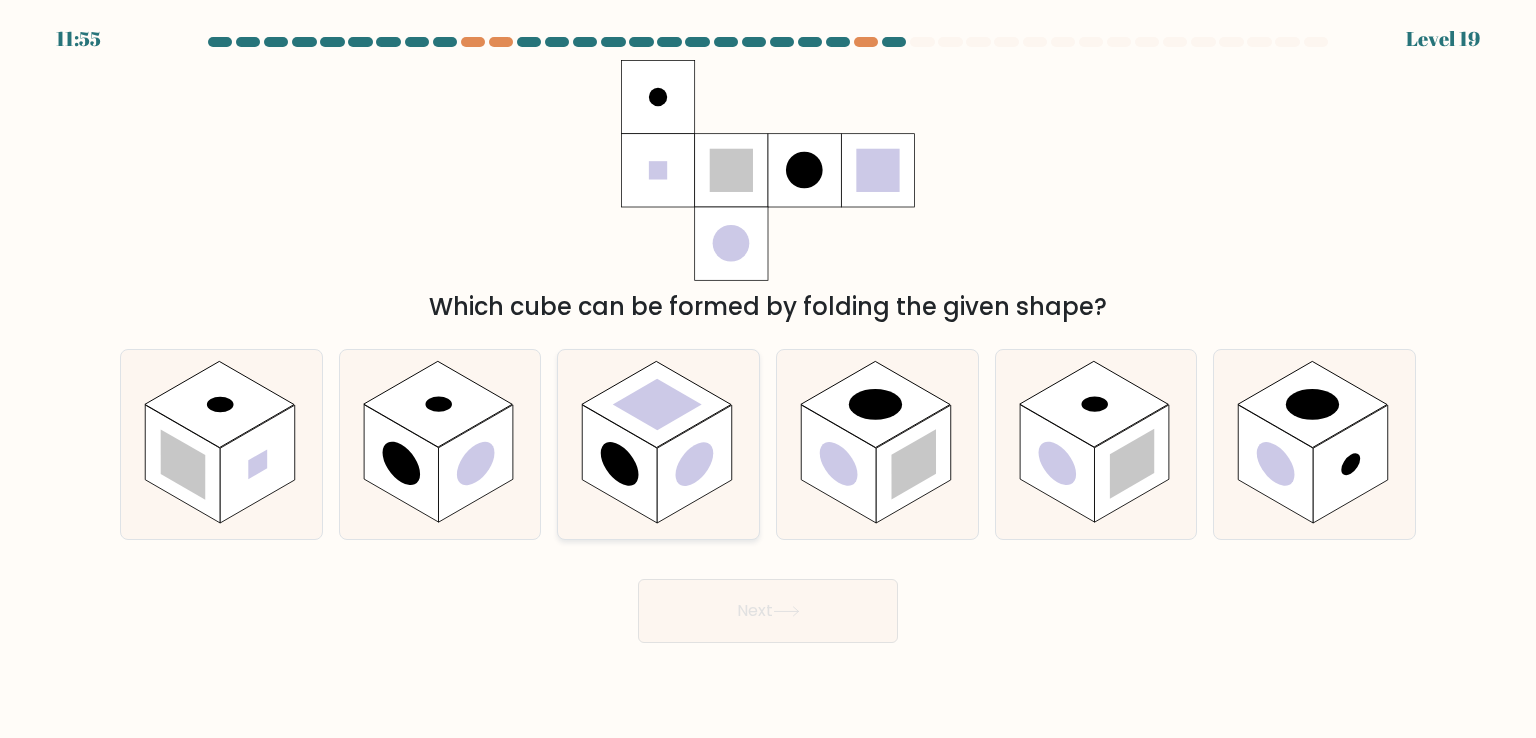 click 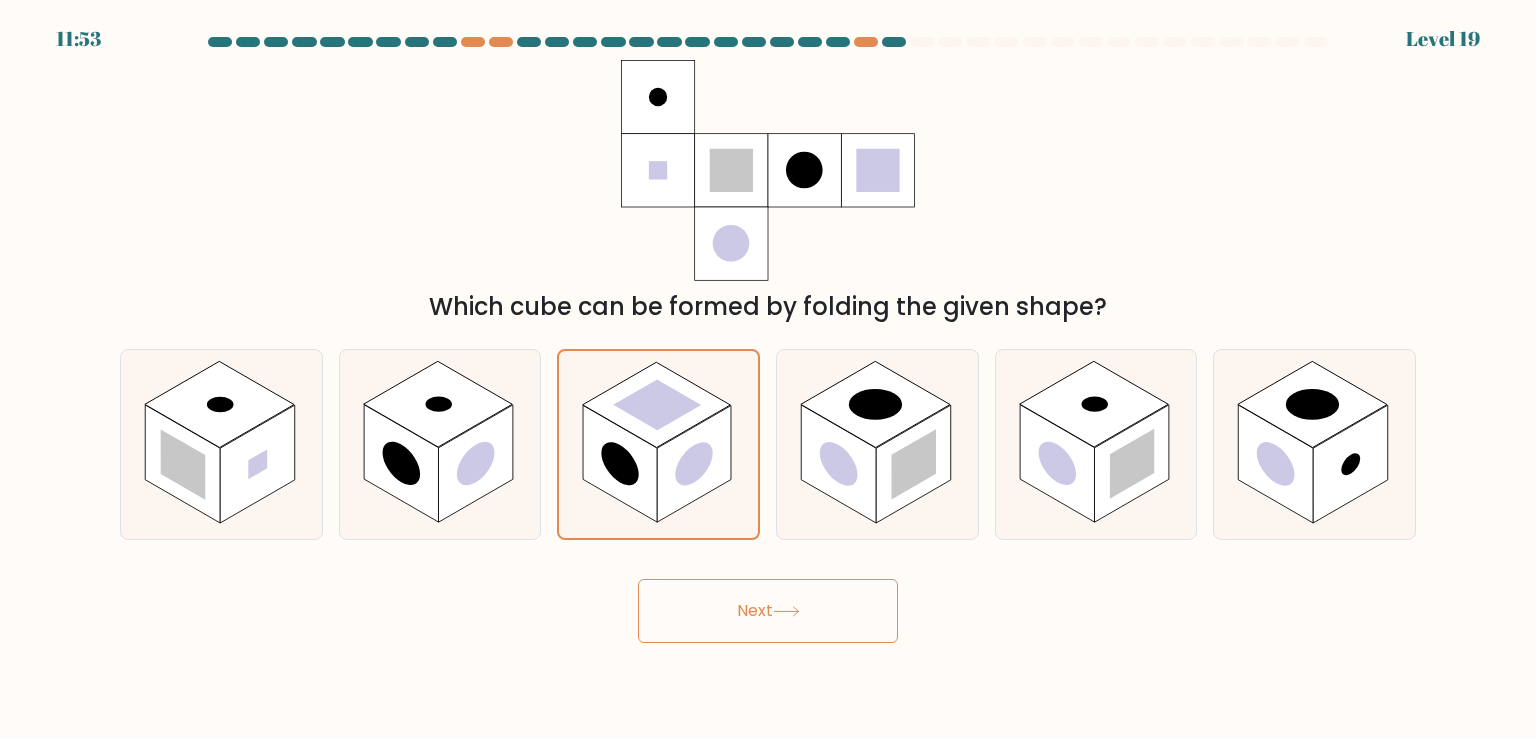 click on "Next" at bounding box center [768, 611] 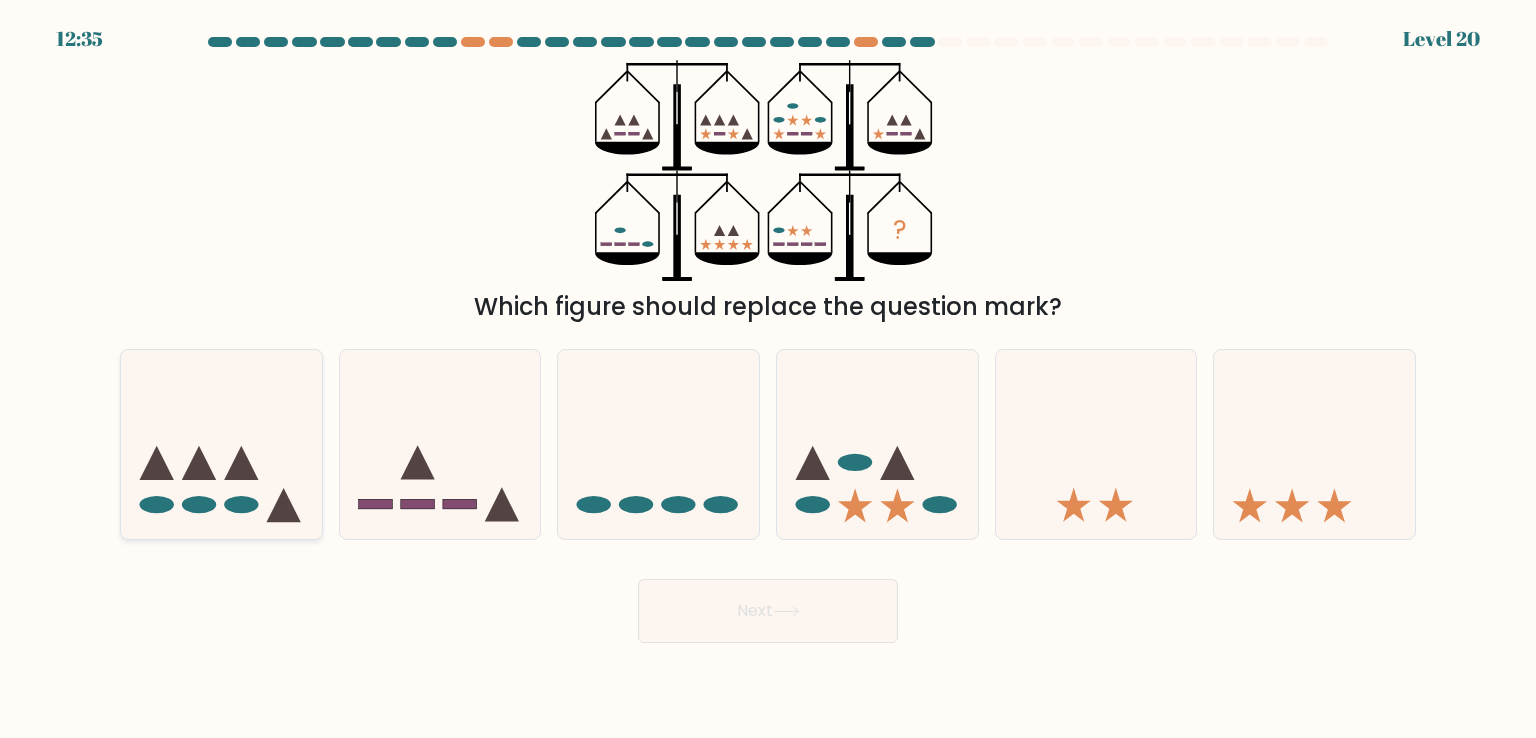 click 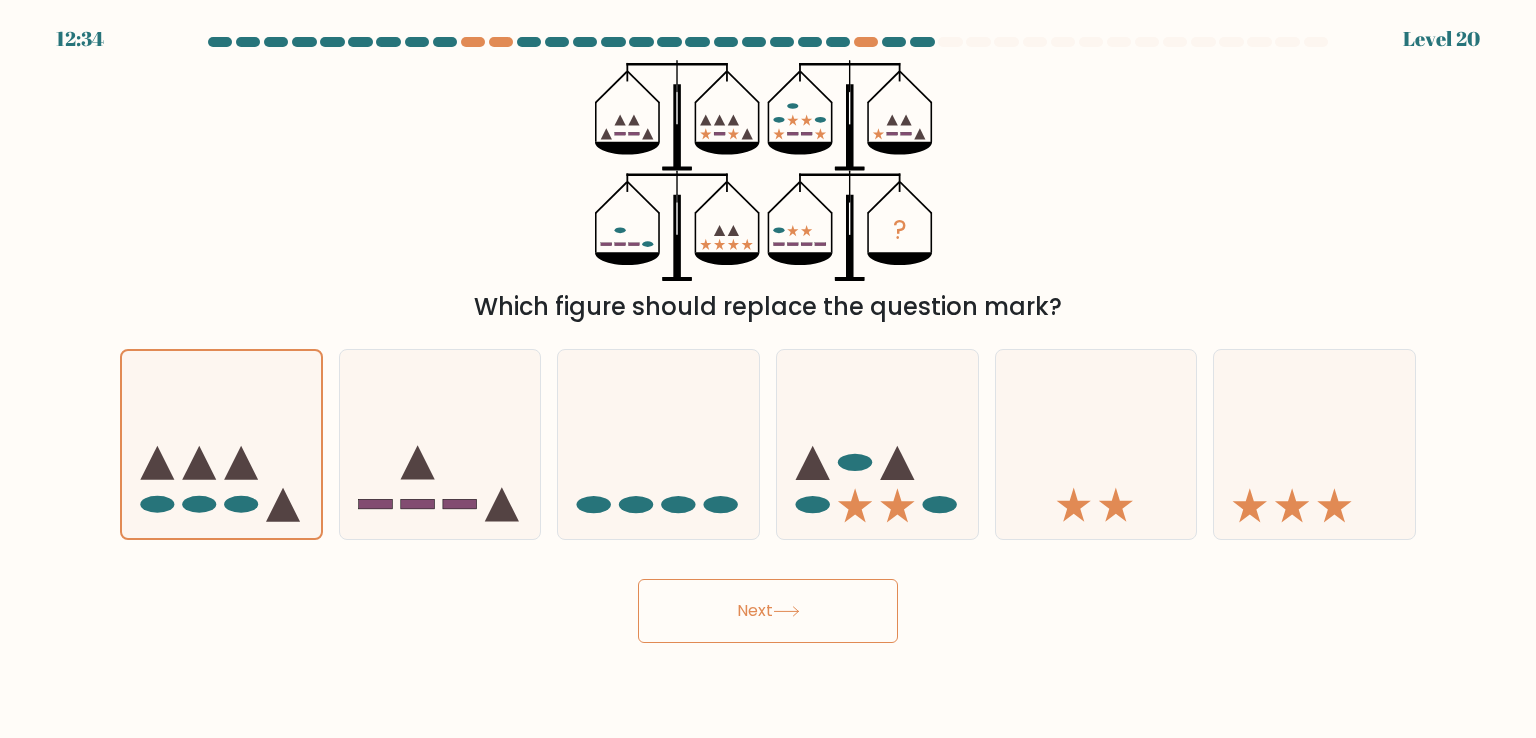 click on "Next" at bounding box center (768, 611) 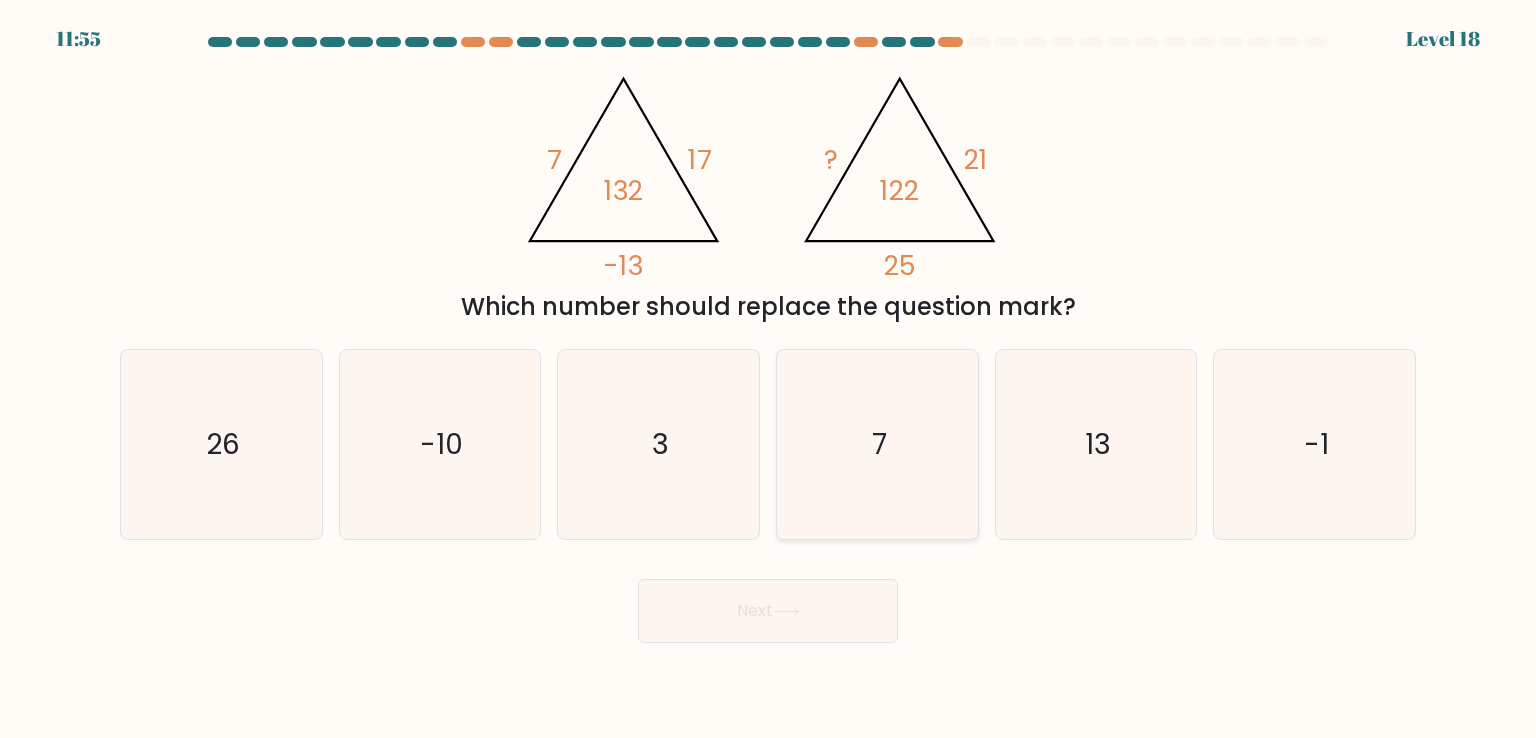 click on "7" 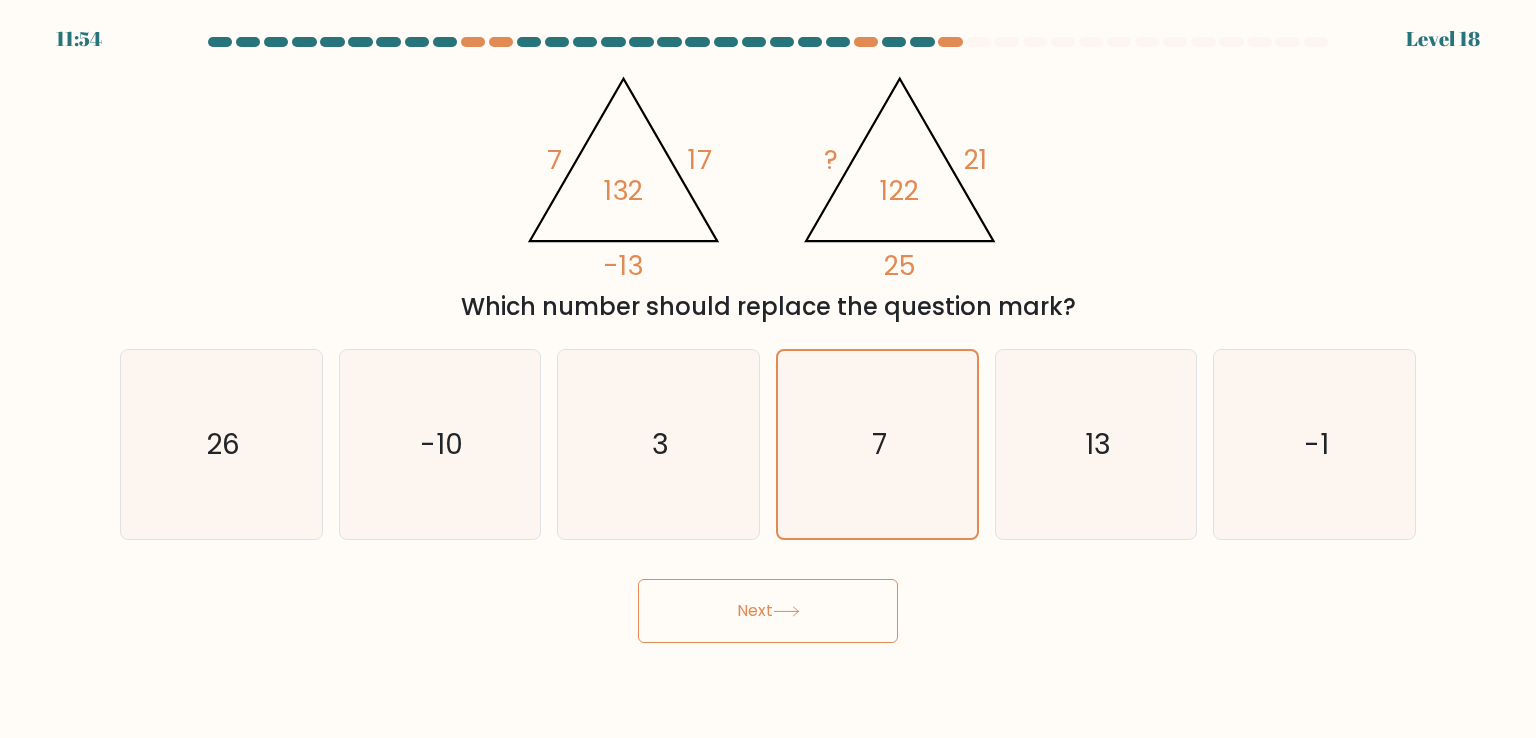 click on "Next" at bounding box center [768, 611] 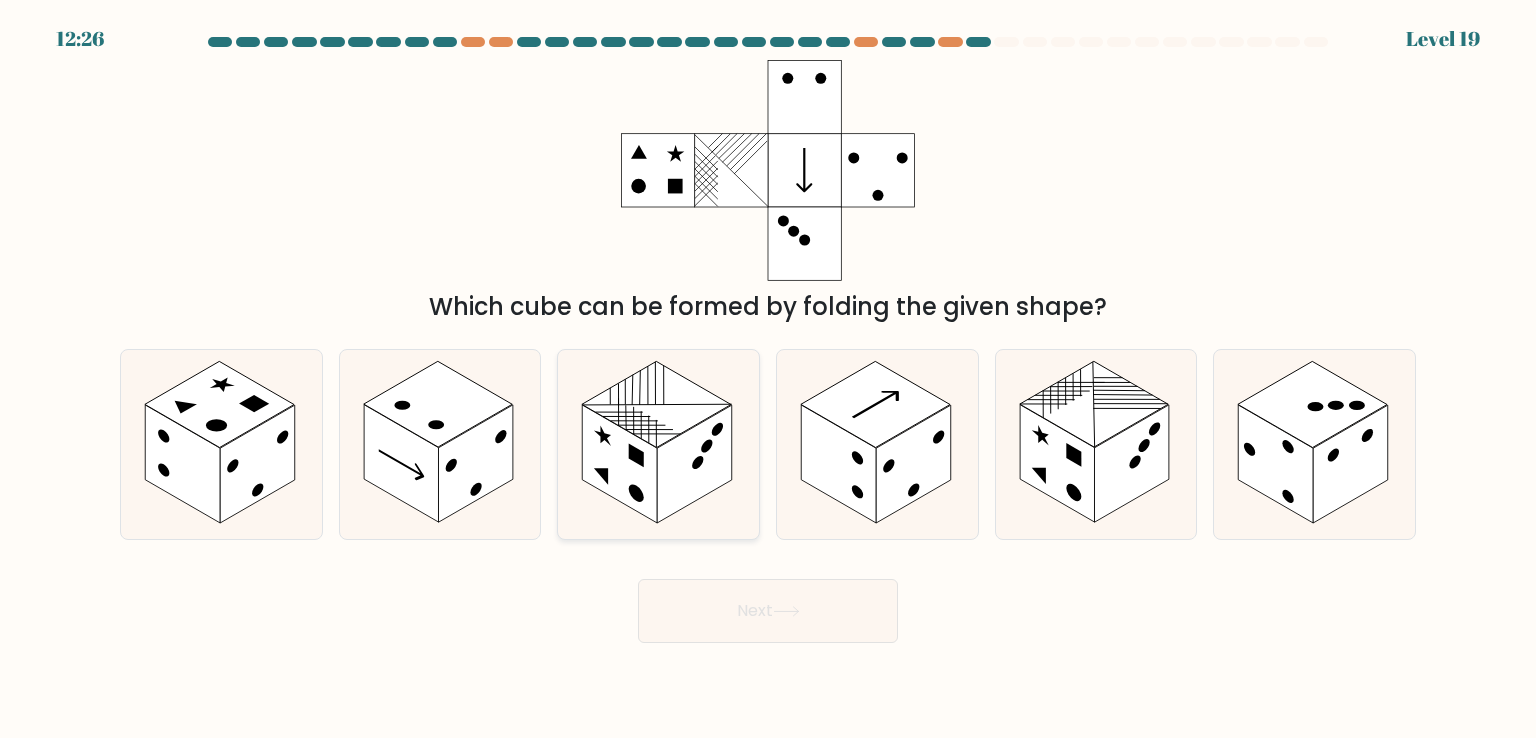 click 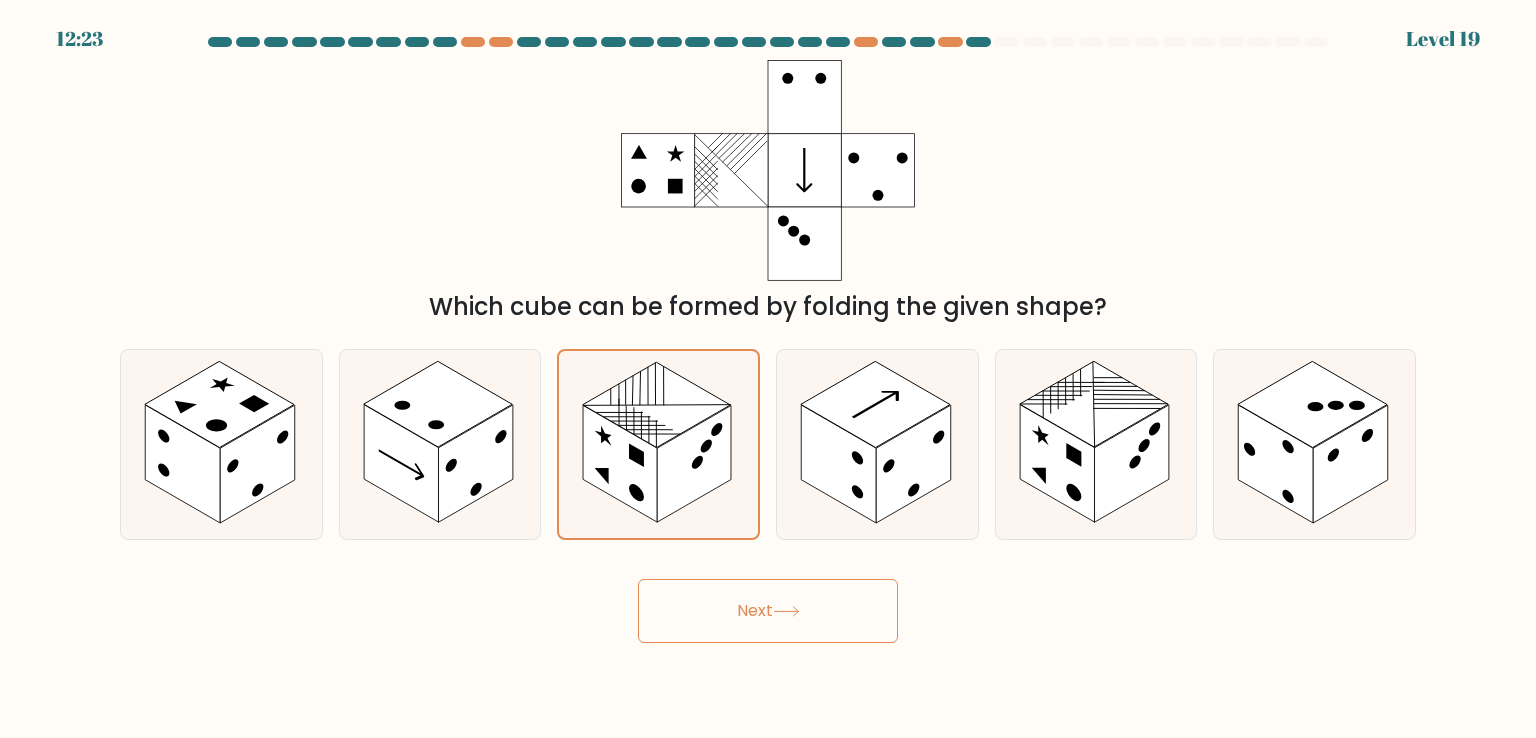 click on "Next" at bounding box center (768, 611) 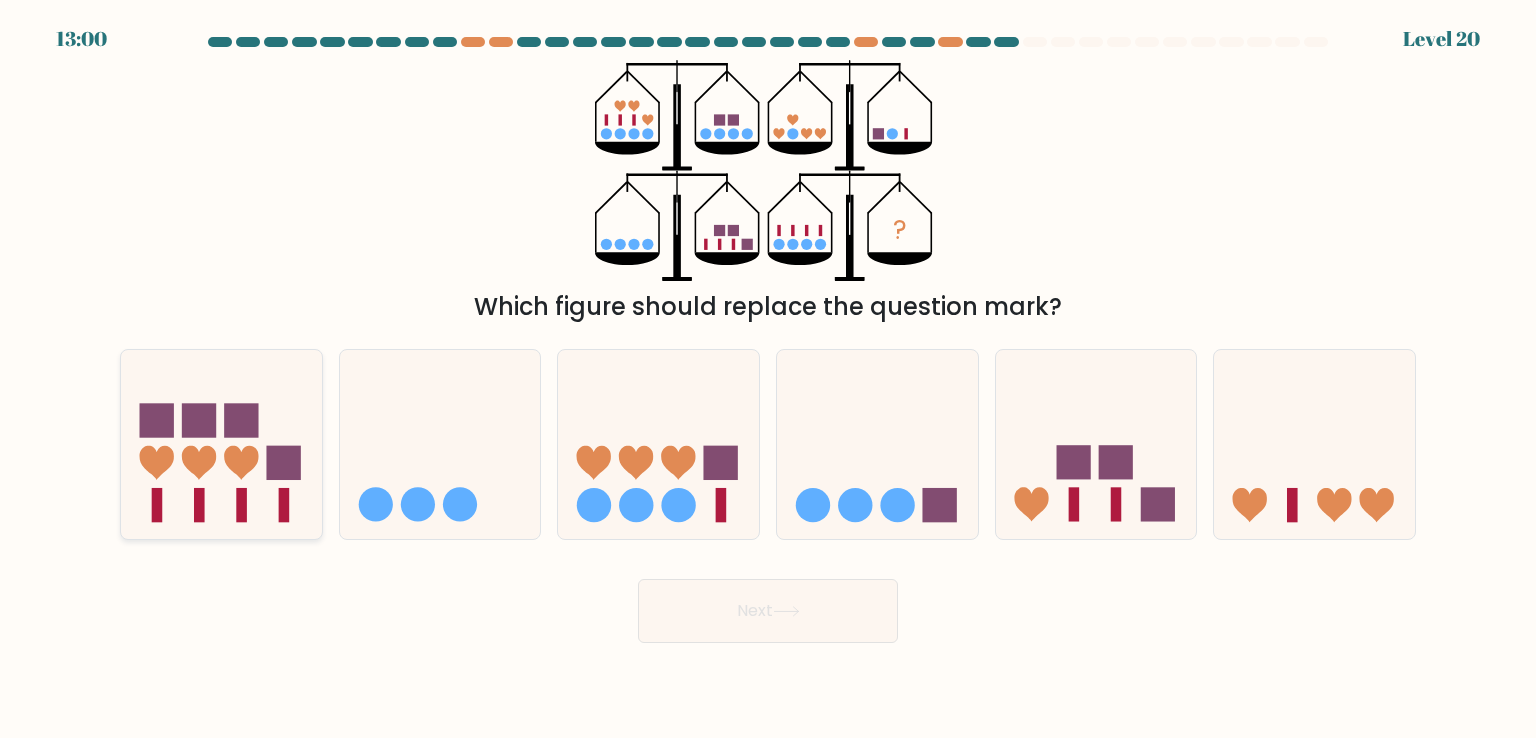 click 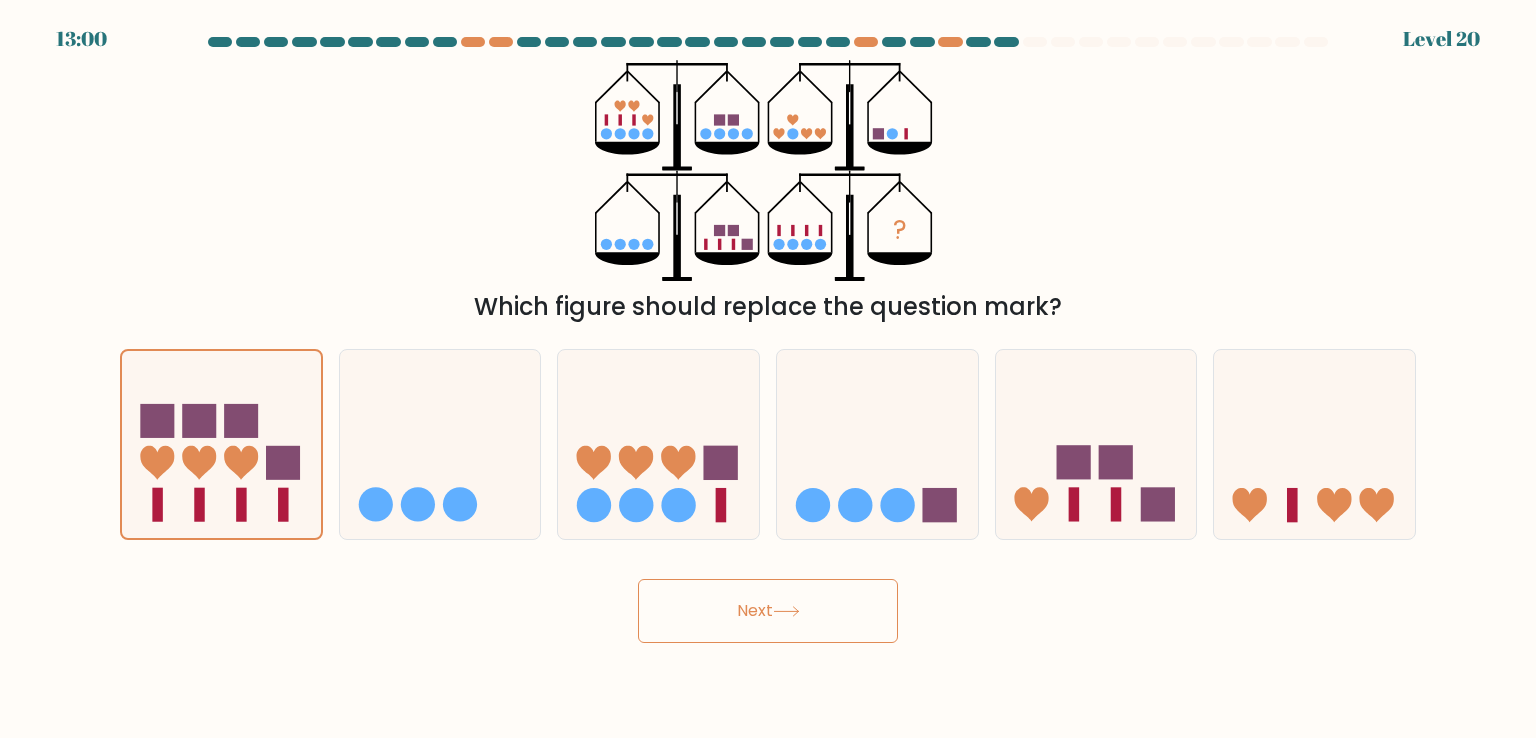 click on "Next" at bounding box center (768, 611) 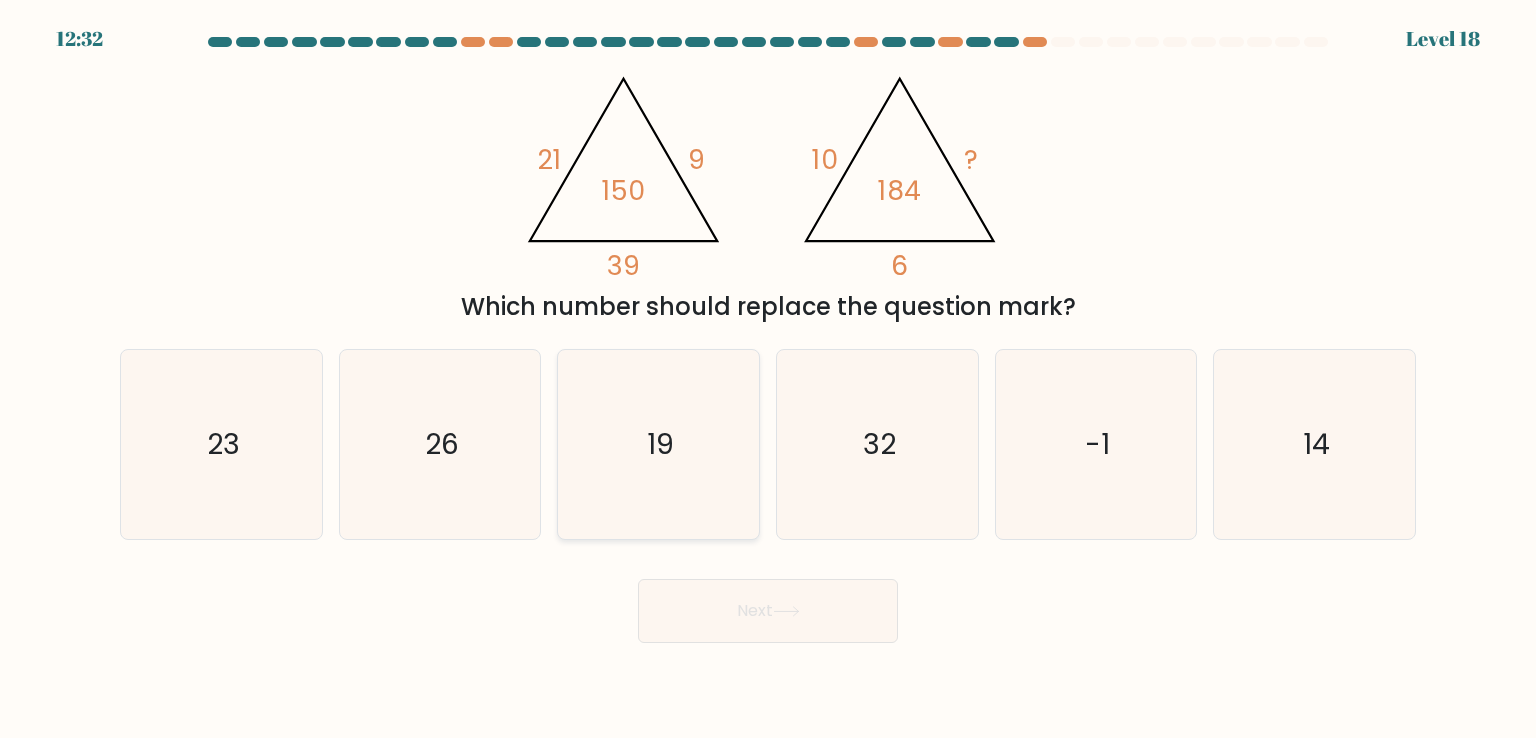 click on "19" 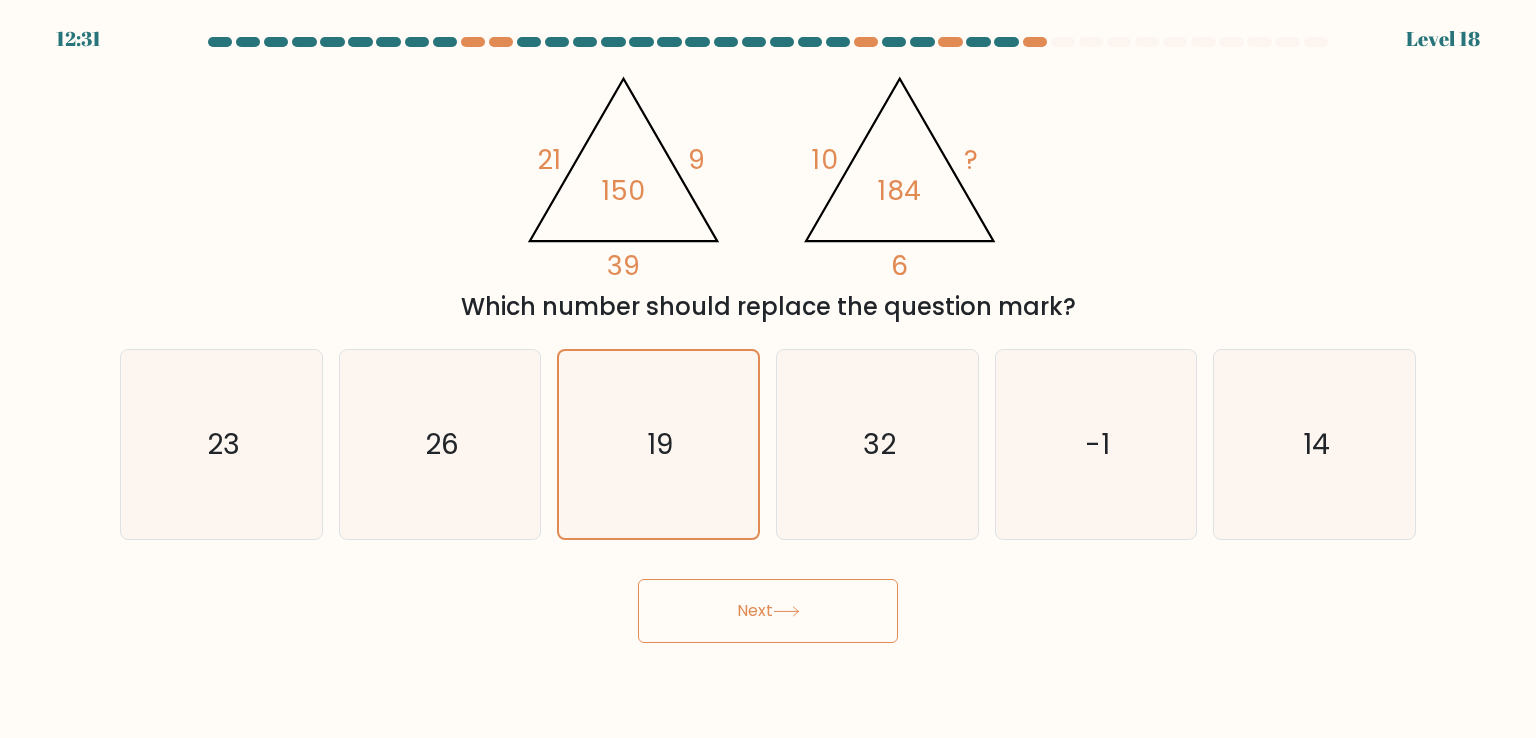 click on "Next" at bounding box center (768, 611) 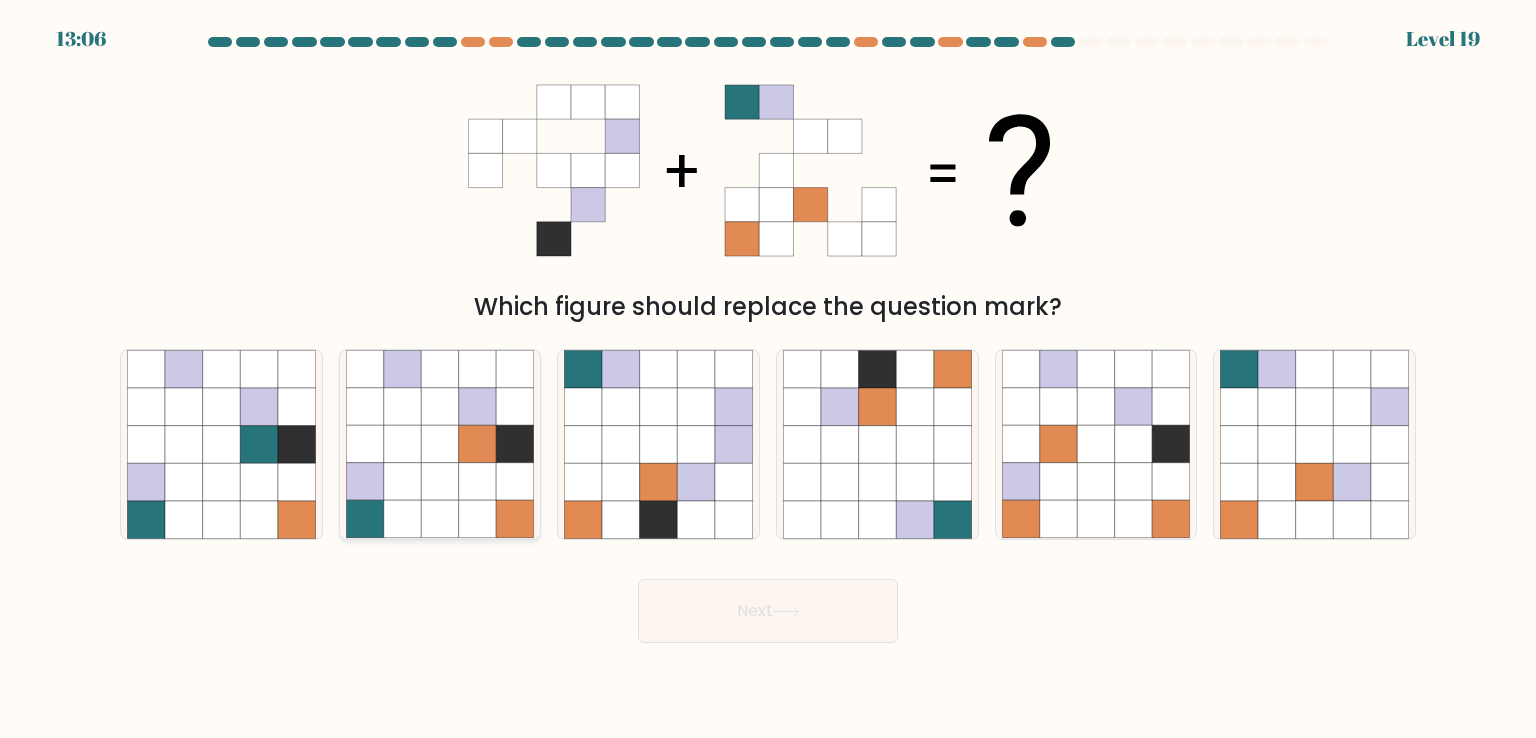 click 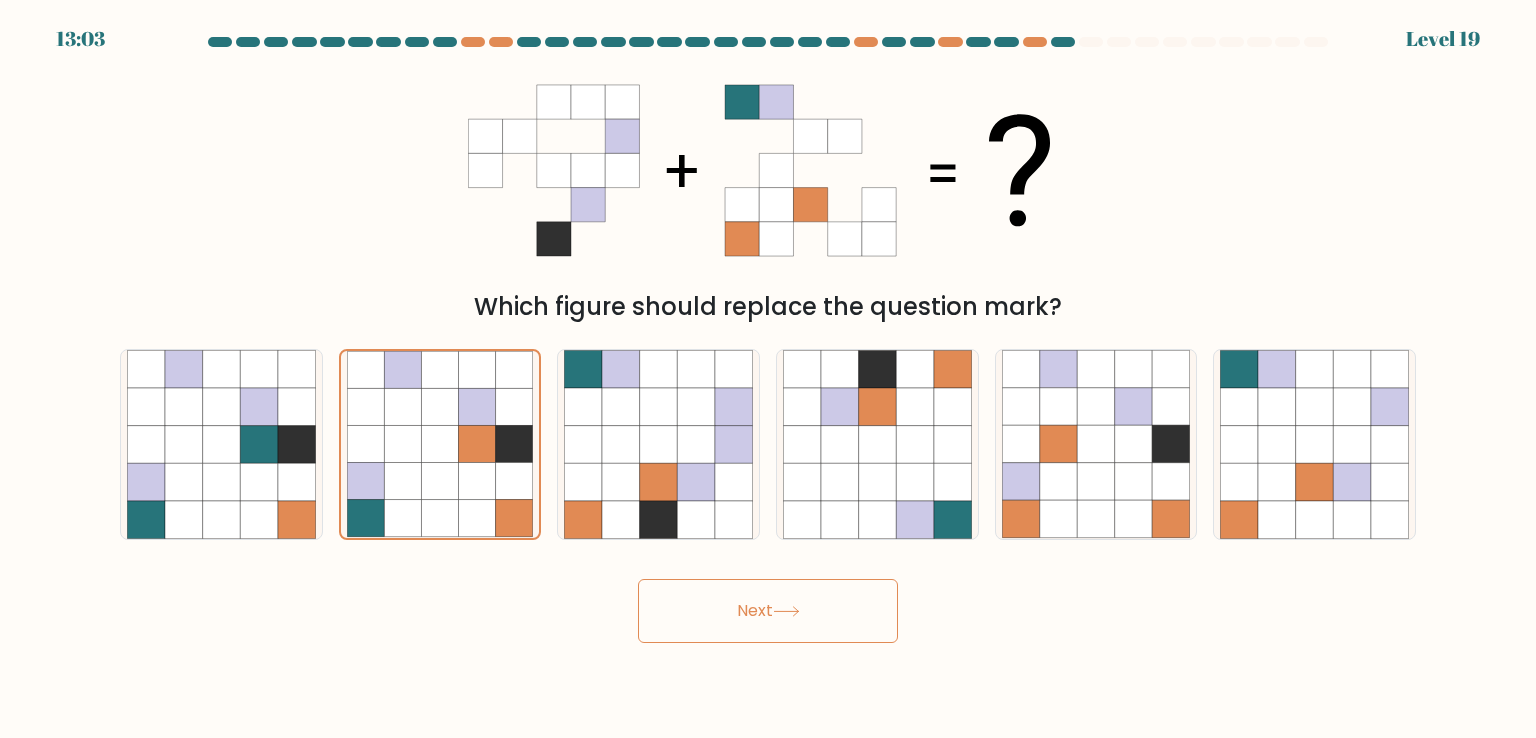 click on "Next" at bounding box center (768, 611) 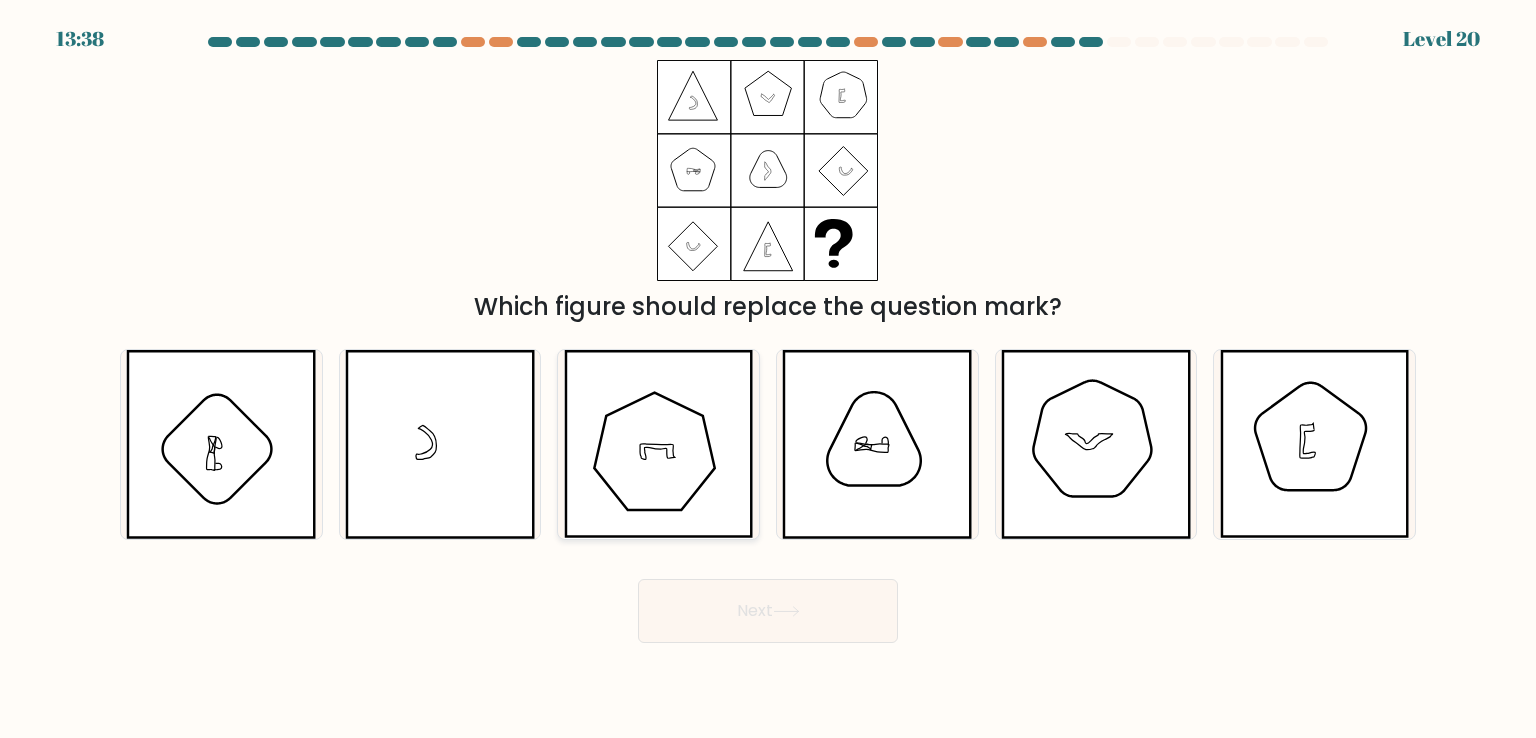 click 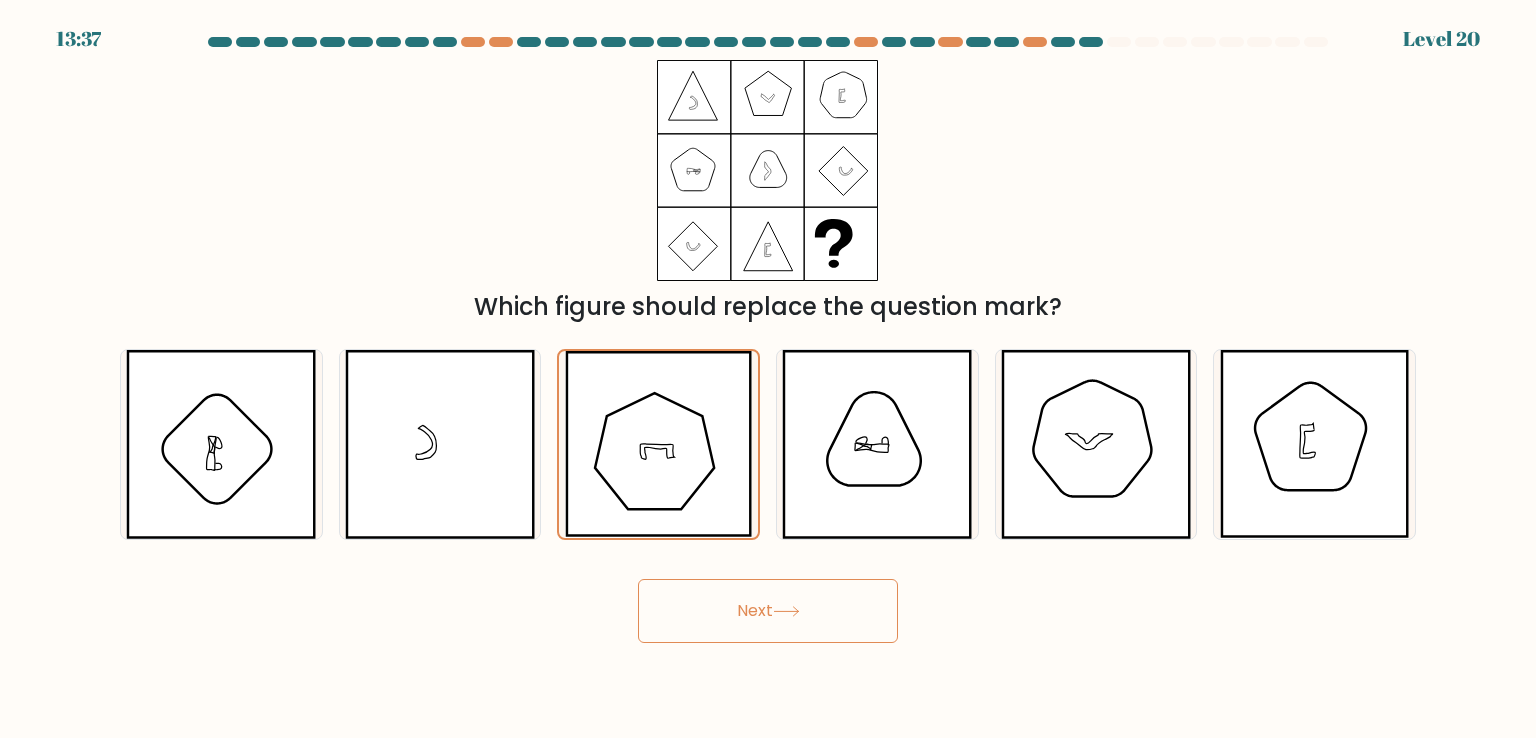 click on "Next" at bounding box center (768, 611) 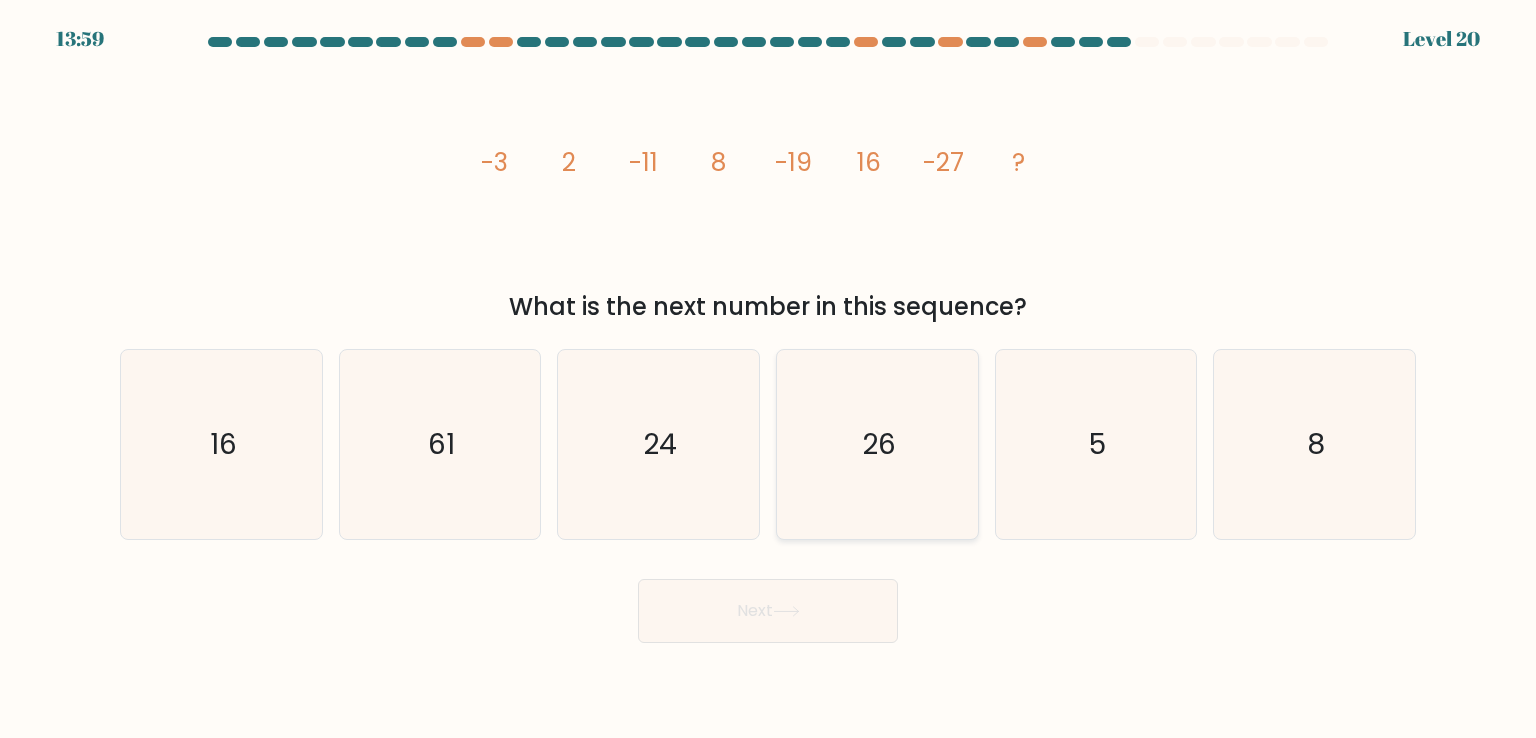 click on "26" 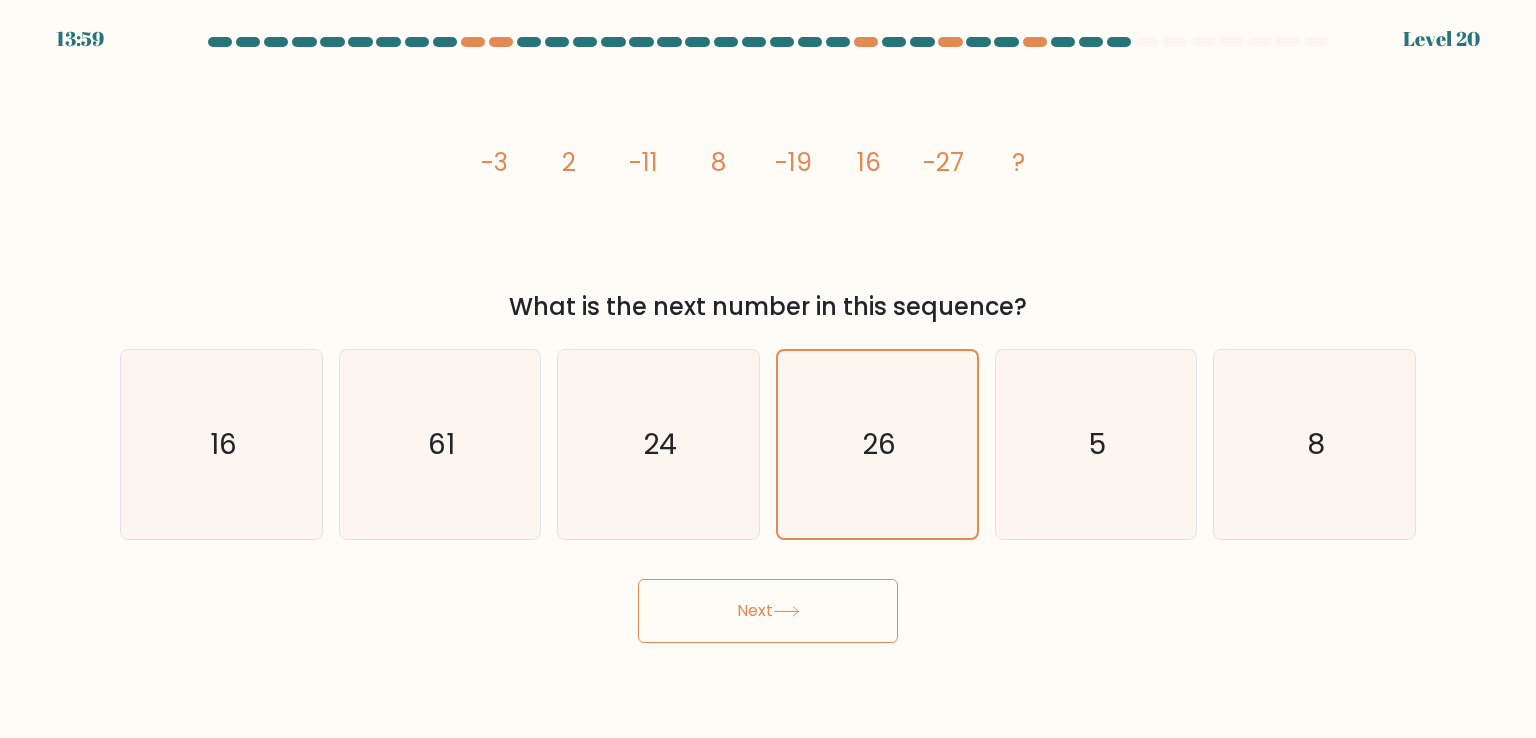 click on "Next" at bounding box center (768, 611) 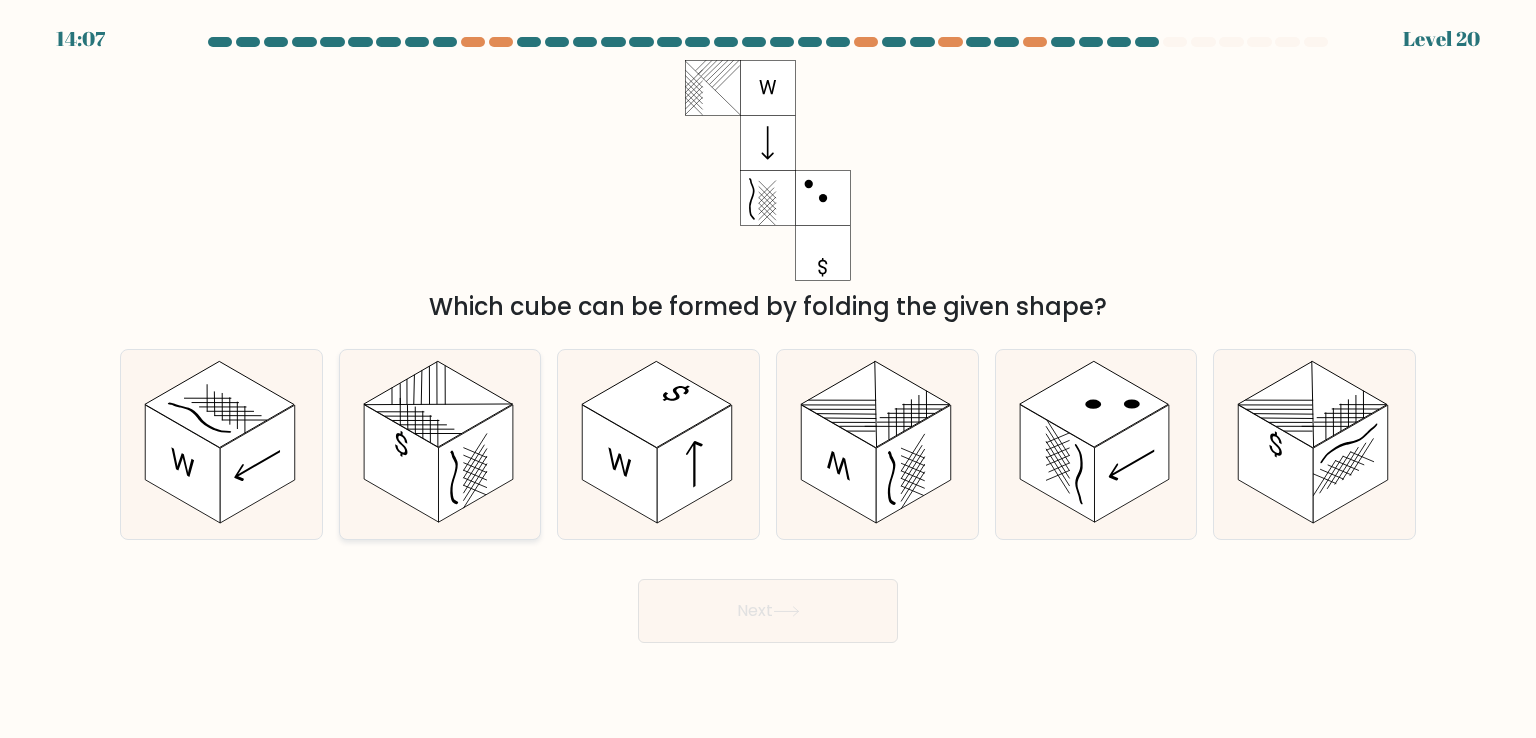 click 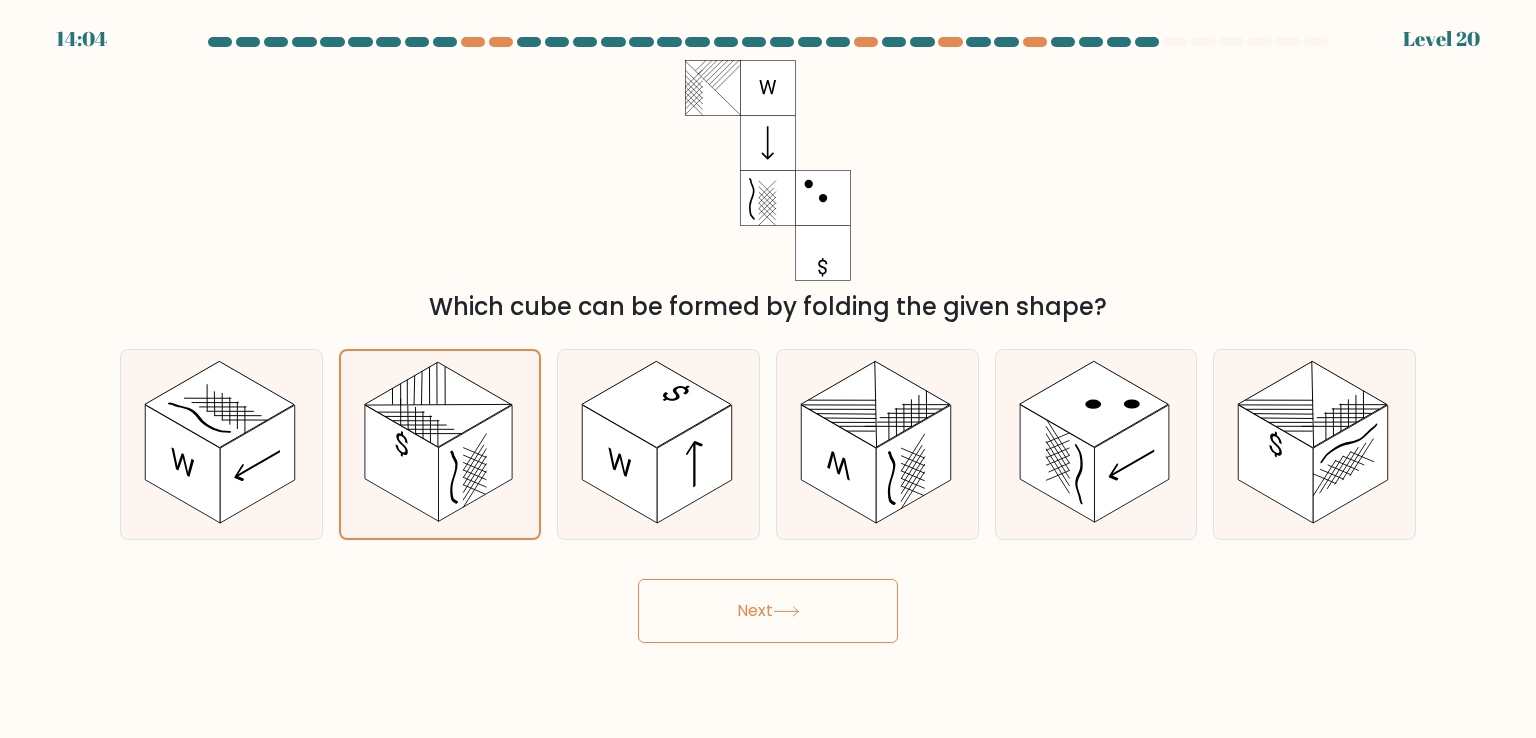 click on "Next" at bounding box center (768, 611) 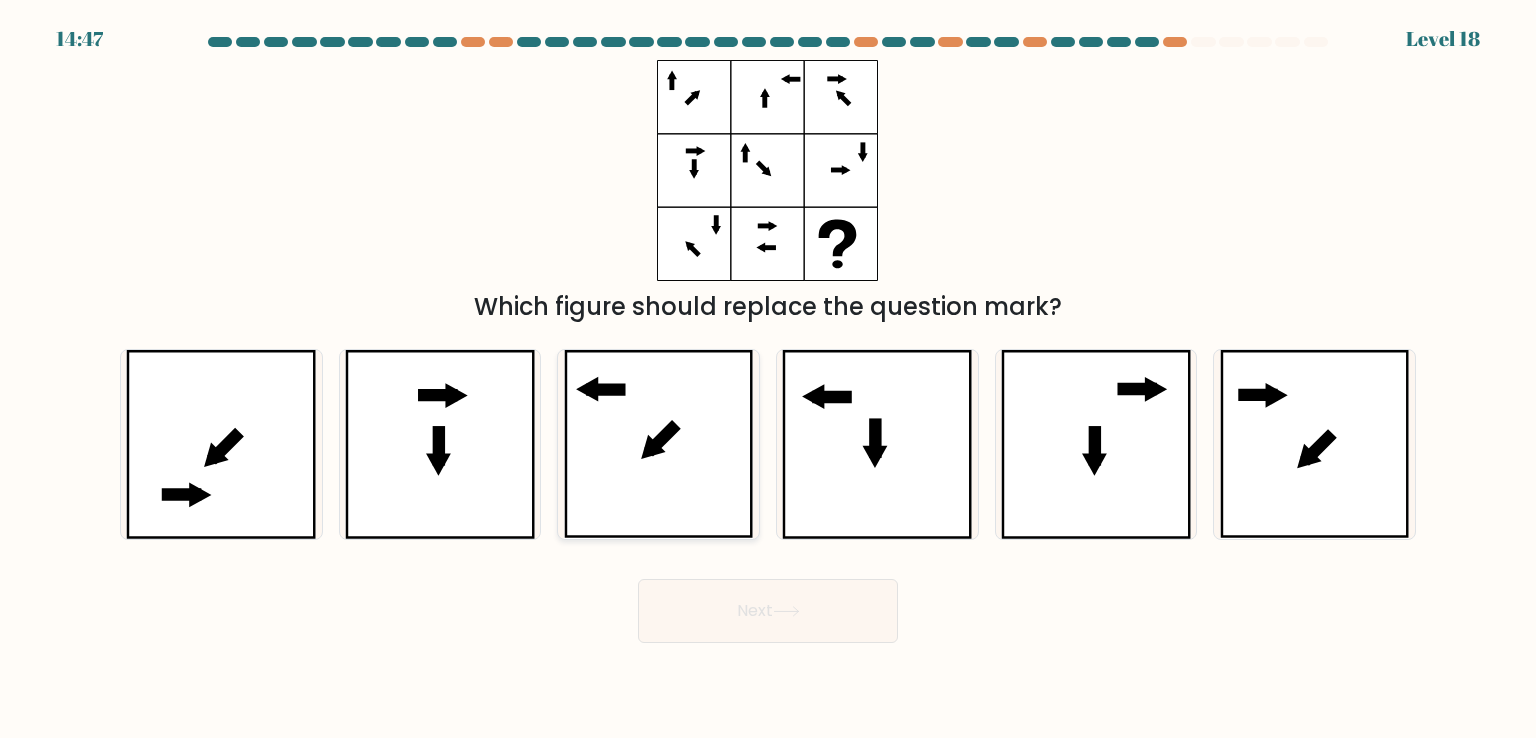 click 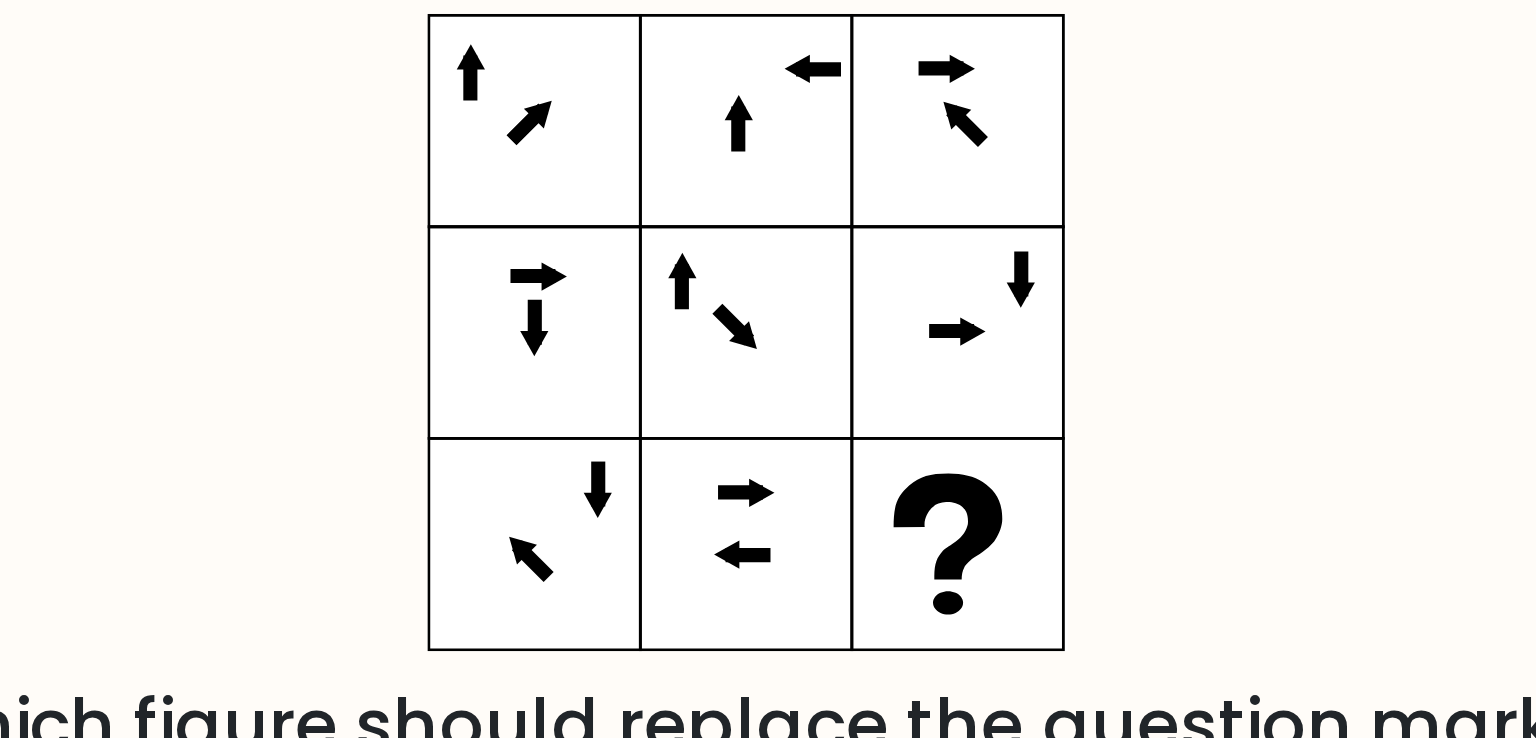 drag, startPoint x: 721, startPoint y: 122, endPoint x: 920, endPoint y: 109, distance: 199.42416 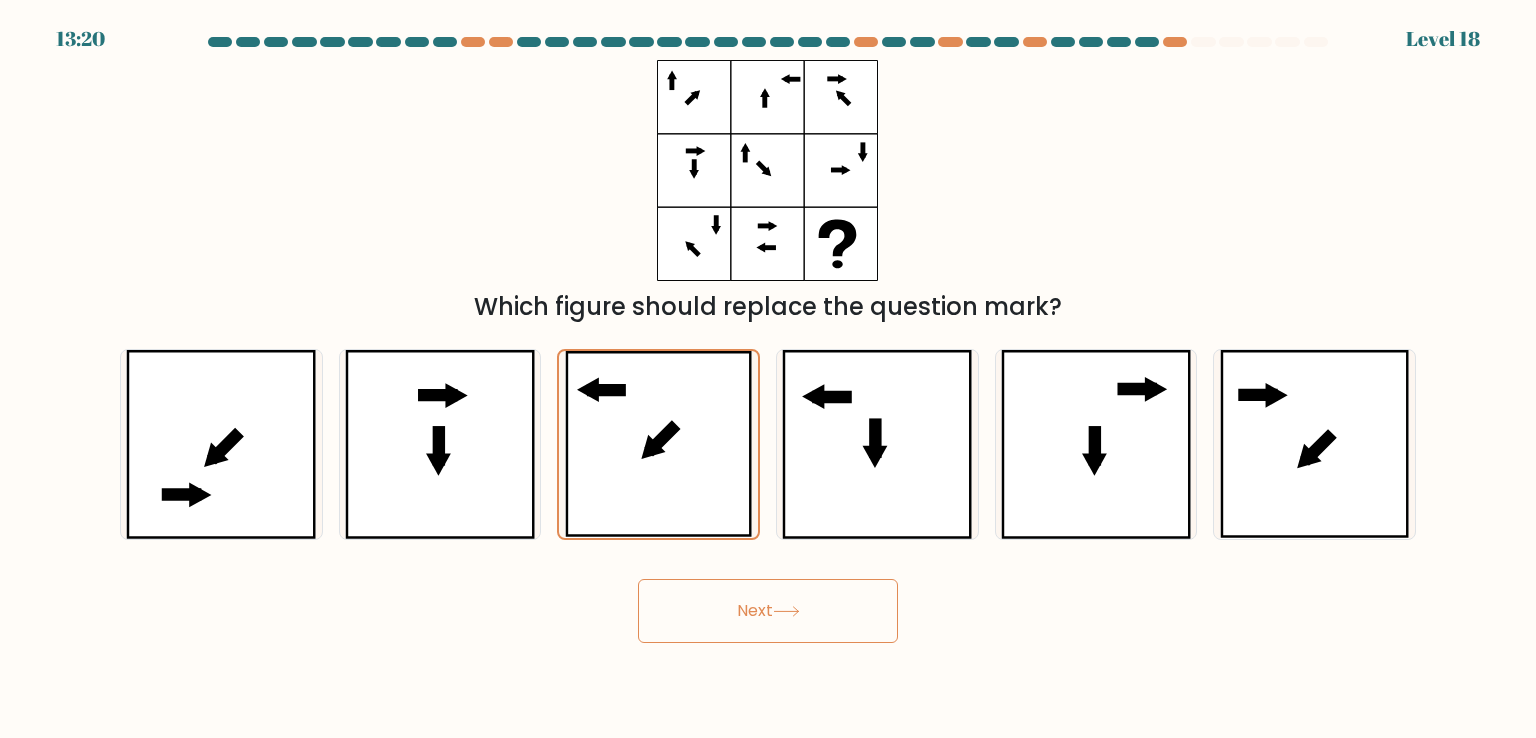 click on "Next" at bounding box center (768, 611) 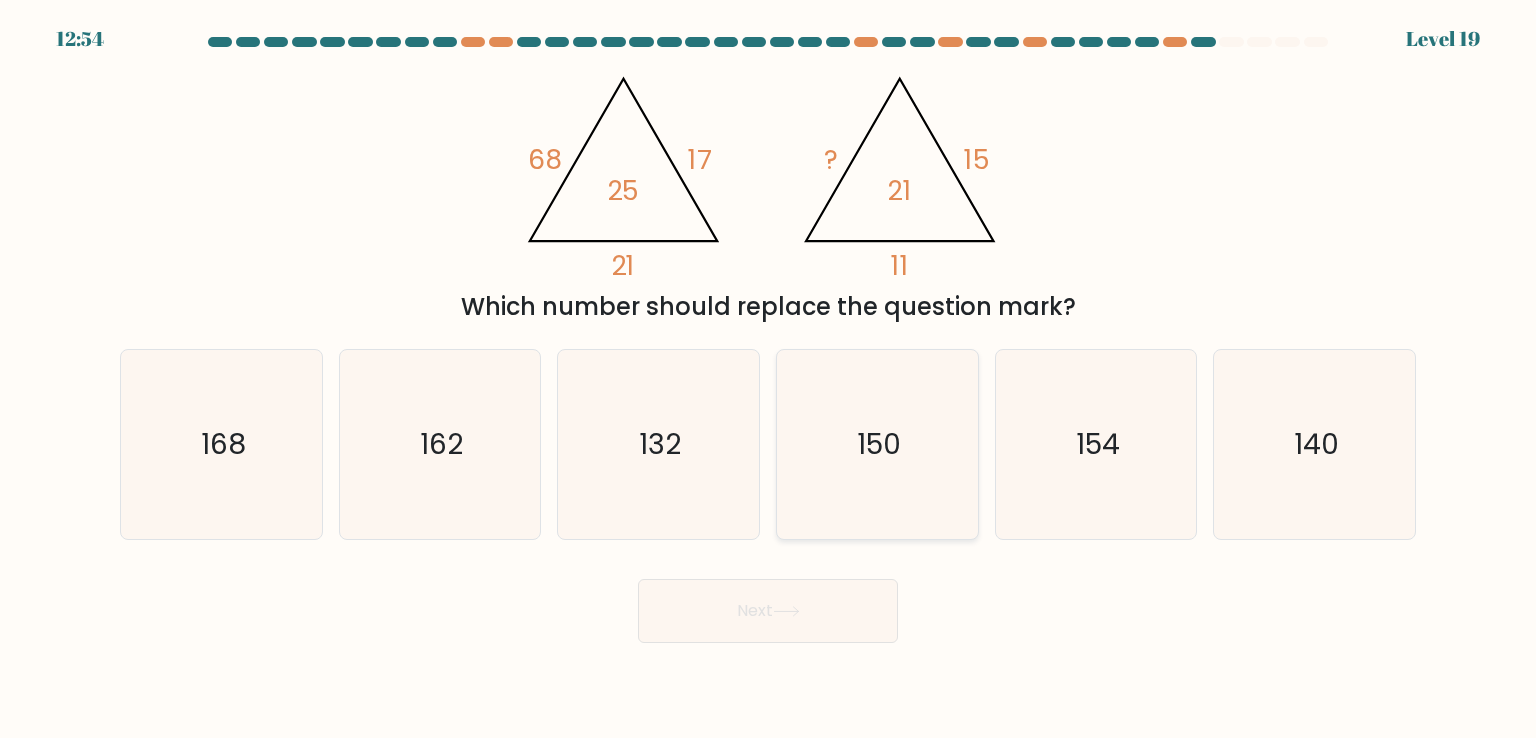 click on "150" 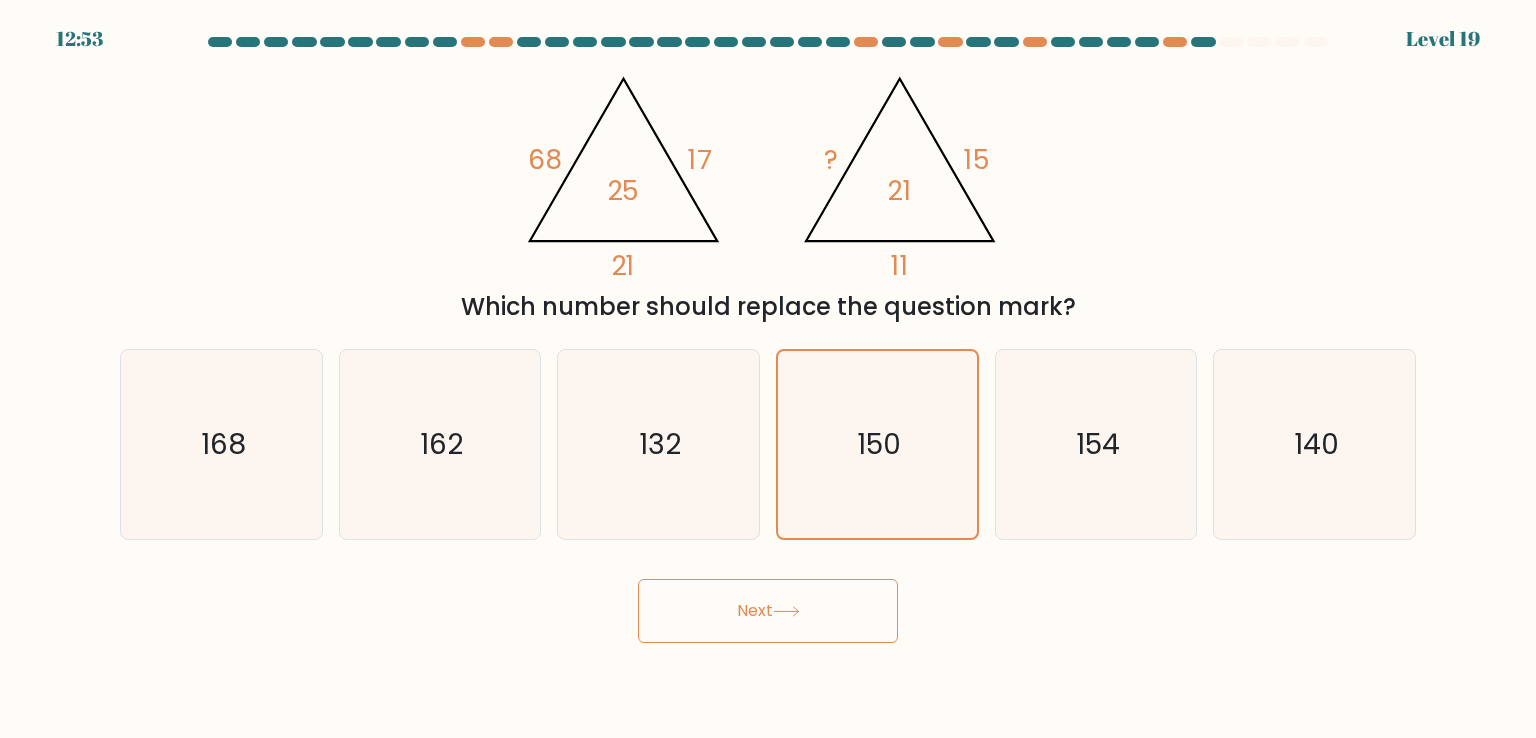 drag, startPoint x: 776, startPoint y: 645, endPoint x: 812, endPoint y: 615, distance: 46.8615 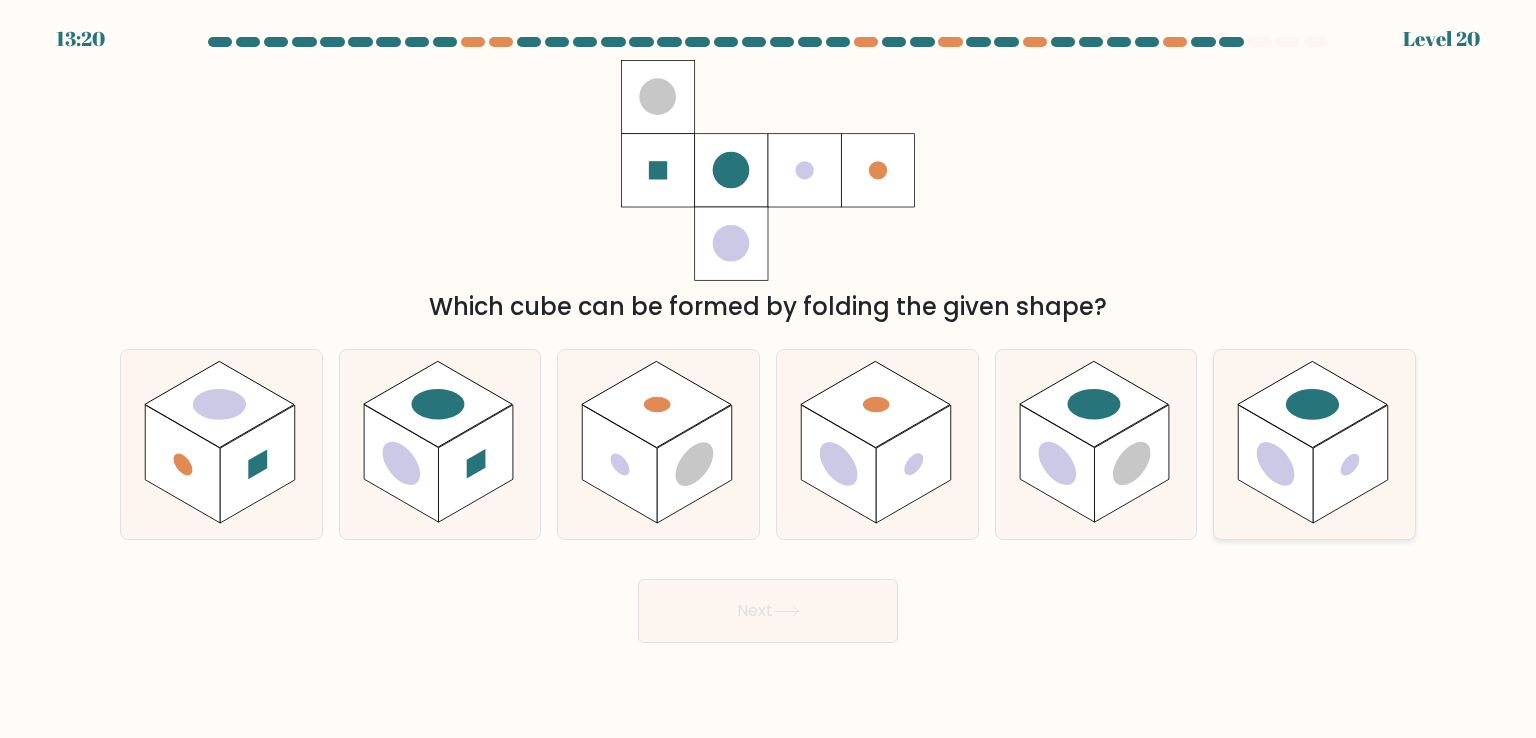 click 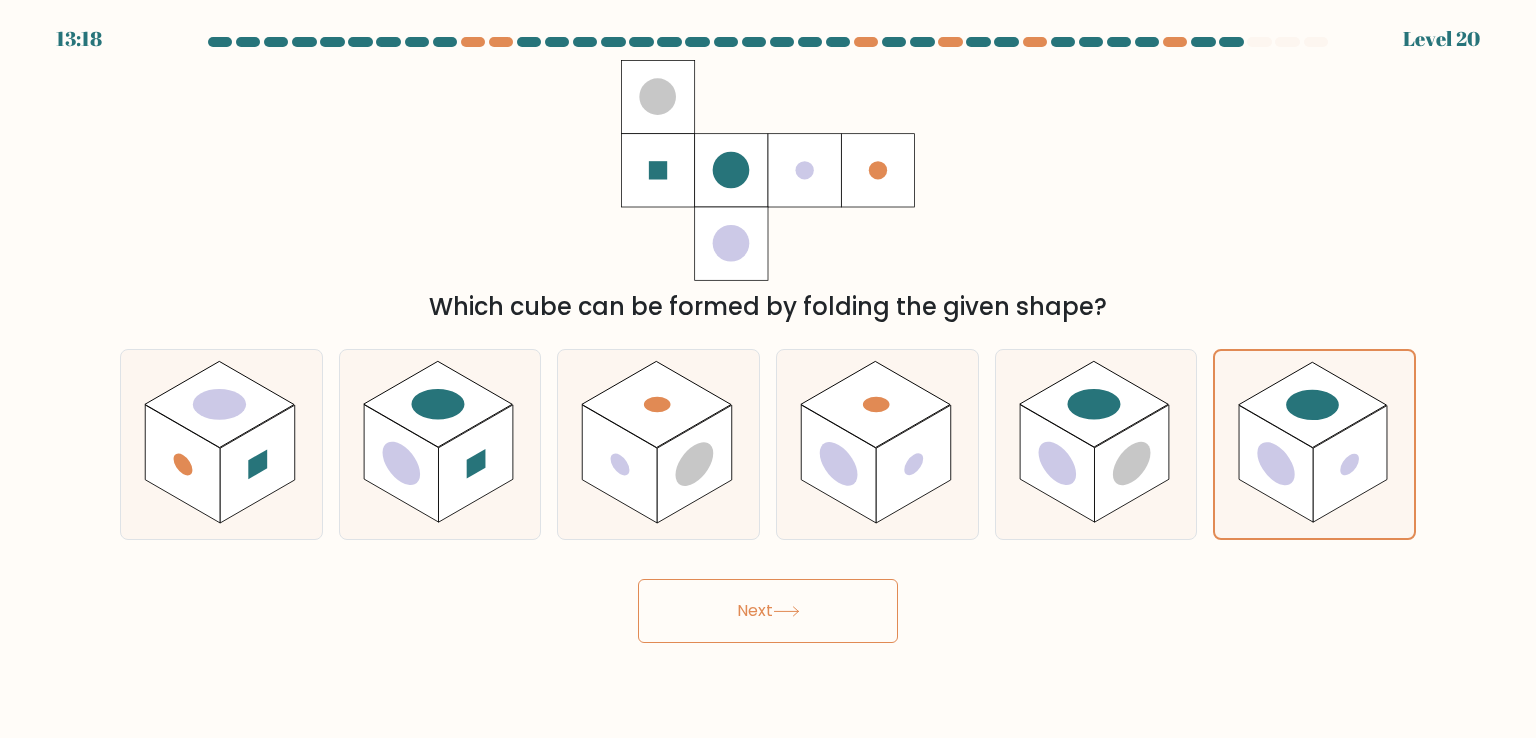 click on "Next" at bounding box center (768, 611) 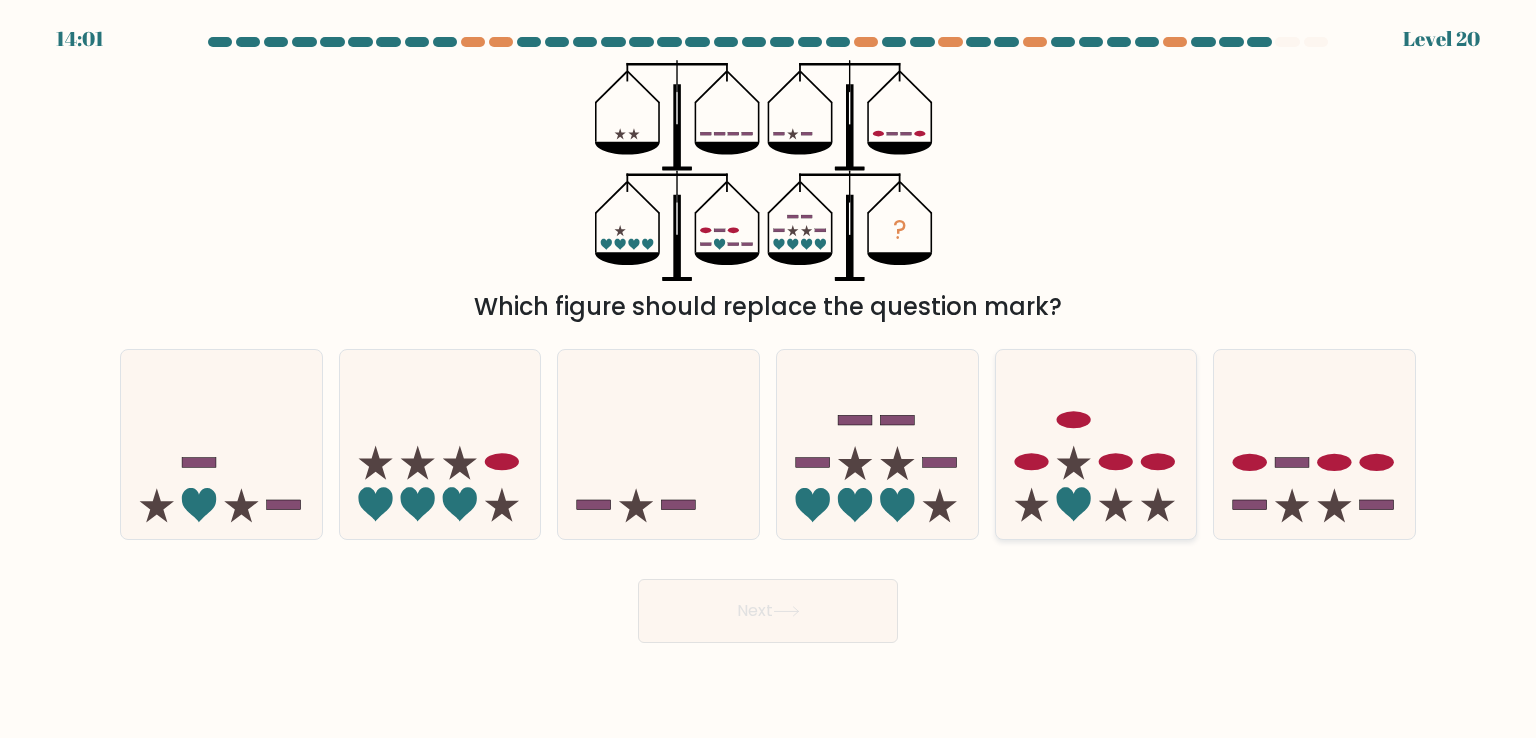 click 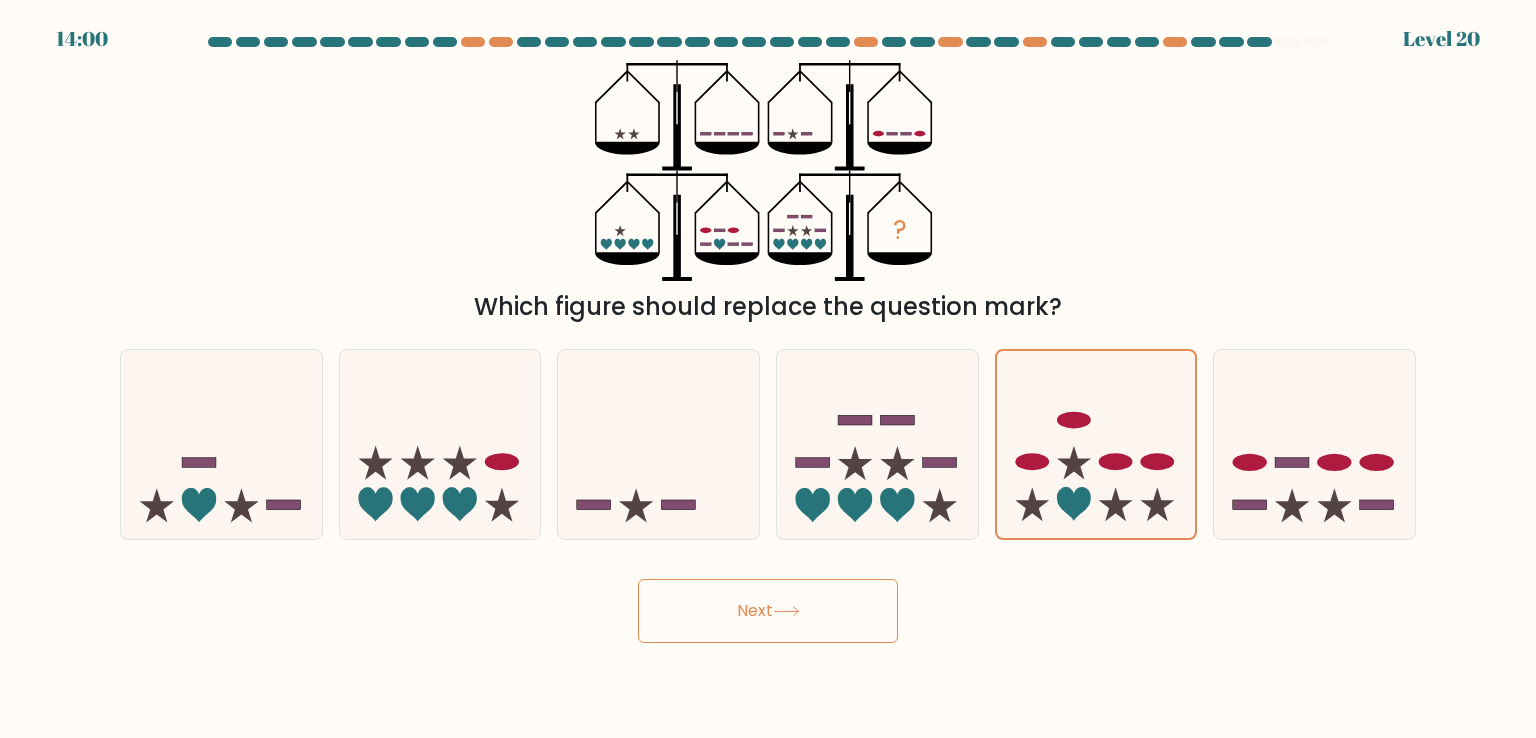 click on "Next" at bounding box center (768, 603) 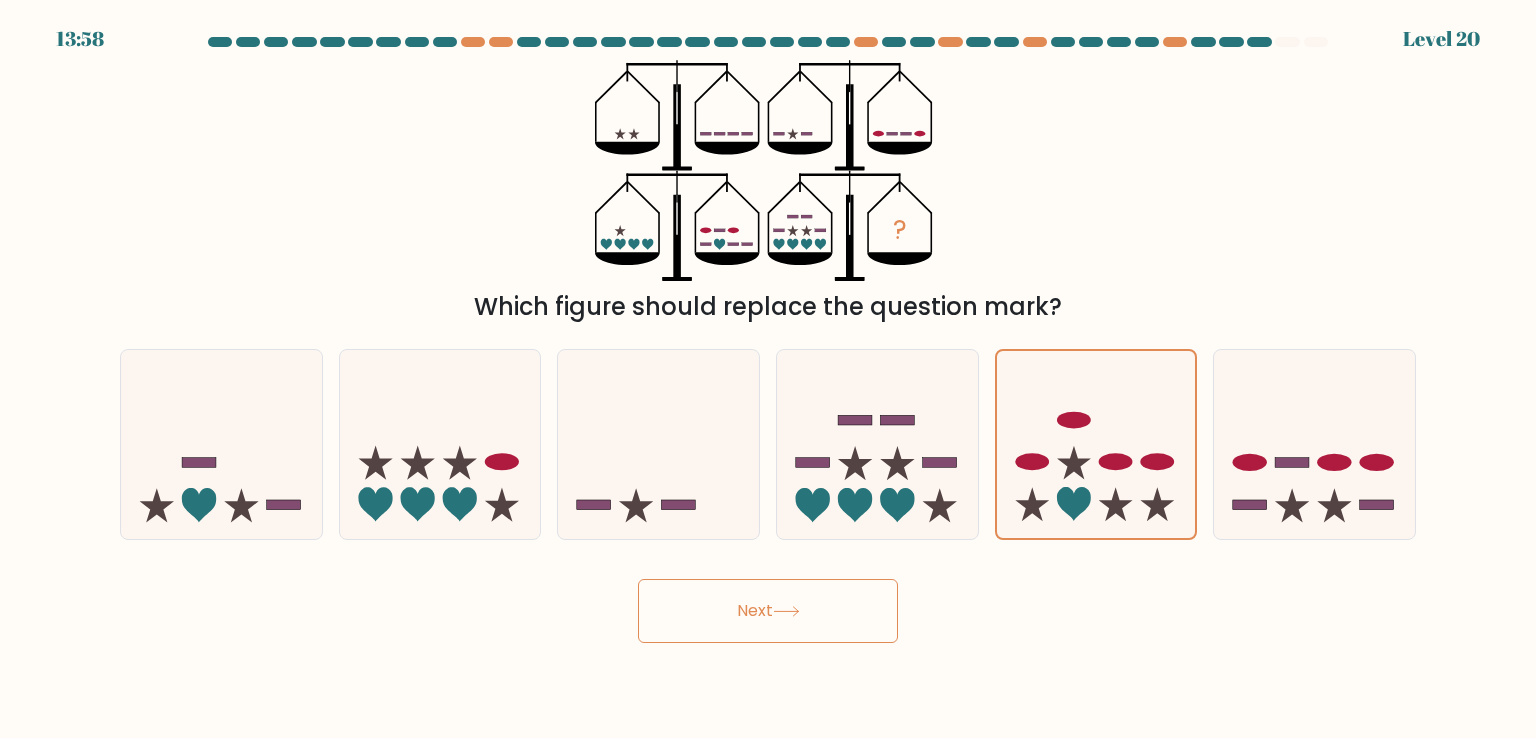 click on "Next" at bounding box center [768, 611] 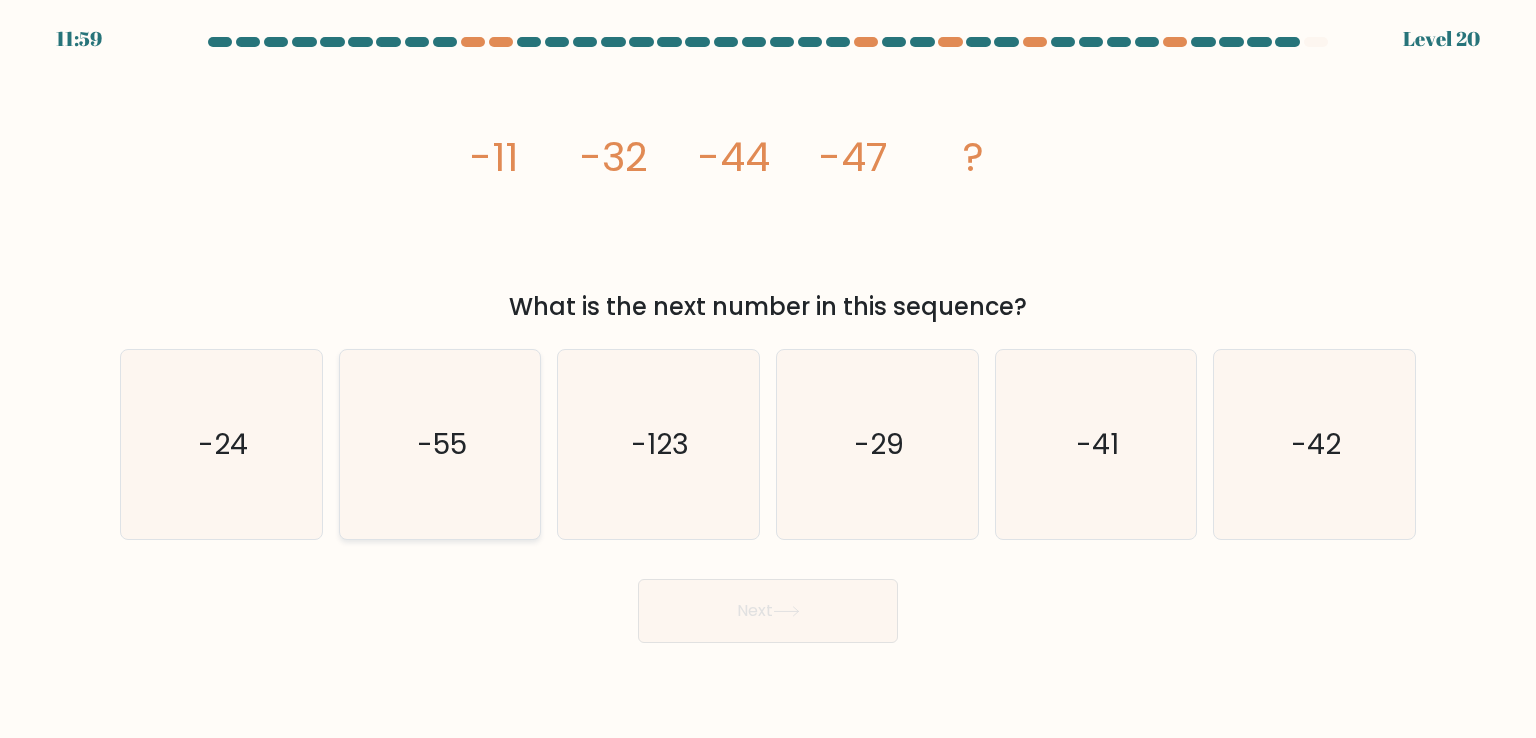 click on "-55" 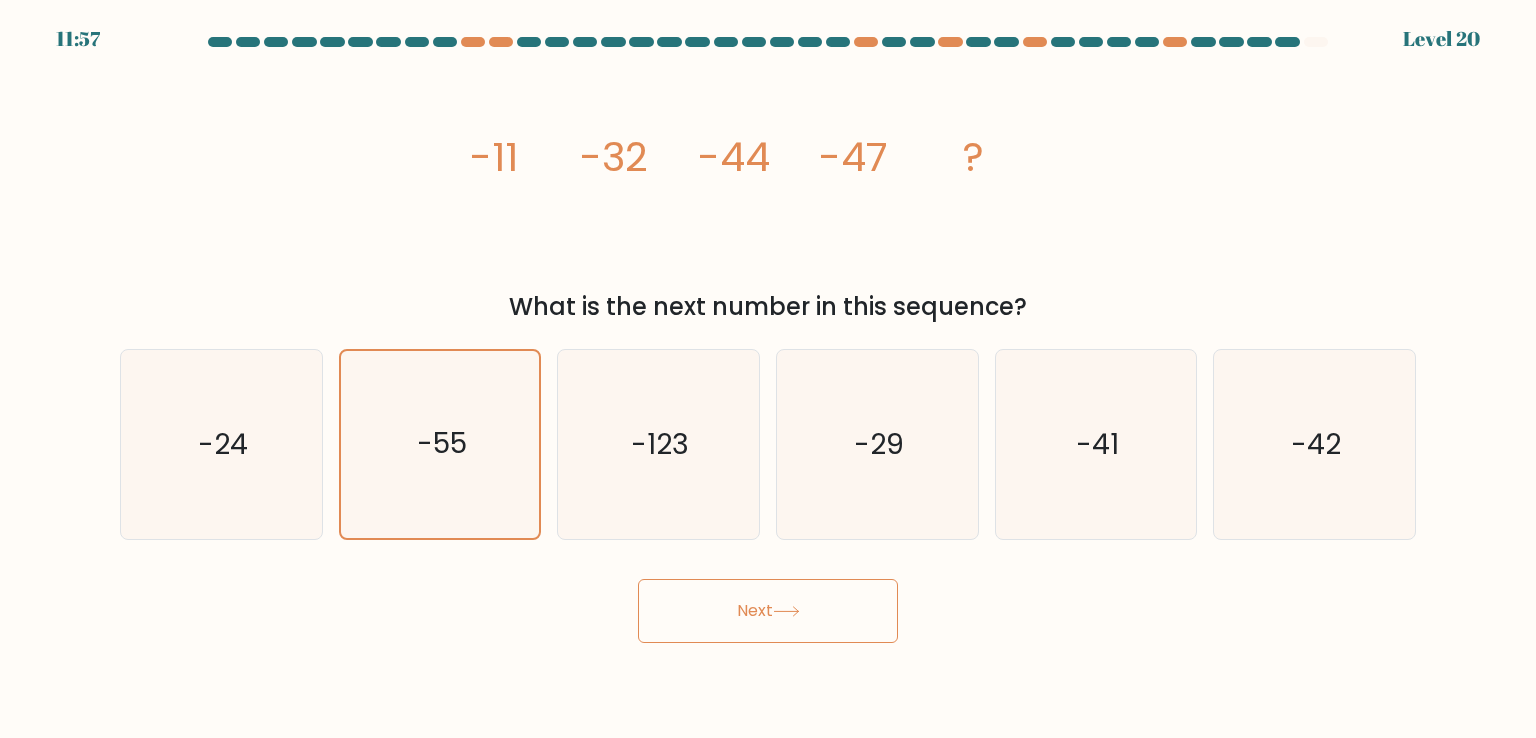 click on "Next" at bounding box center (768, 611) 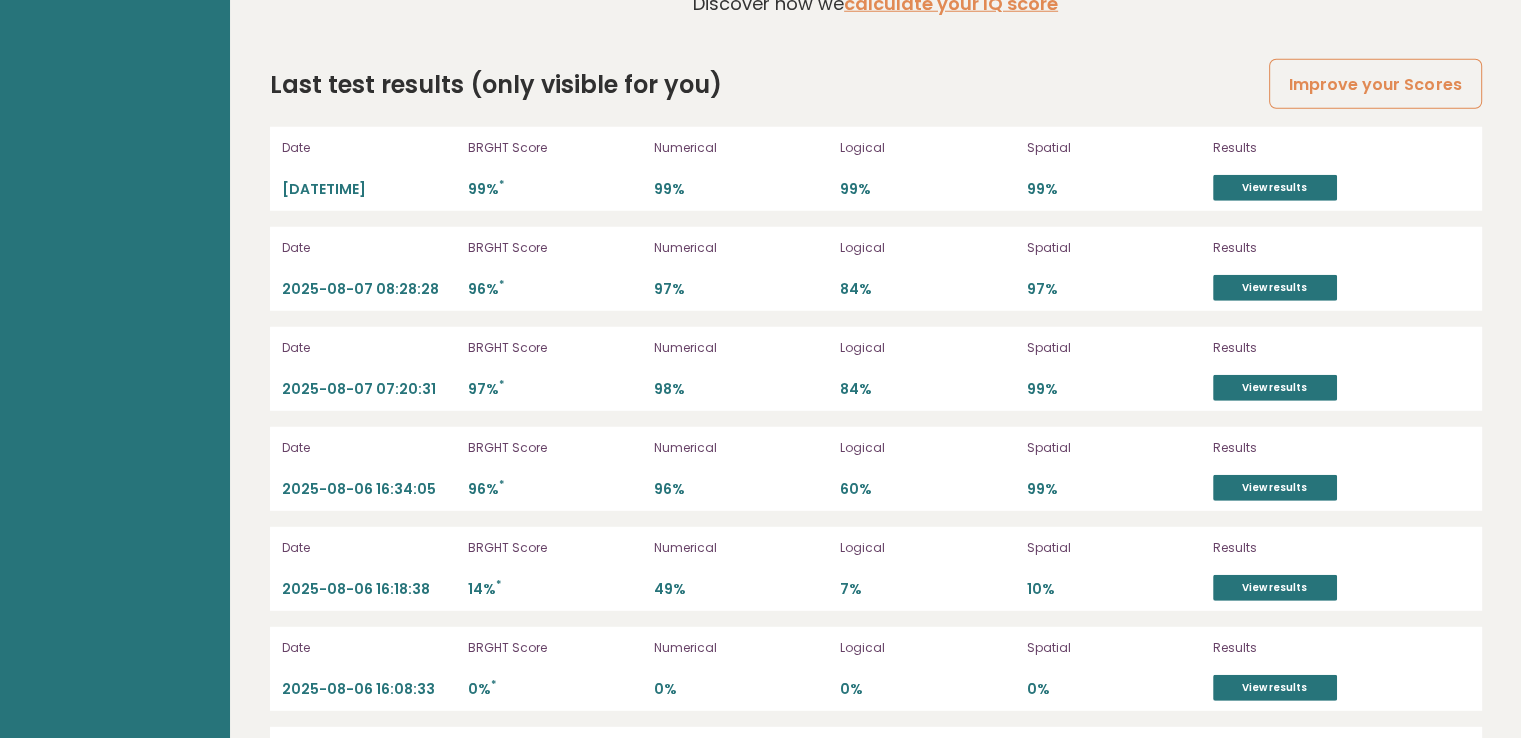 scroll, scrollTop: 5604, scrollLeft: 0, axis: vertical 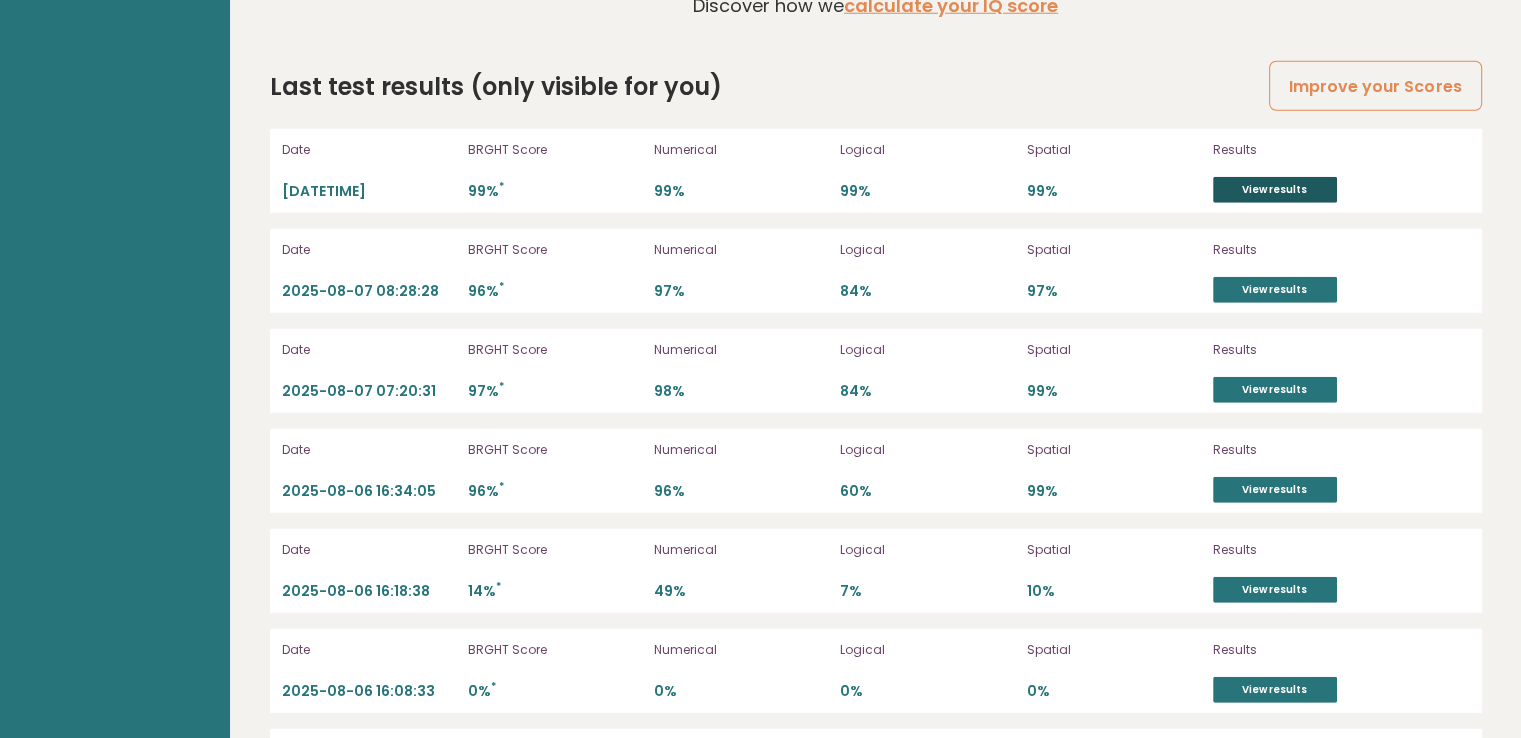 click on "View results" at bounding box center [1275, 190] 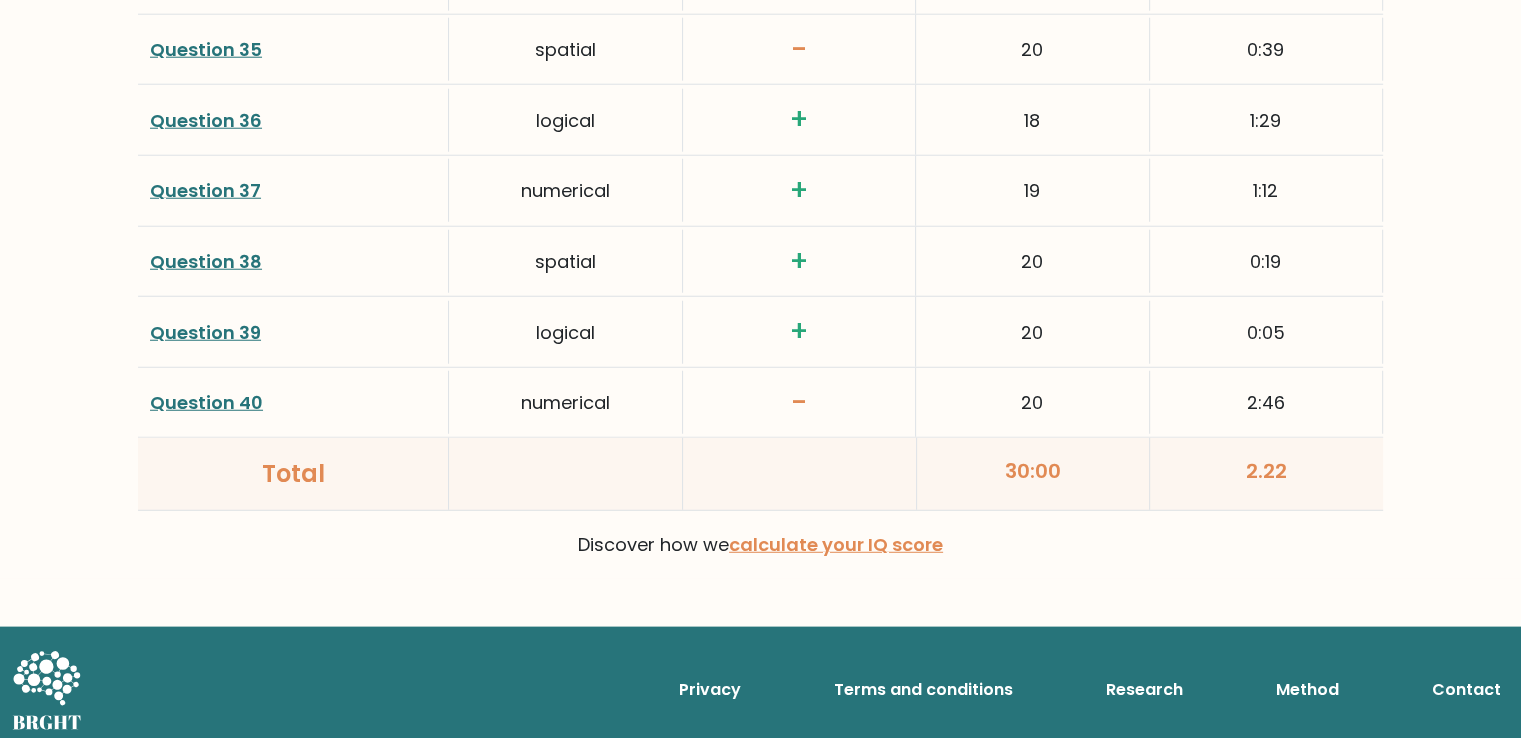 scroll, scrollTop: 5256, scrollLeft: 0, axis: vertical 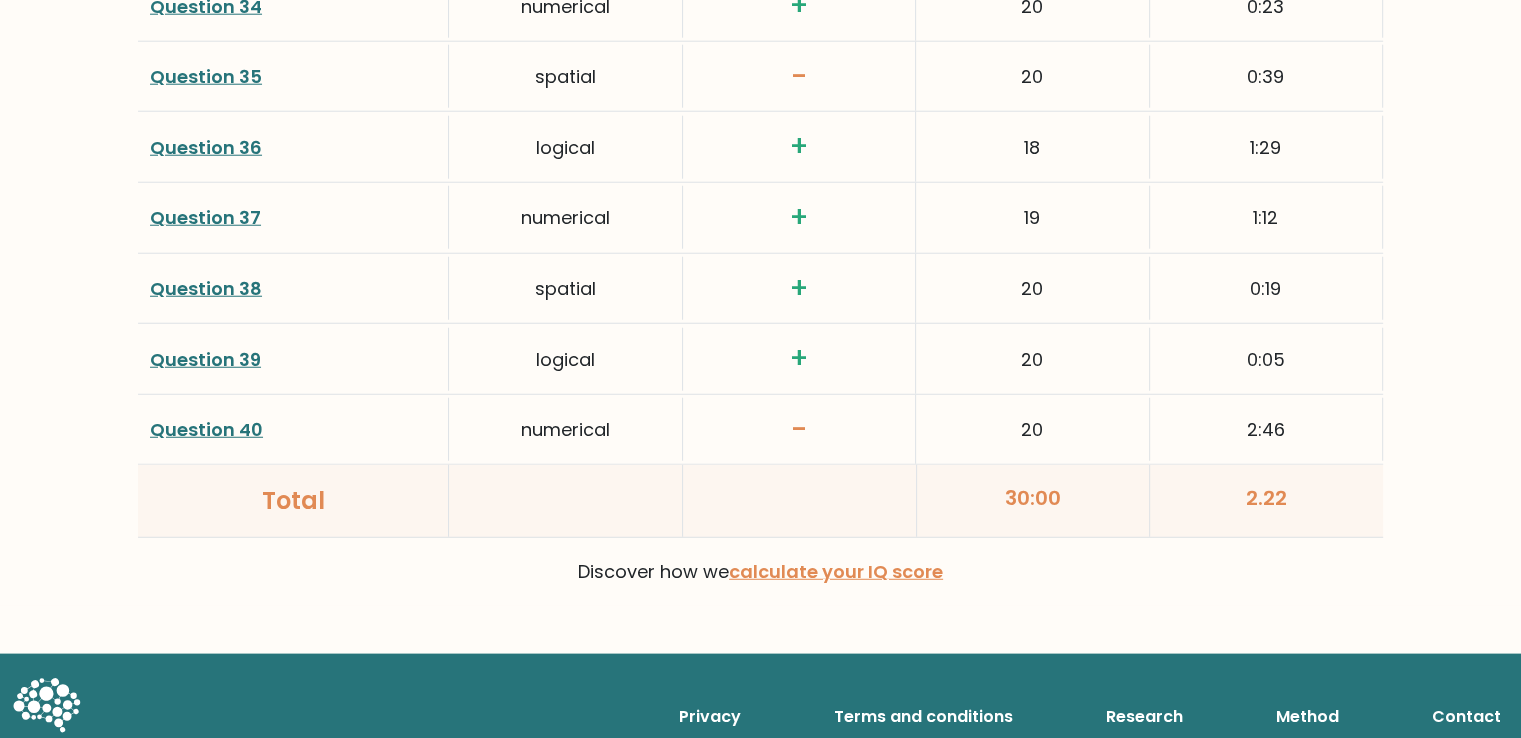 click on "Question 40" at bounding box center (206, 429) 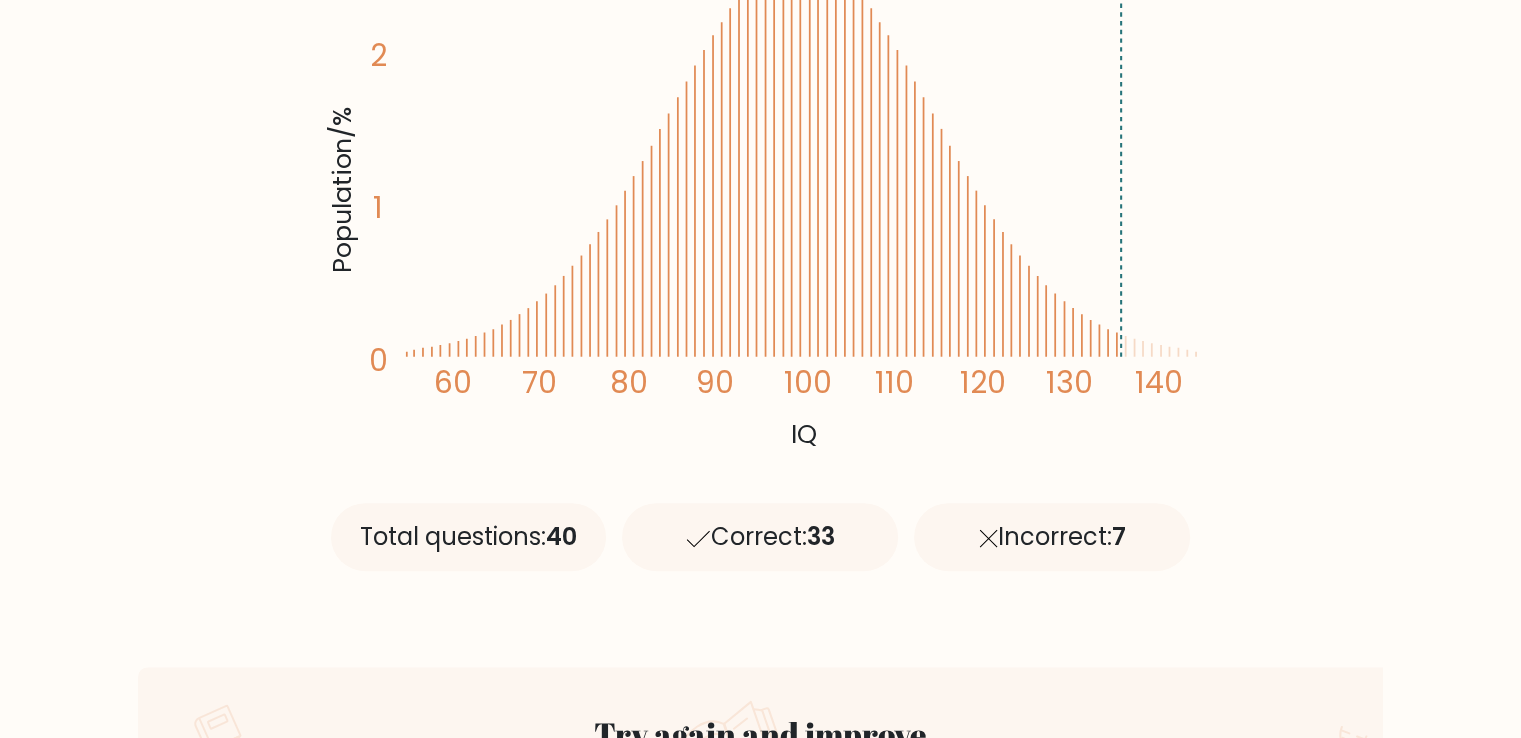 scroll, scrollTop: 0, scrollLeft: 0, axis: both 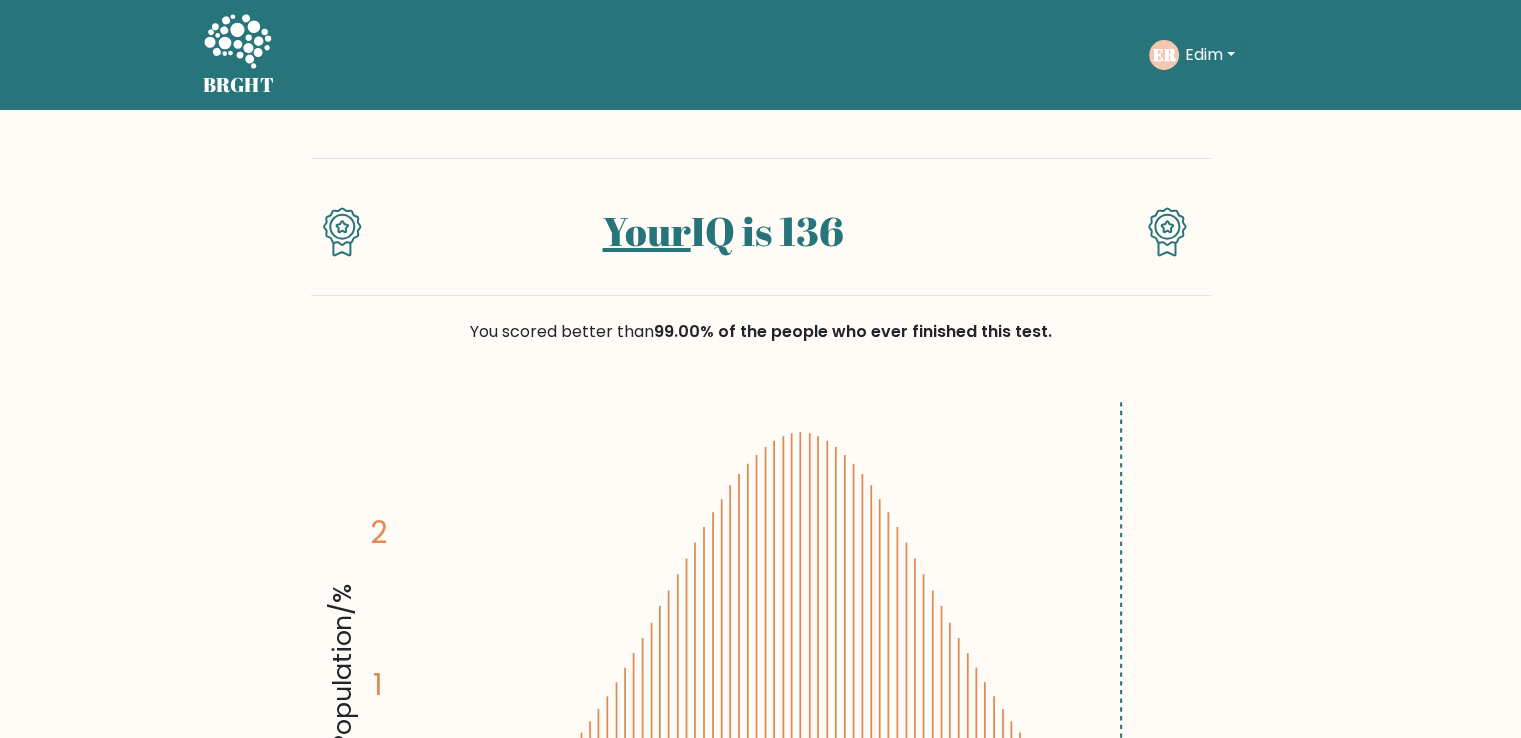 click on "Edim" at bounding box center [1210, 55] 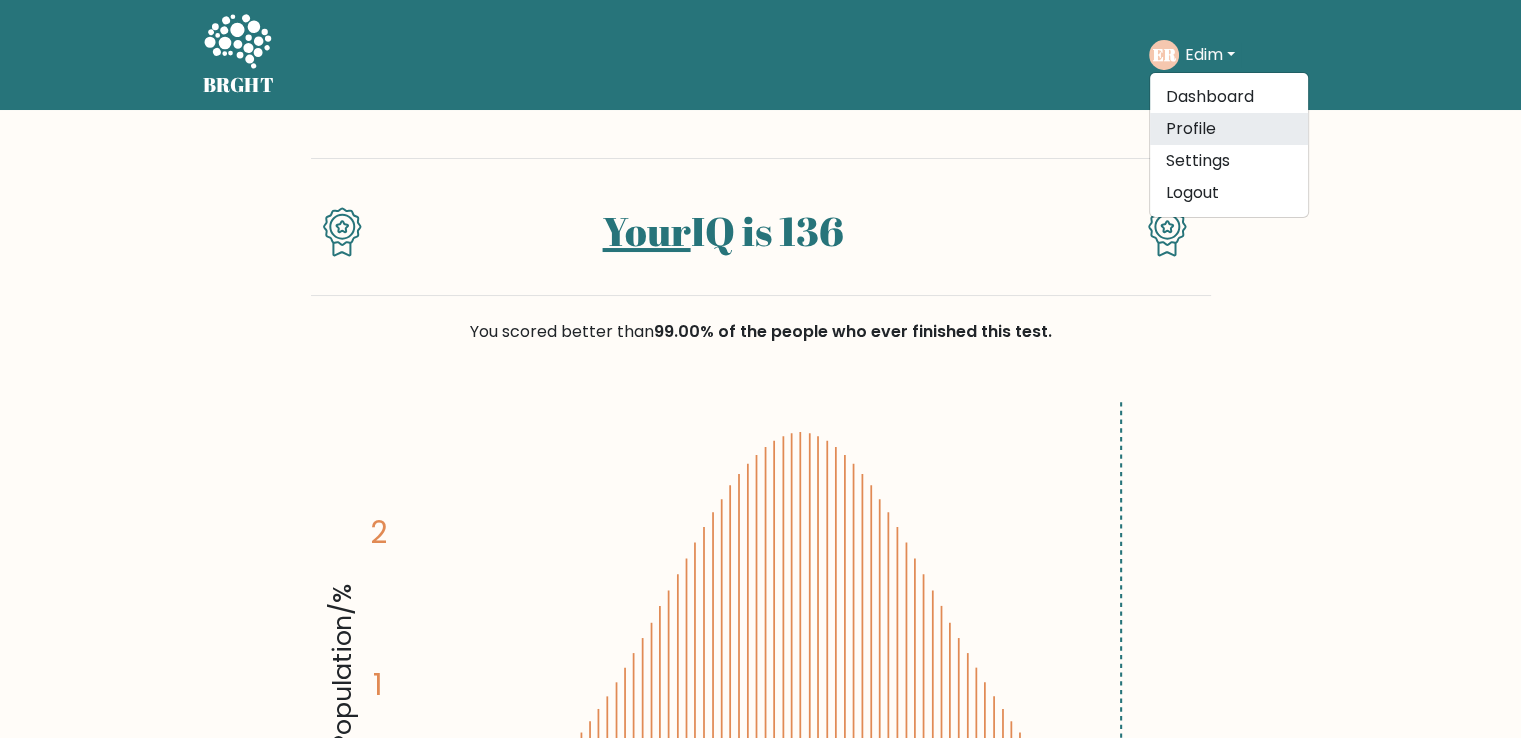 click on "Profile" at bounding box center (1229, 129) 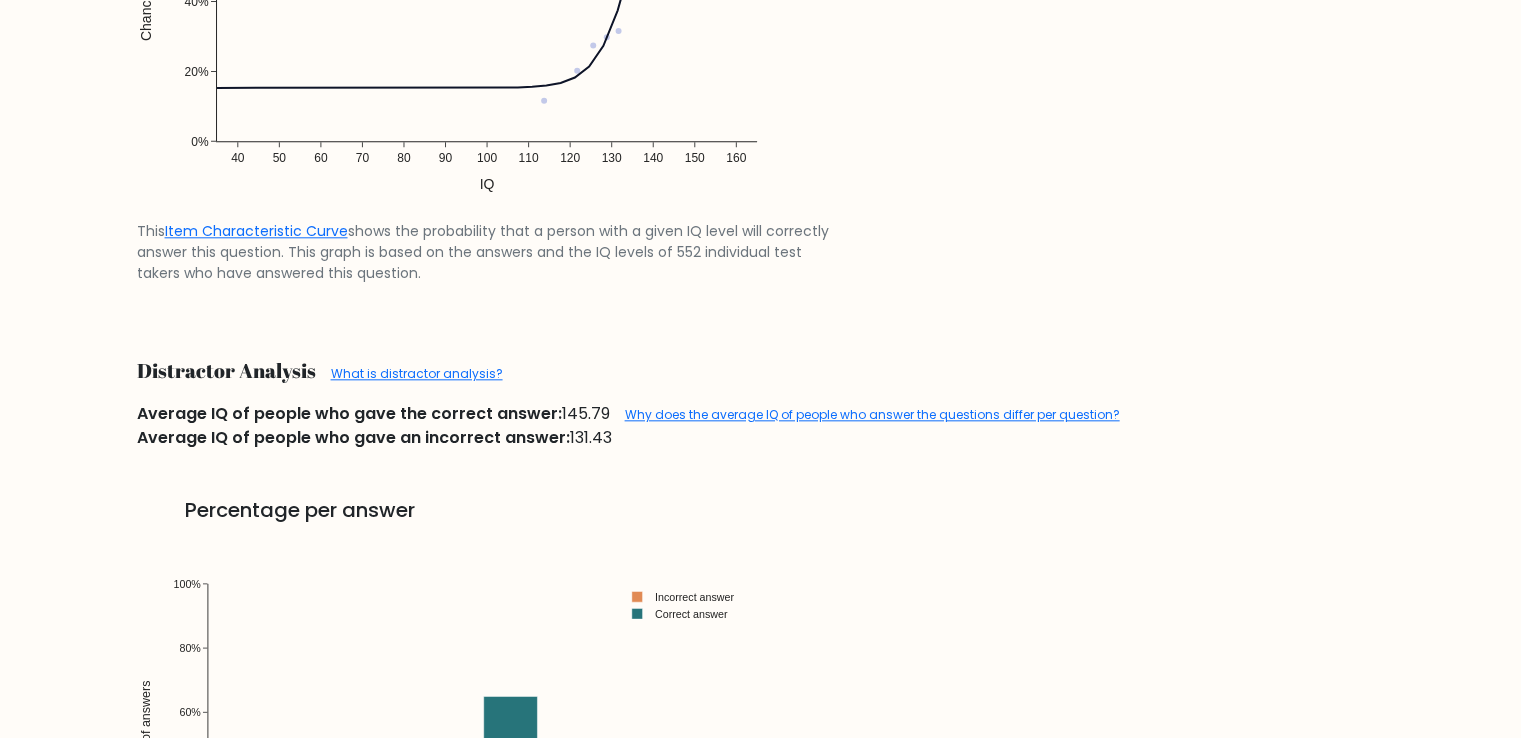 scroll, scrollTop: 2130, scrollLeft: 0, axis: vertical 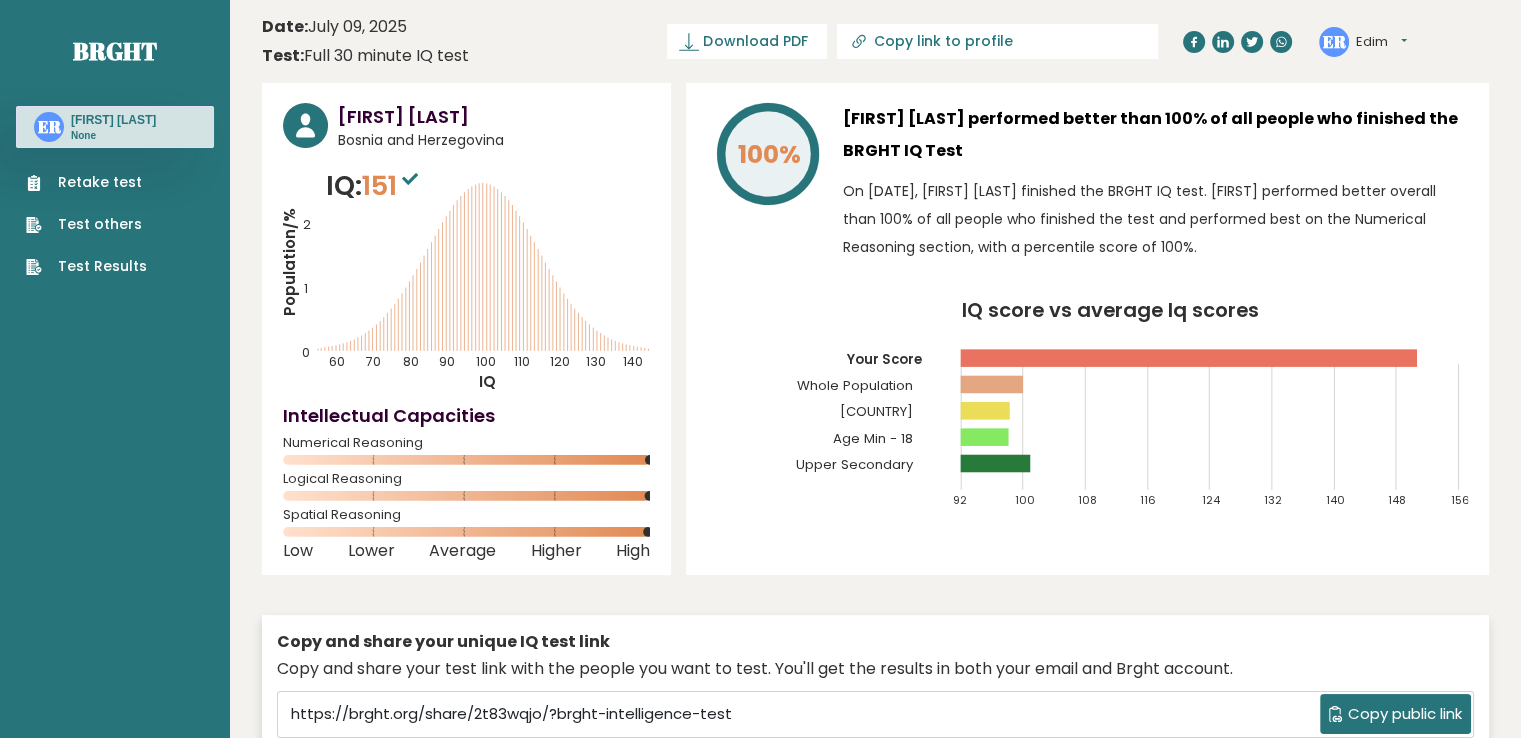 click on "Retake test" at bounding box center [86, 182] 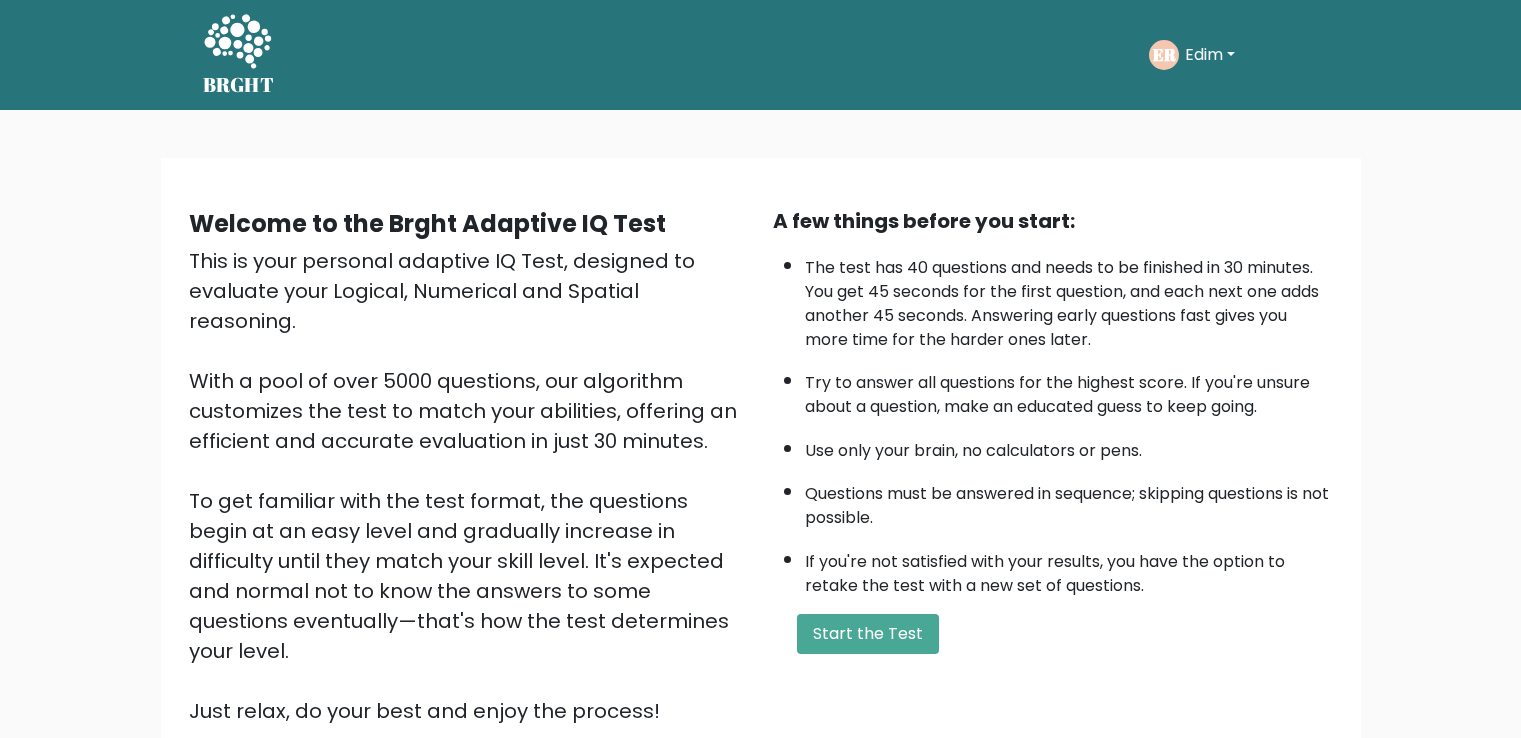 scroll, scrollTop: 0, scrollLeft: 0, axis: both 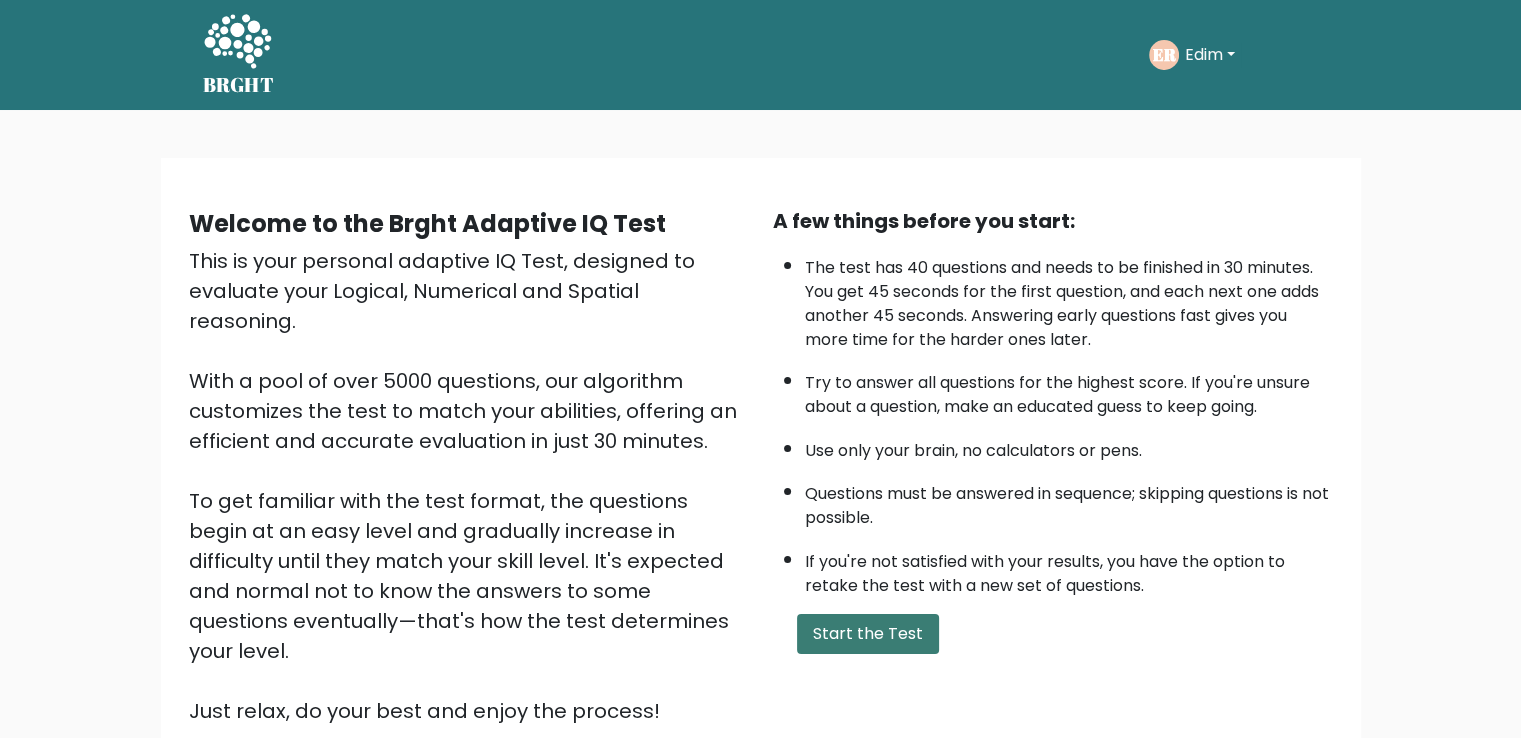click on "Start the Test" at bounding box center (868, 634) 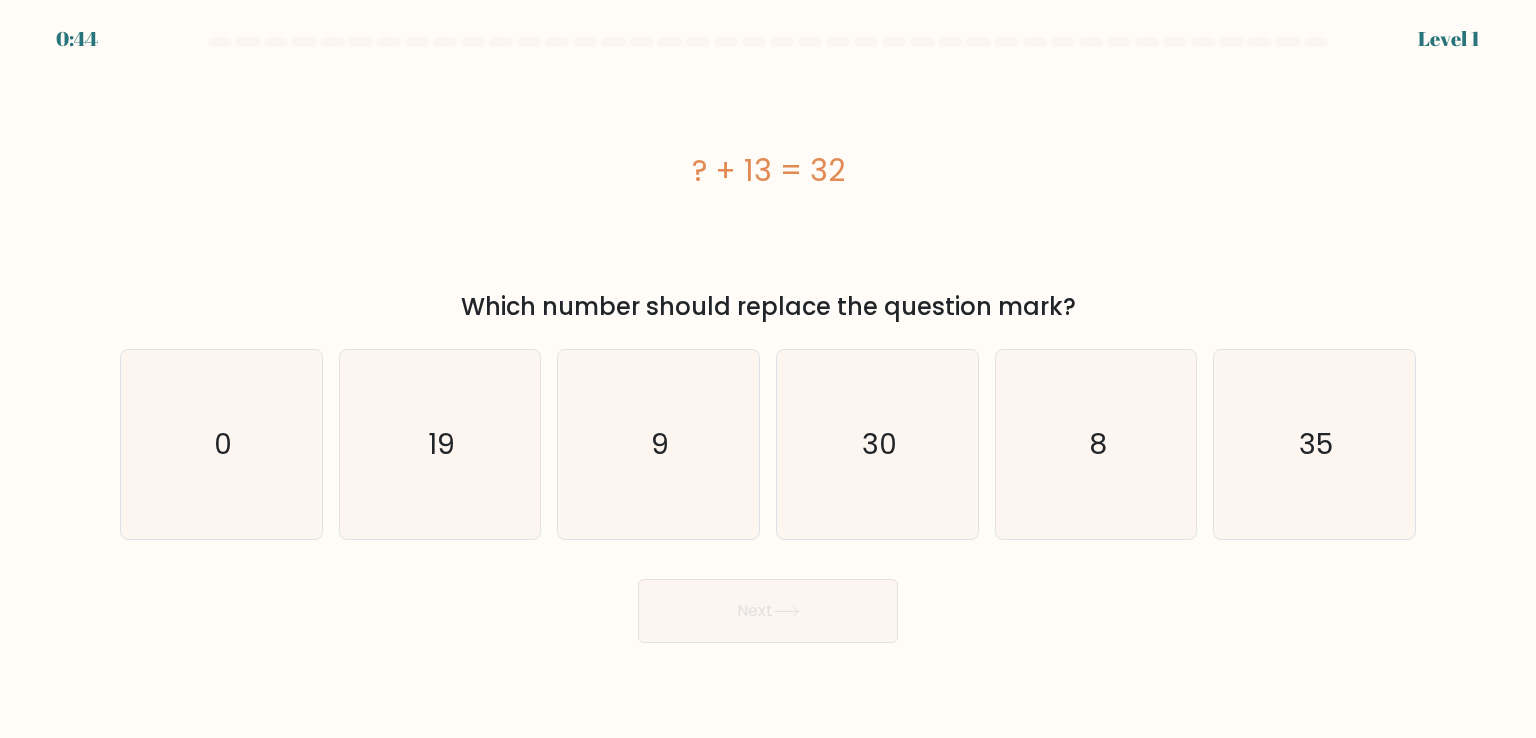 scroll, scrollTop: 0, scrollLeft: 0, axis: both 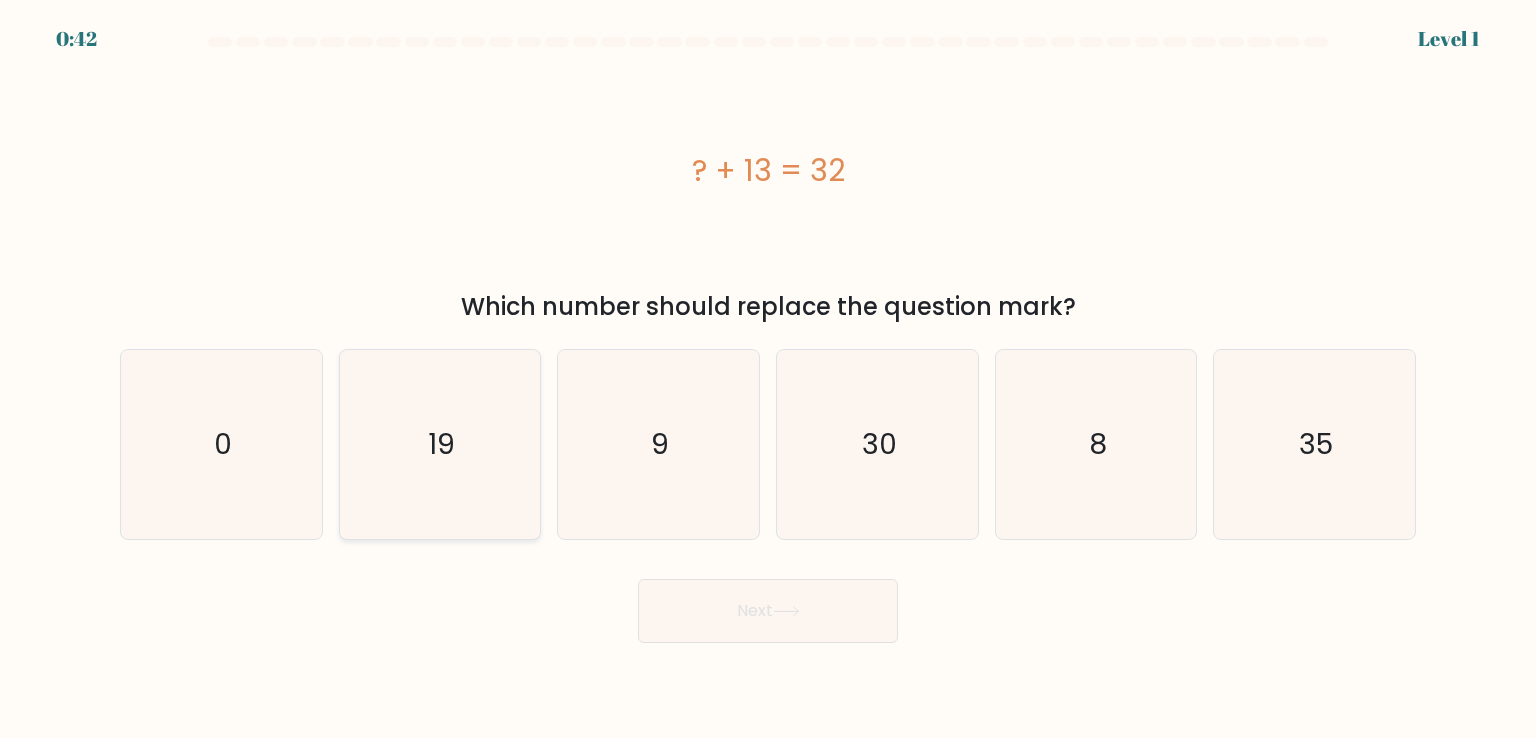 click on "19" 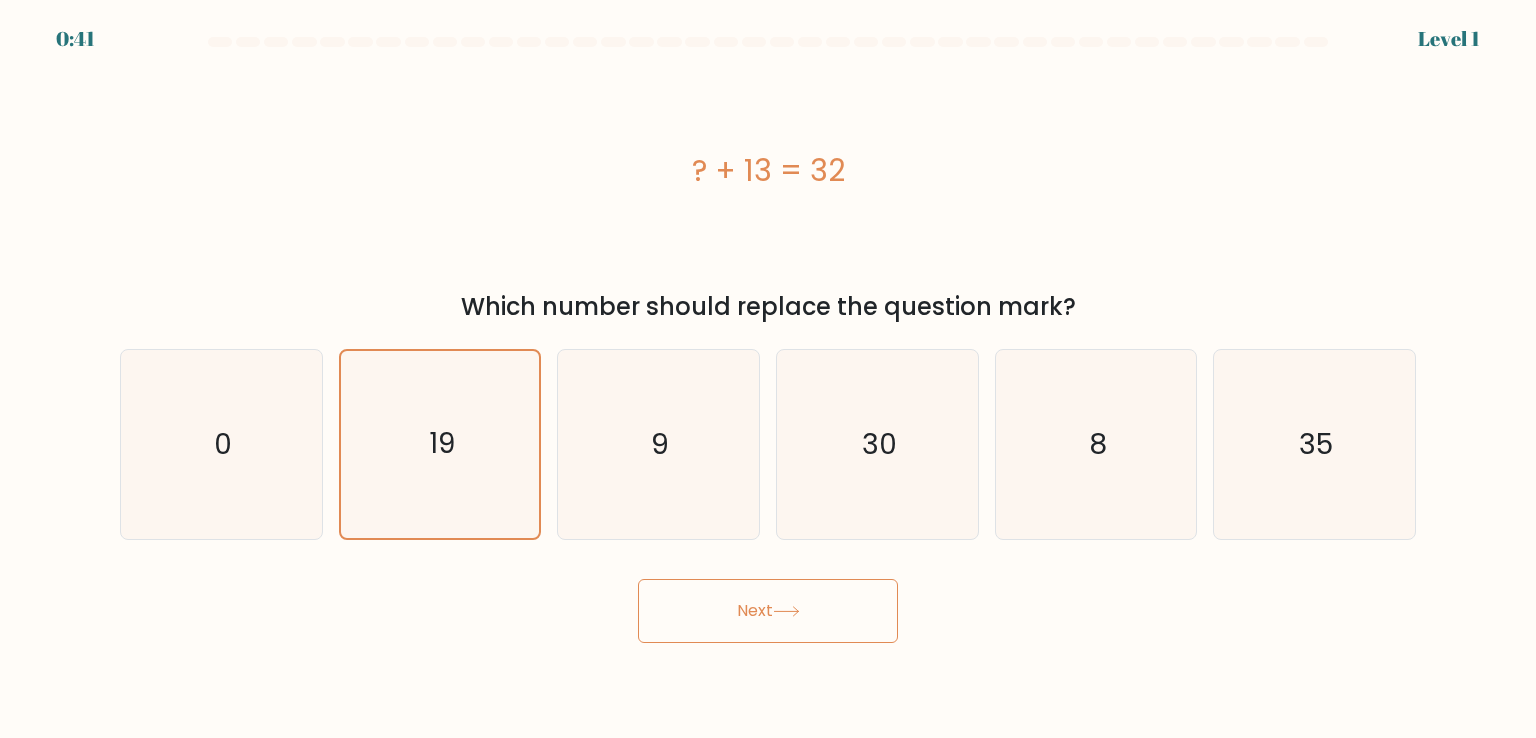 click on "Next" at bounding box center [768, 611] 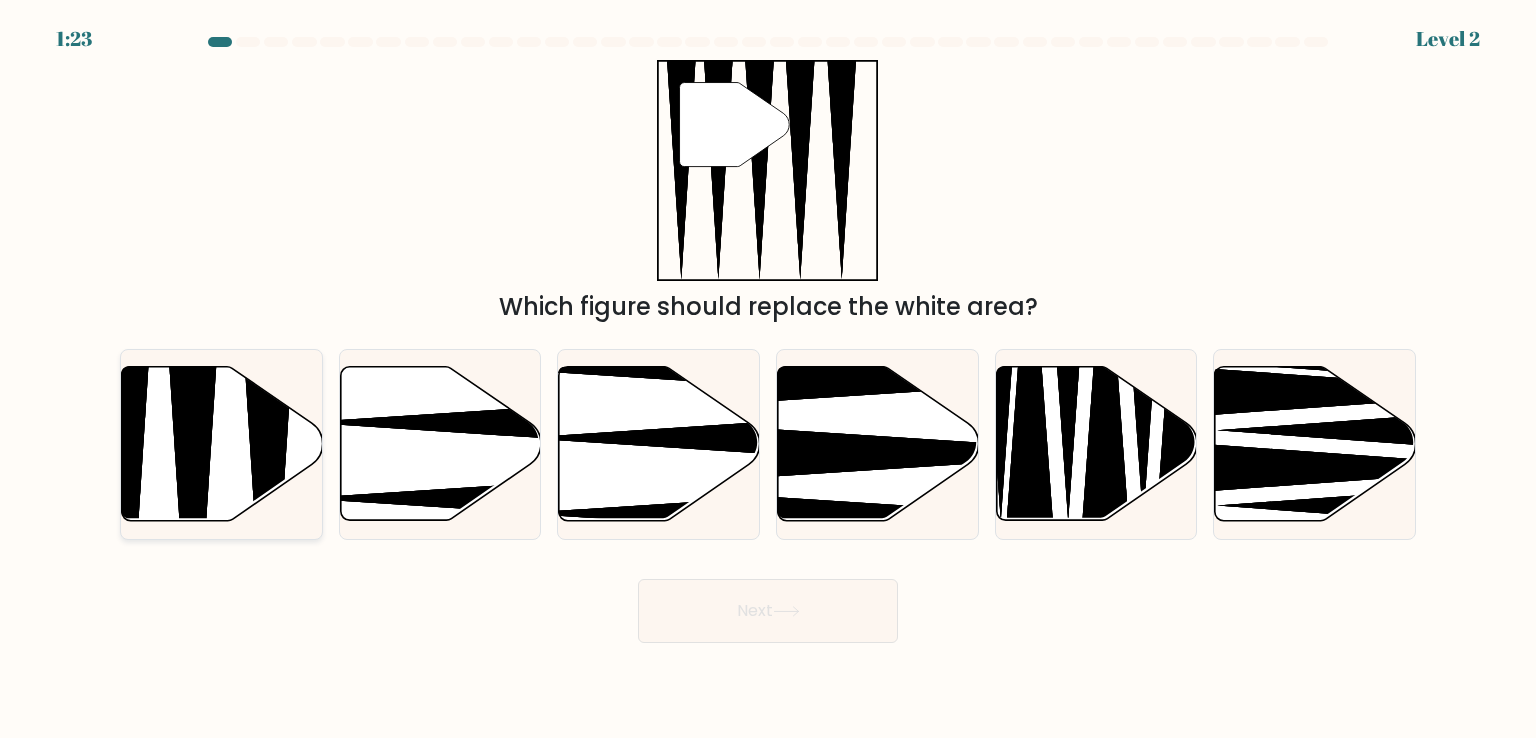 click 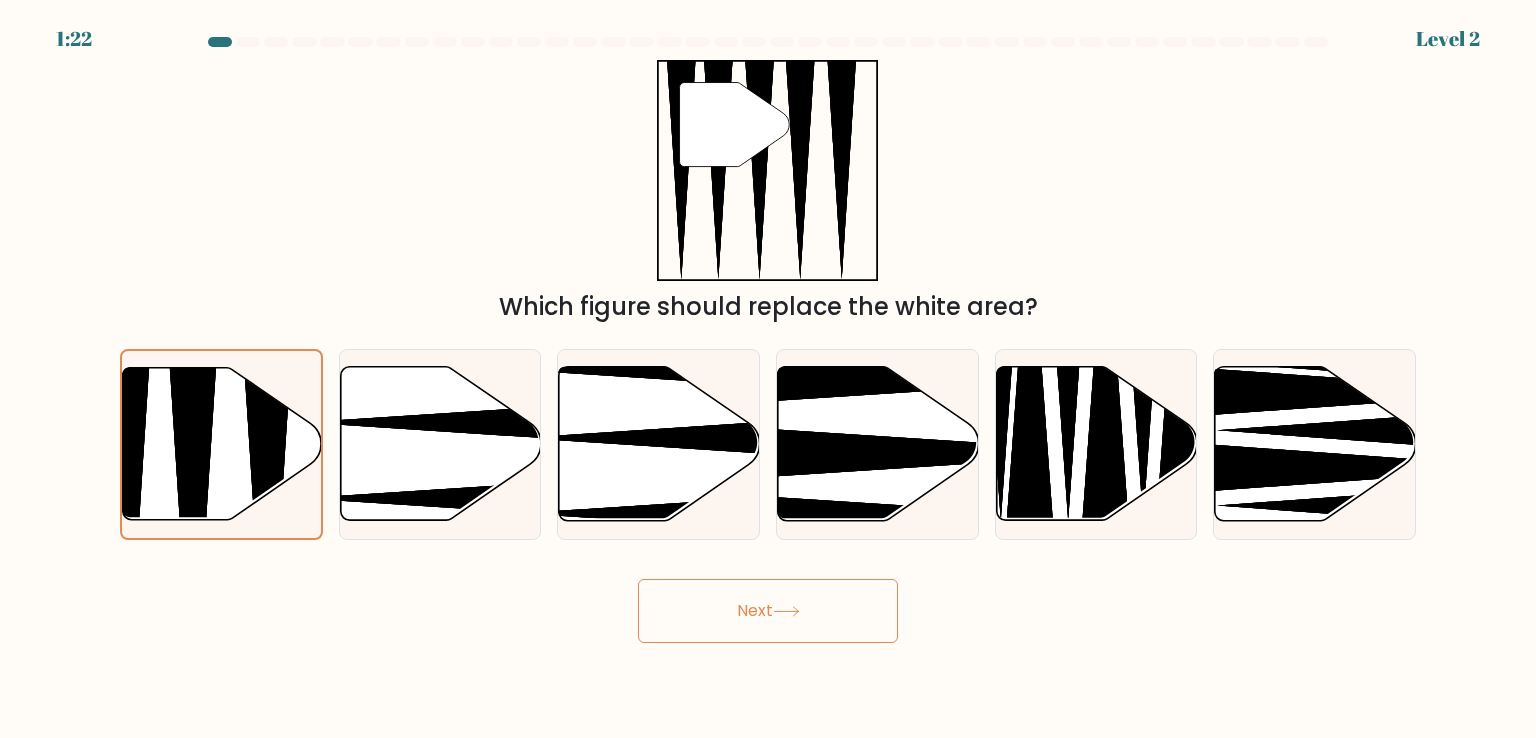 click on "Next" at bounding box center (768, 611) 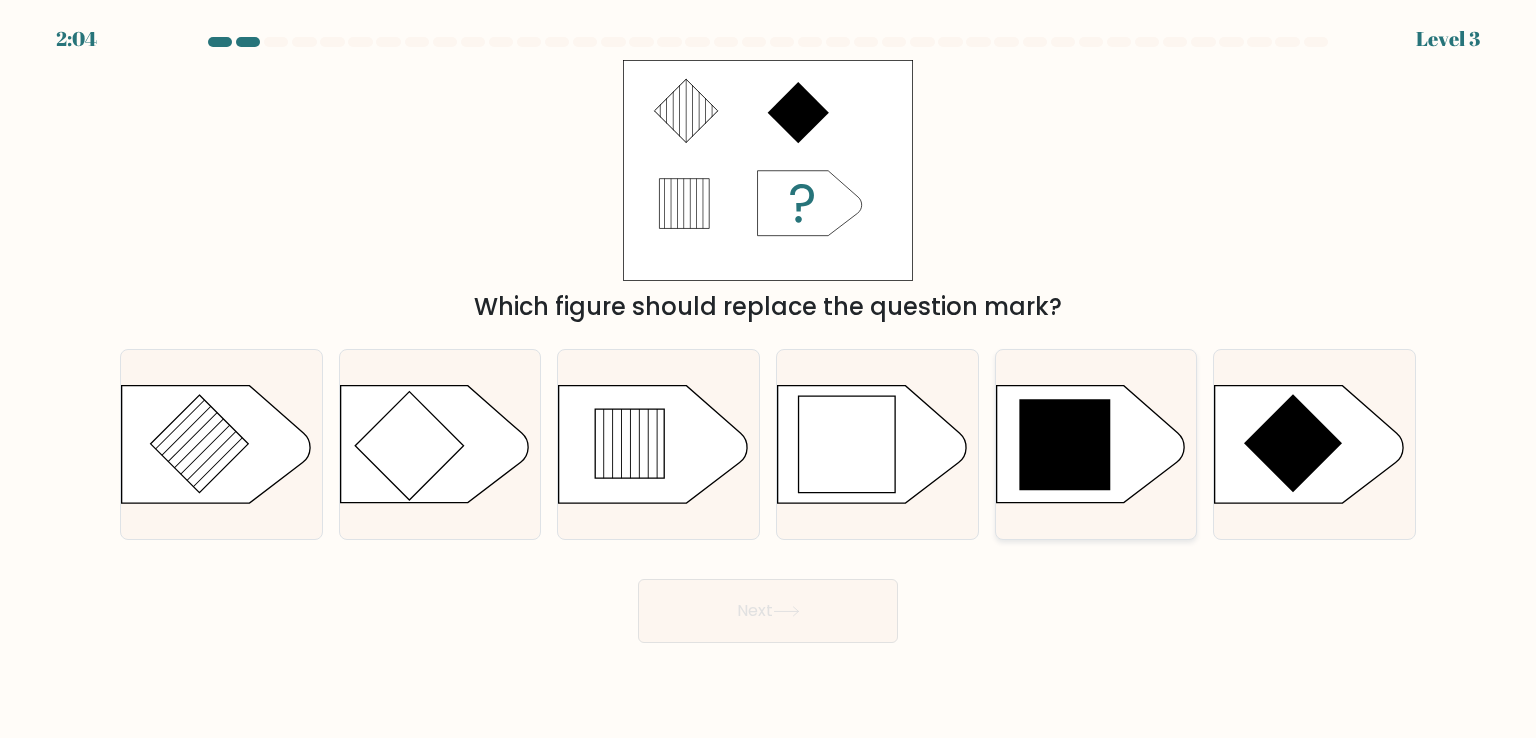 click 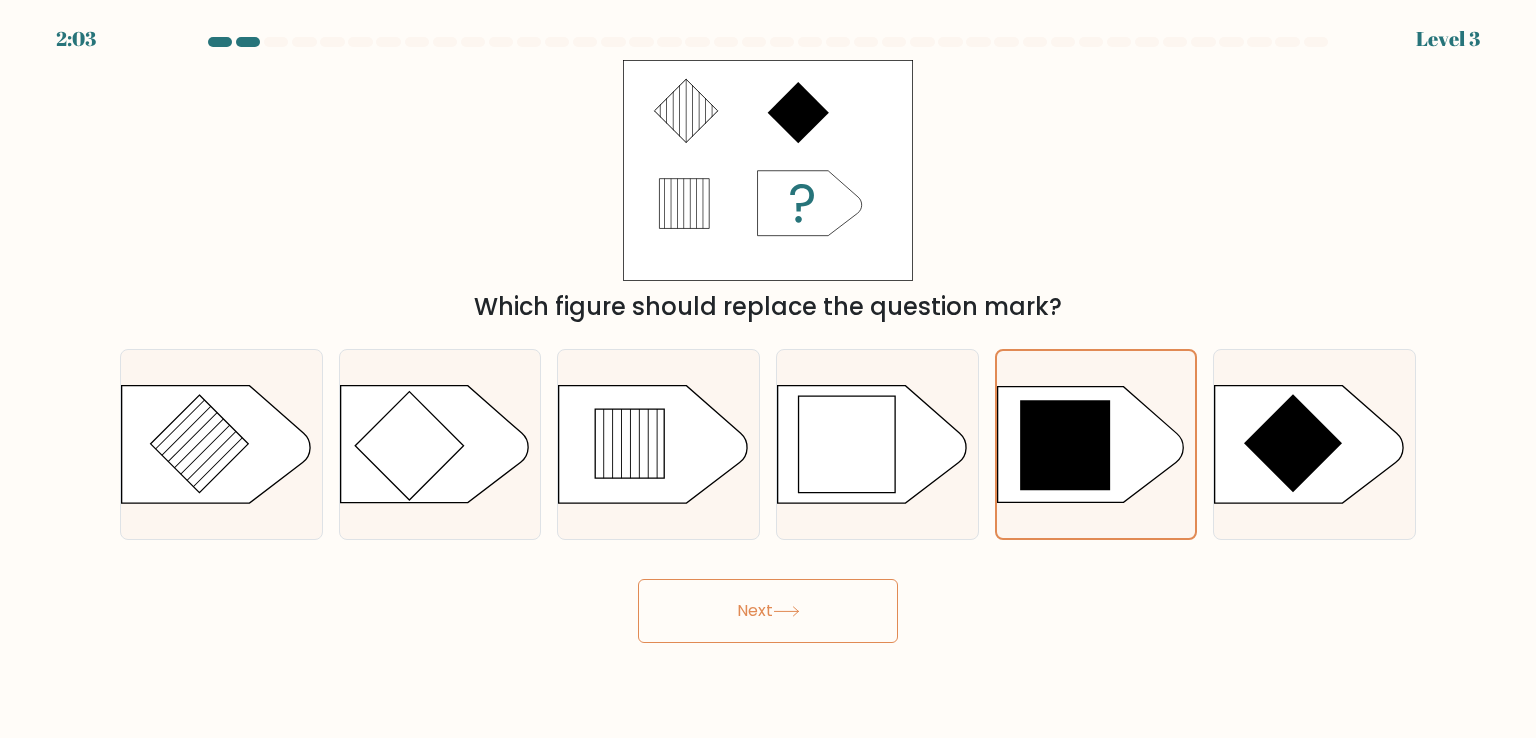 drag, startPoint x: 822, startPoint y: 573, endPoint x: 816, endPoint y: 613, distance: 40.4475 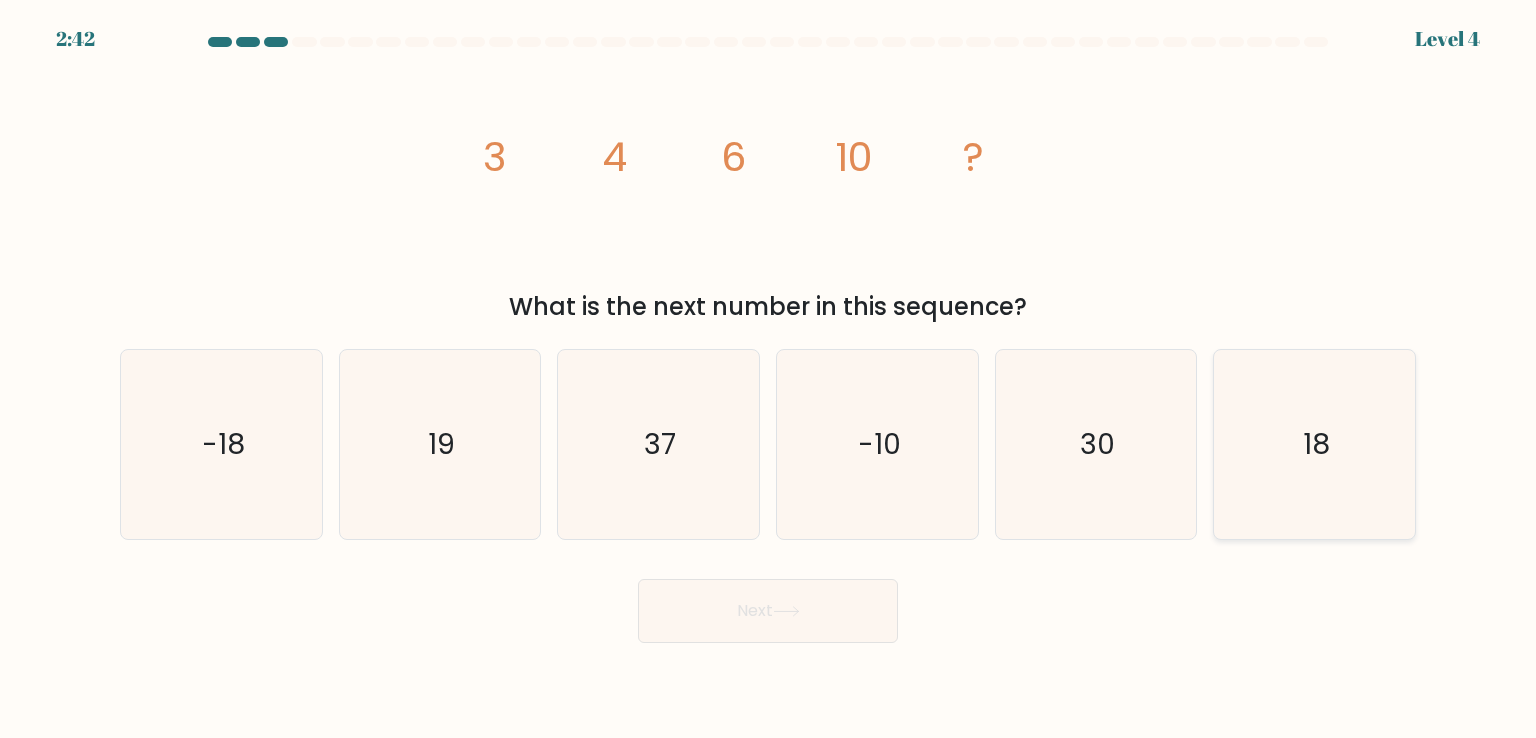 click on "18" 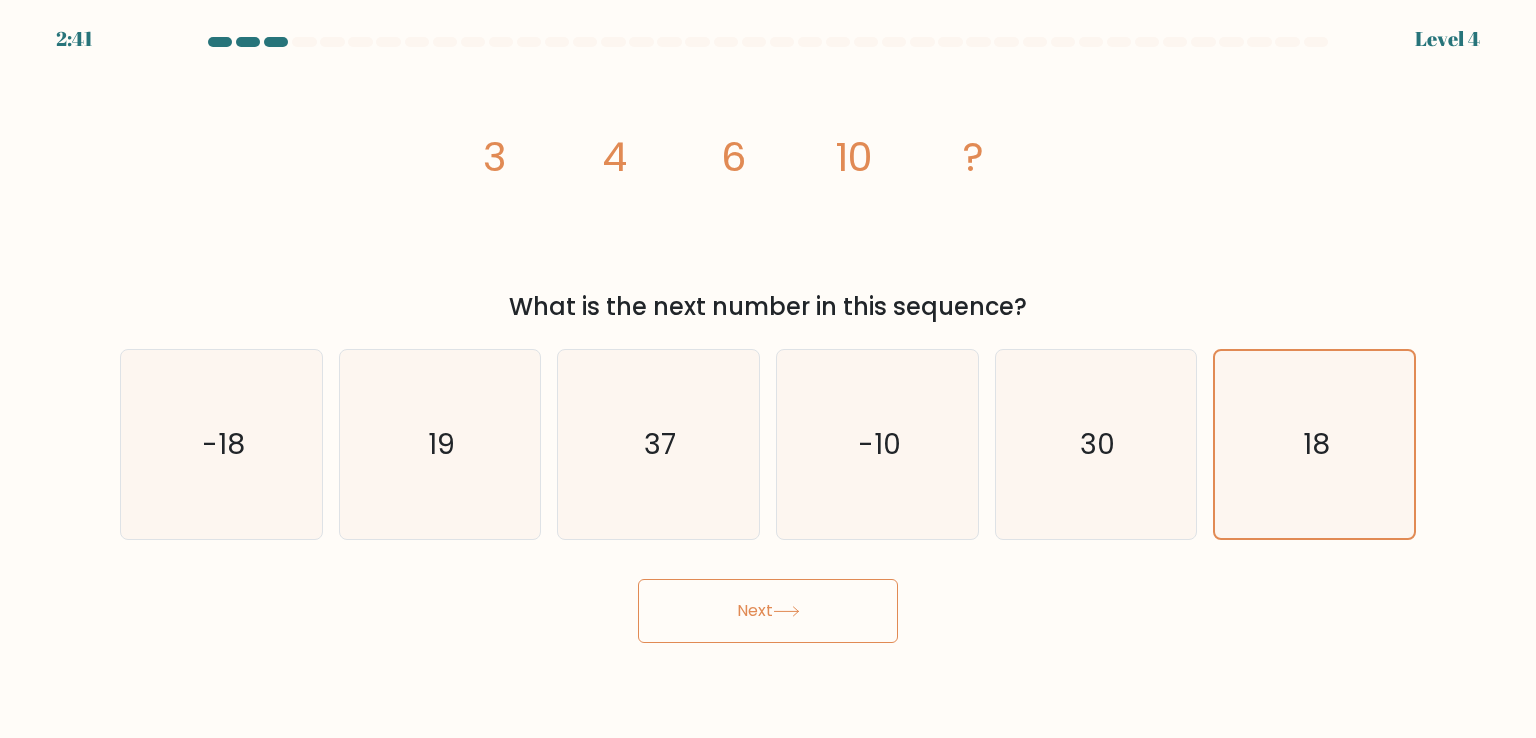 click on "Next" at bounding box center [768, 611] 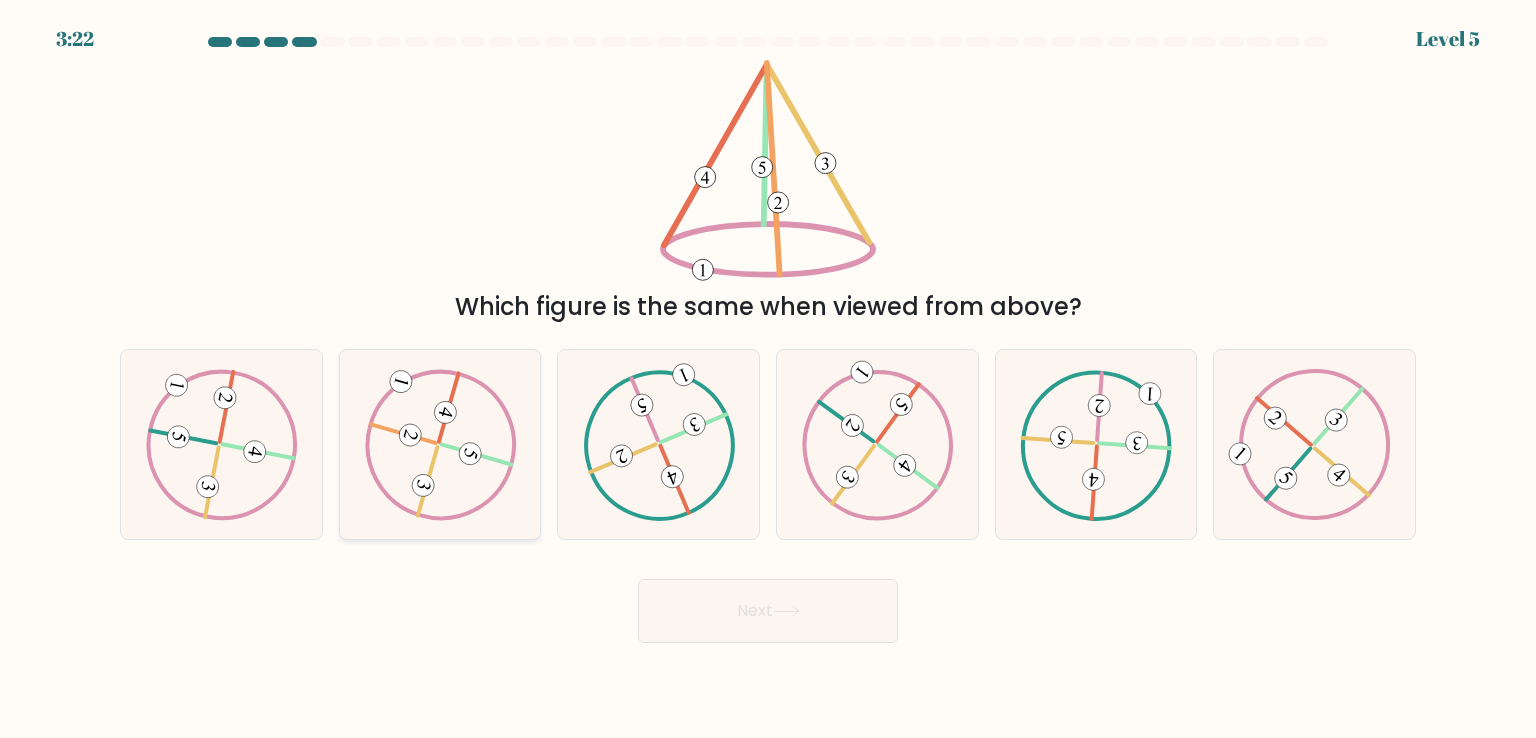 click 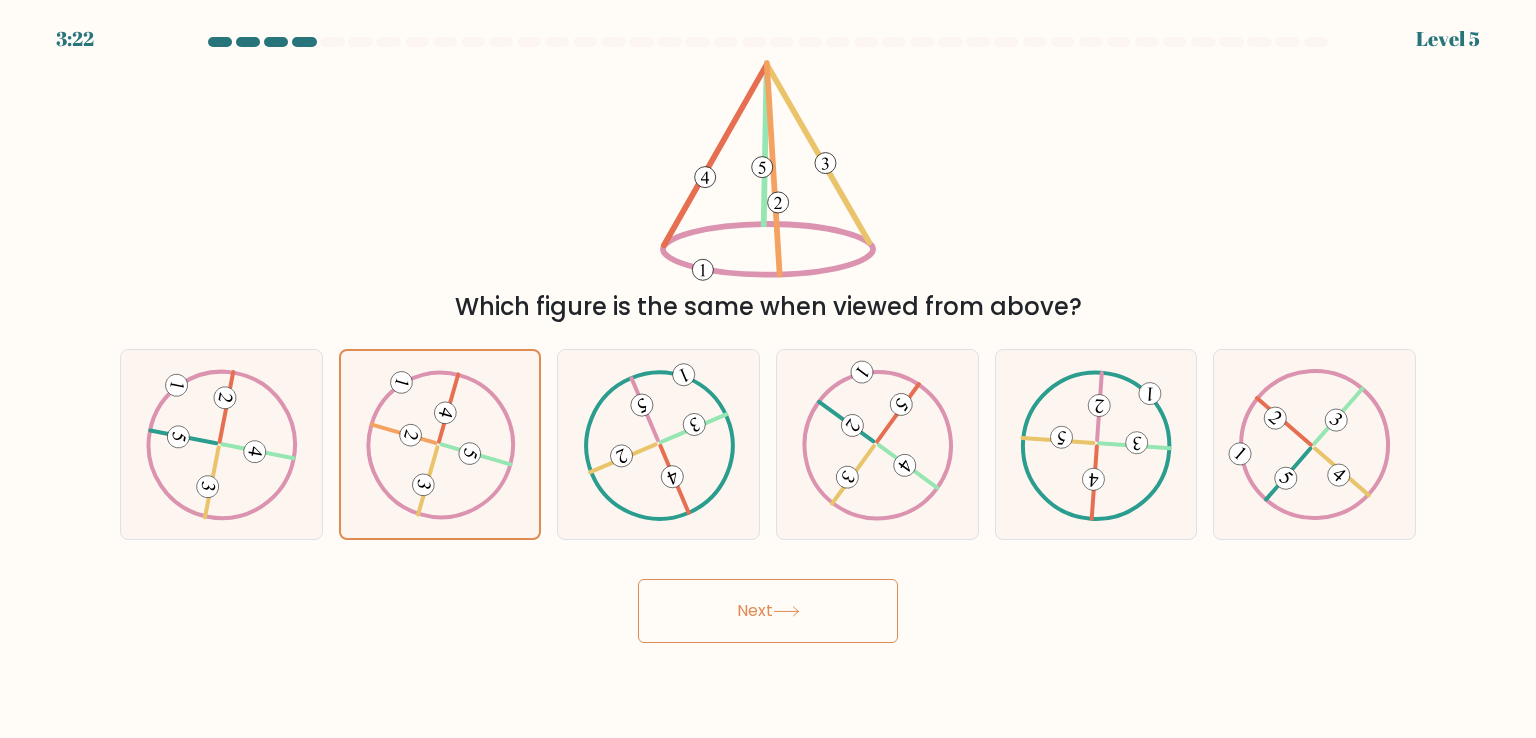 click on "Next" at bounding box center (768, 611) 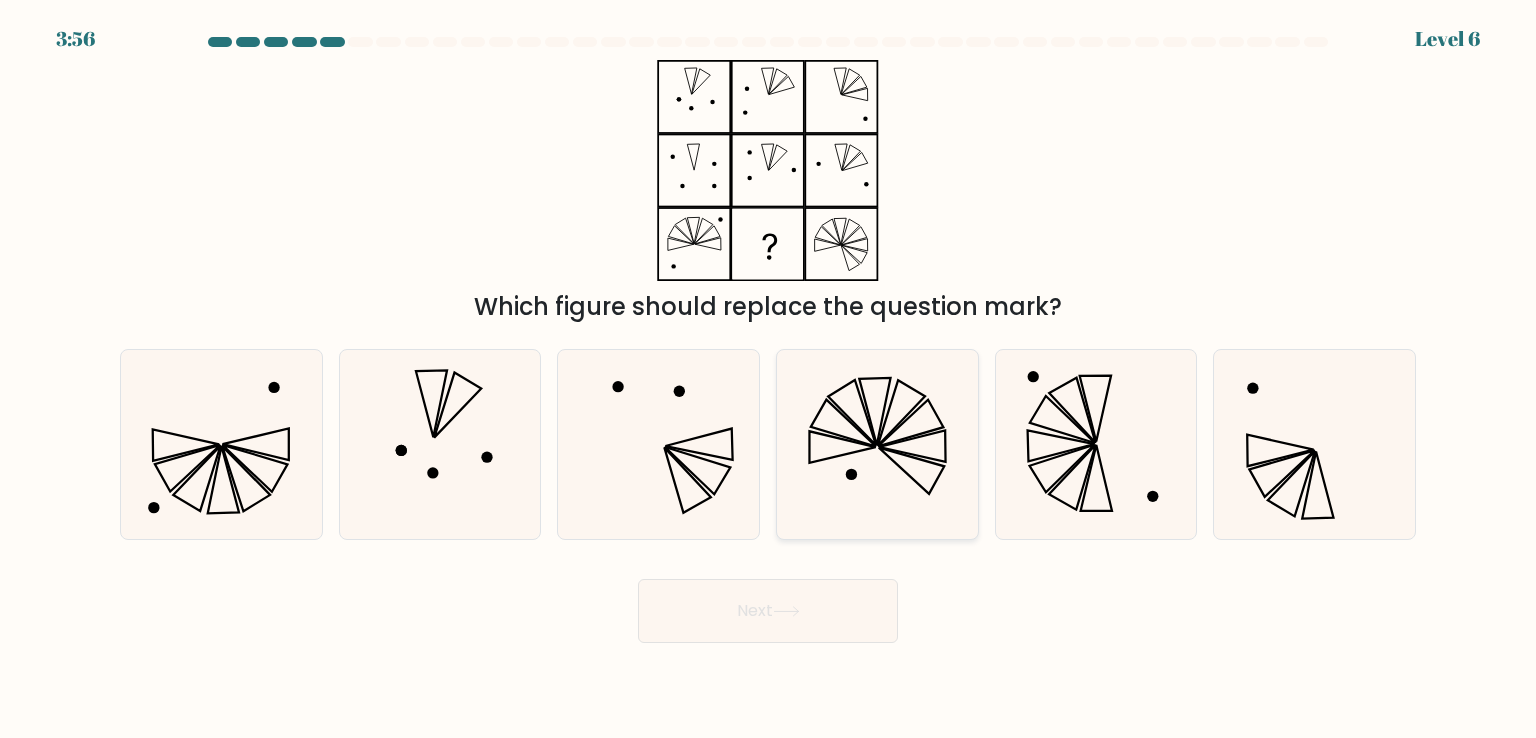 click 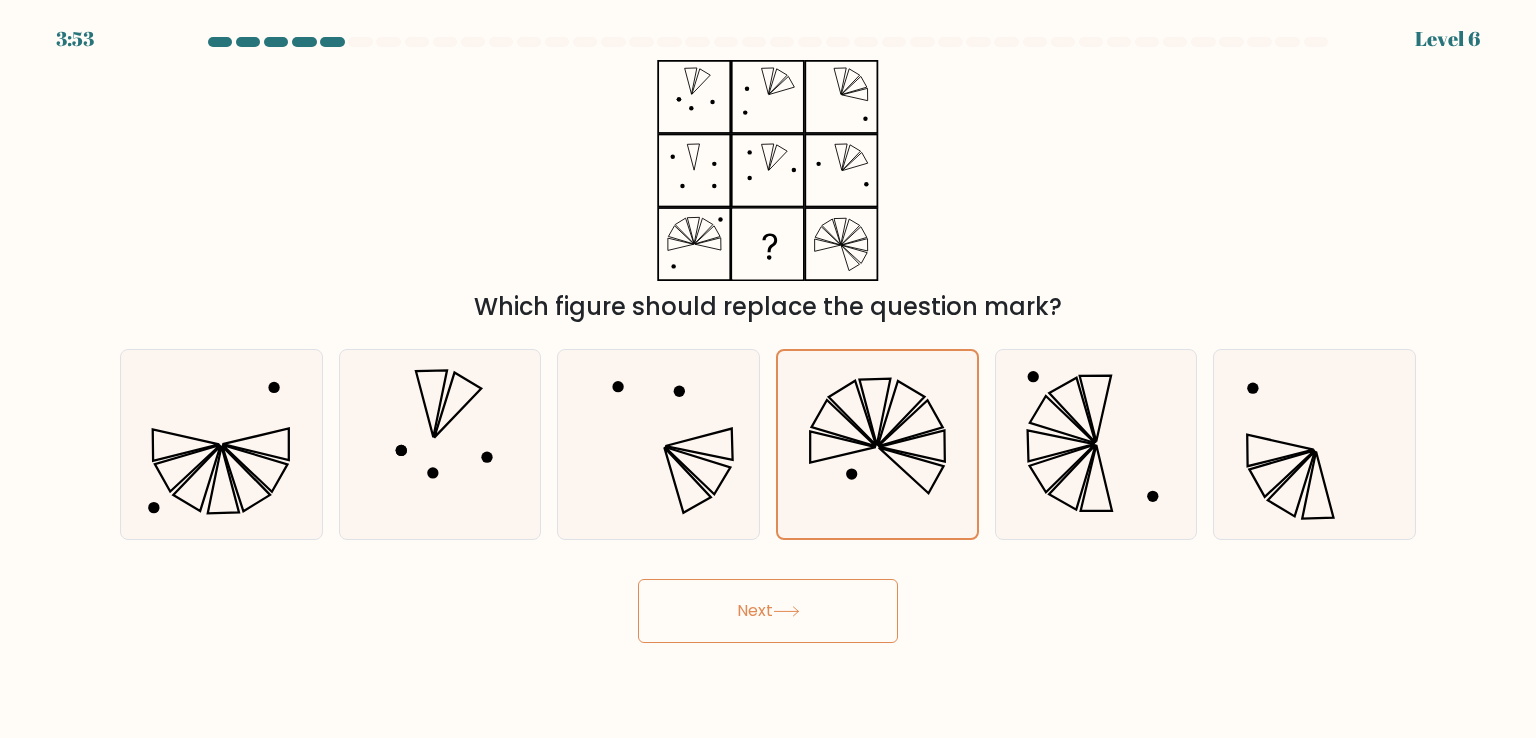 click on "Next" at bounding box center (768, 611) 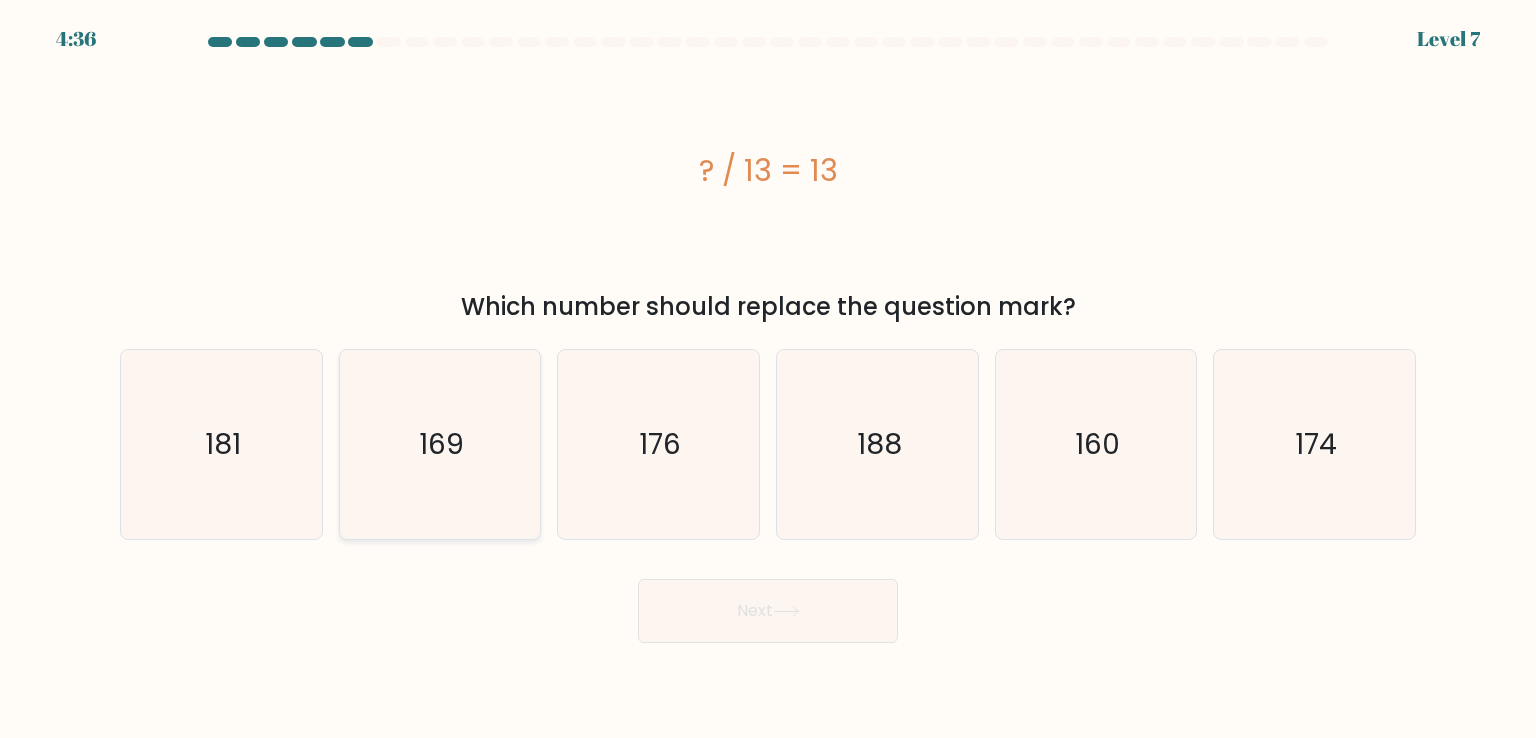 click on "169" 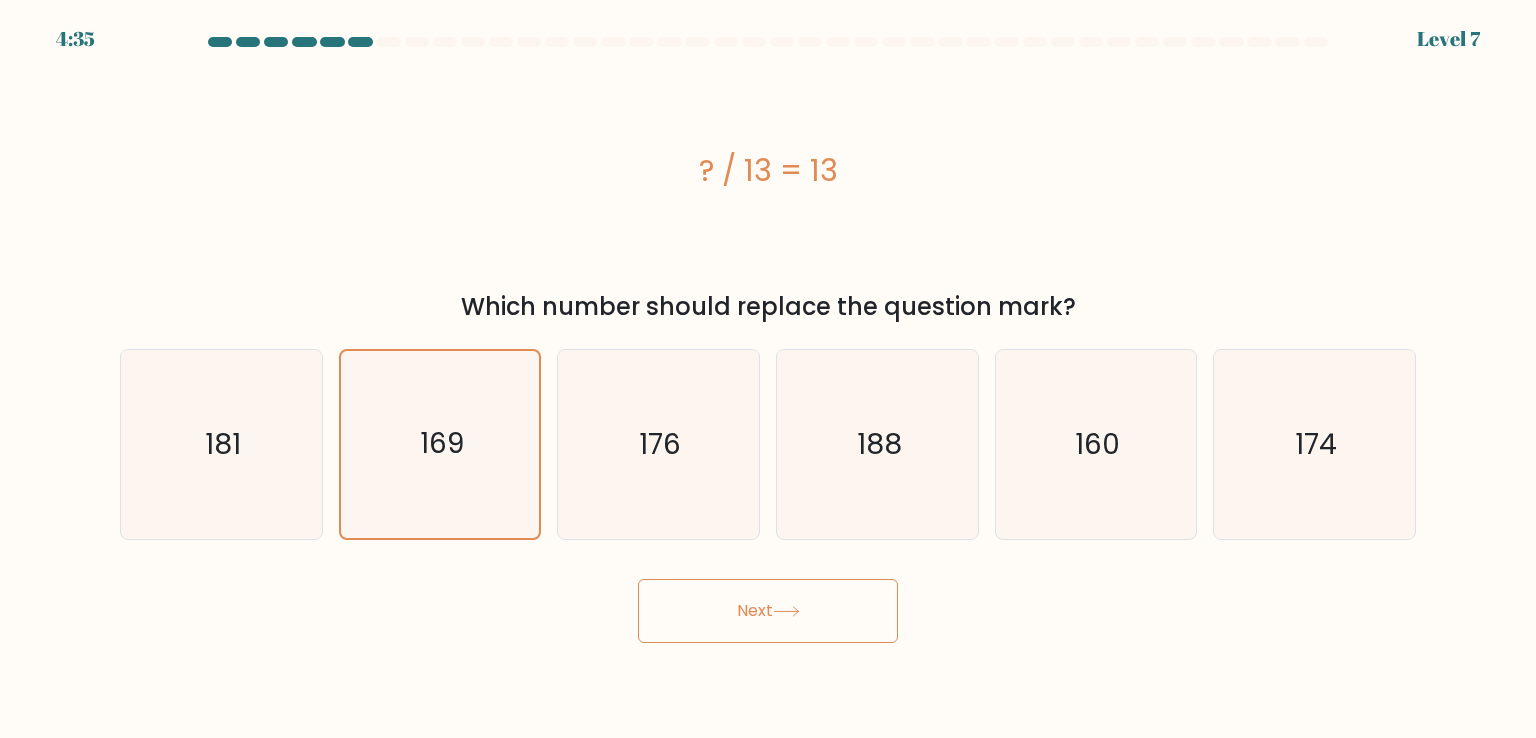 drag, startPoint x: 778, startPoint y: 645, endPoint x: 816, endPoint y: 615, distance: 48.414875 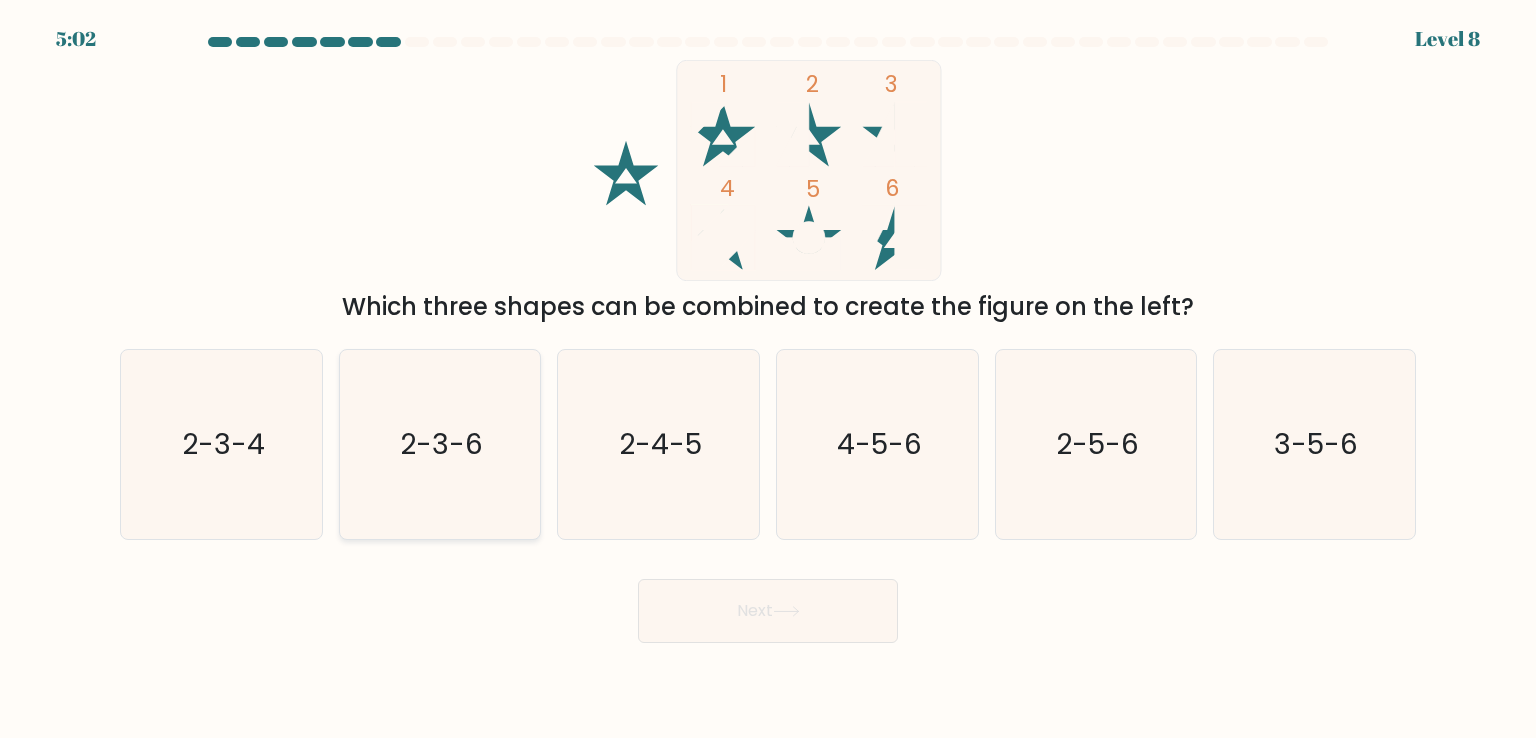 click on "2-3-6" 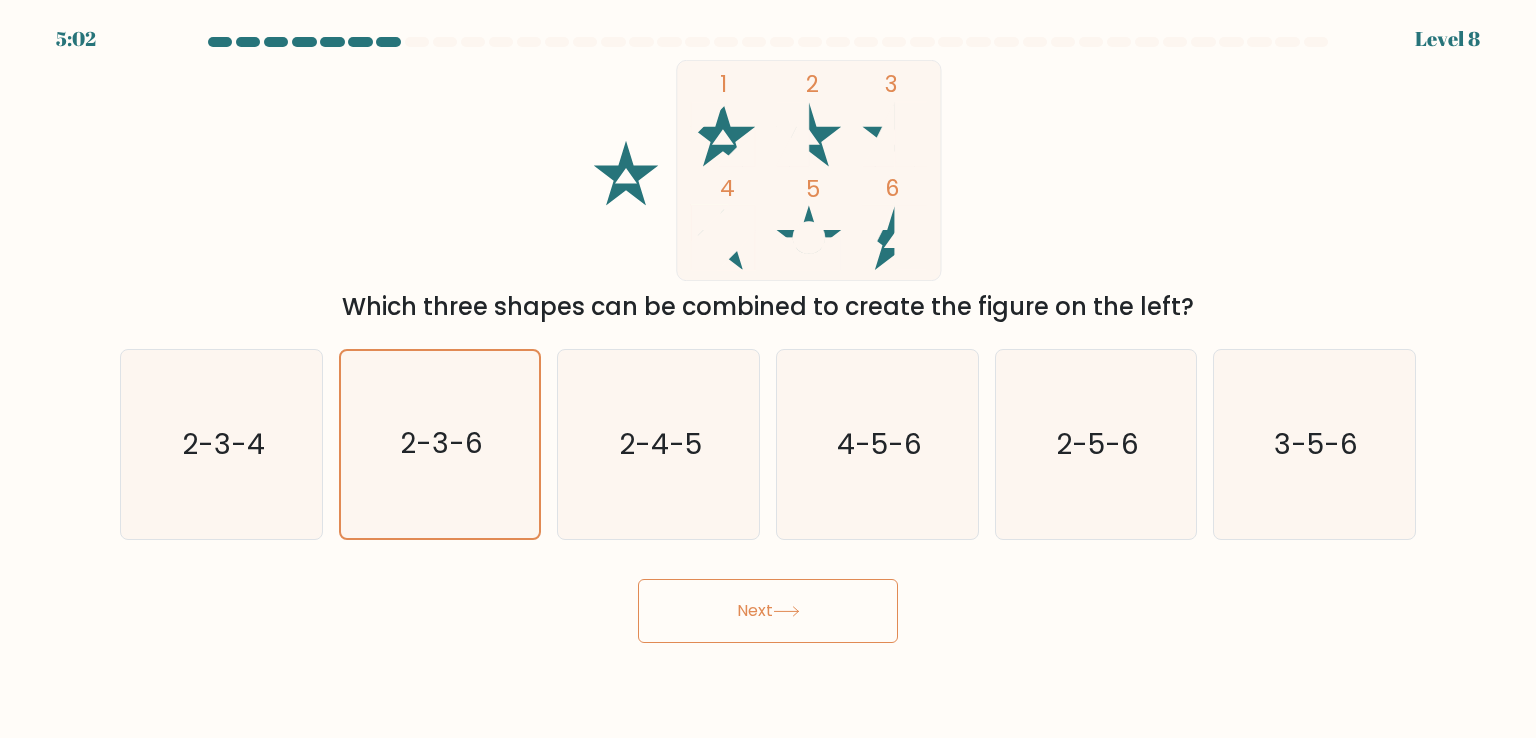 click on "Next" at bounding box center (768, 611) 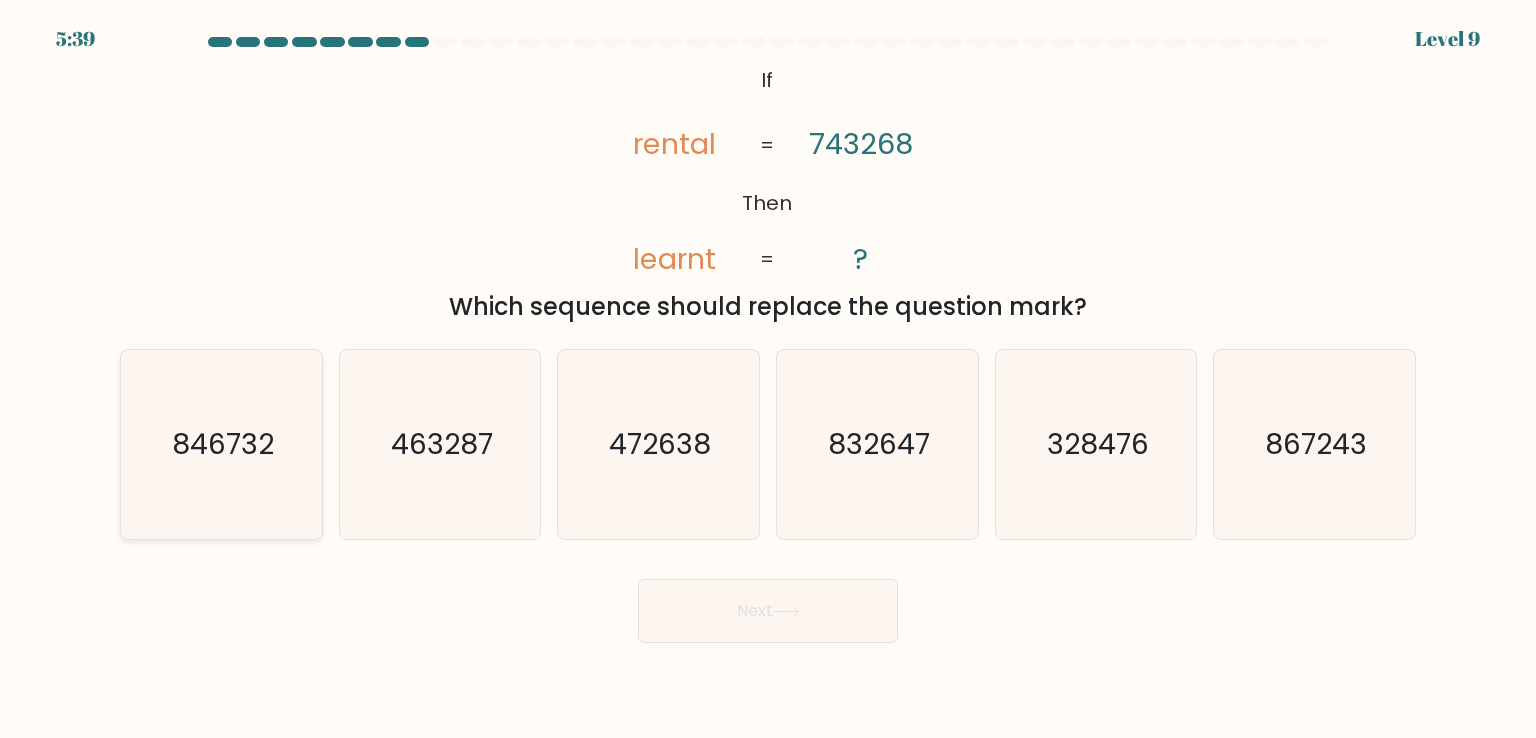 click on "846732" 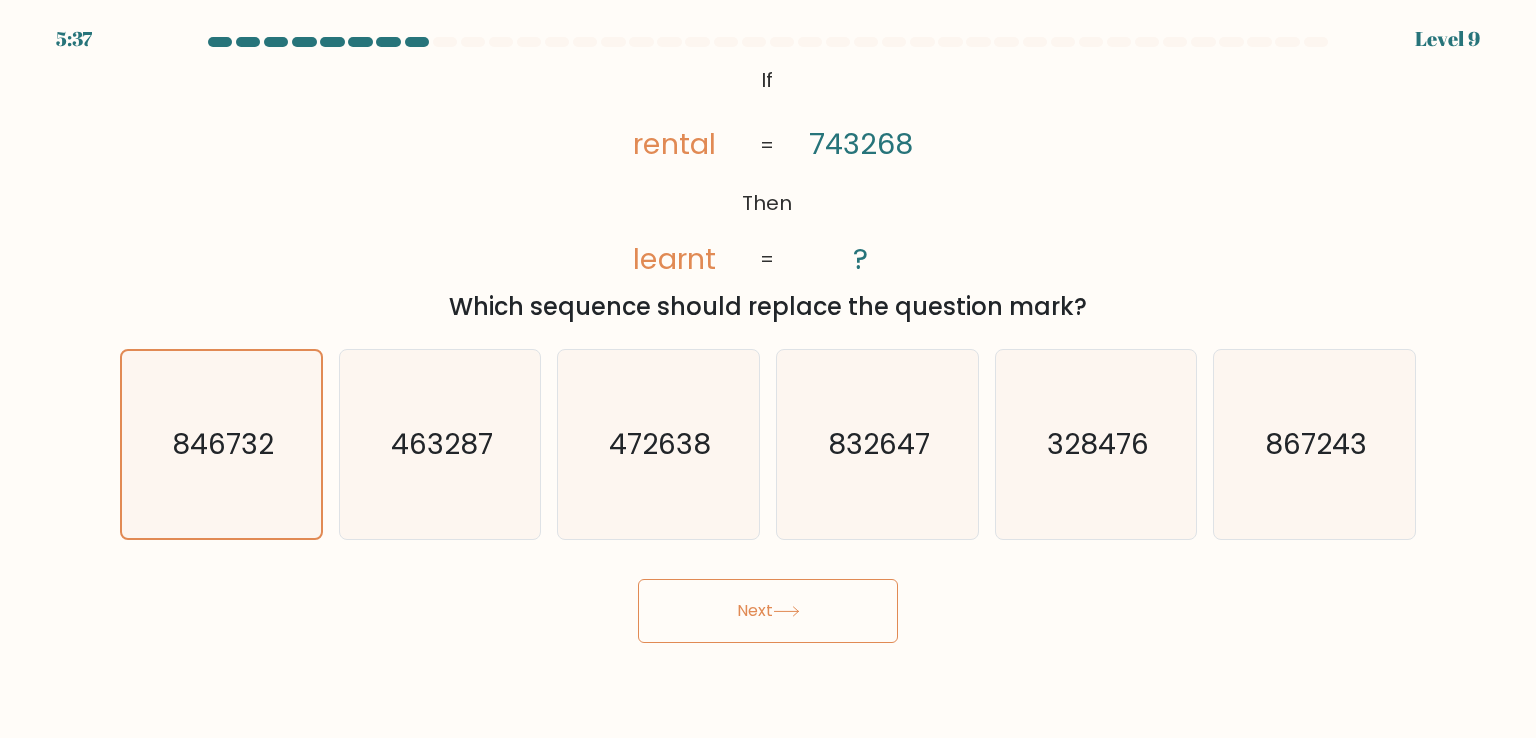 click on "5:37
Level 9
If" at bounding box center [768, 369] 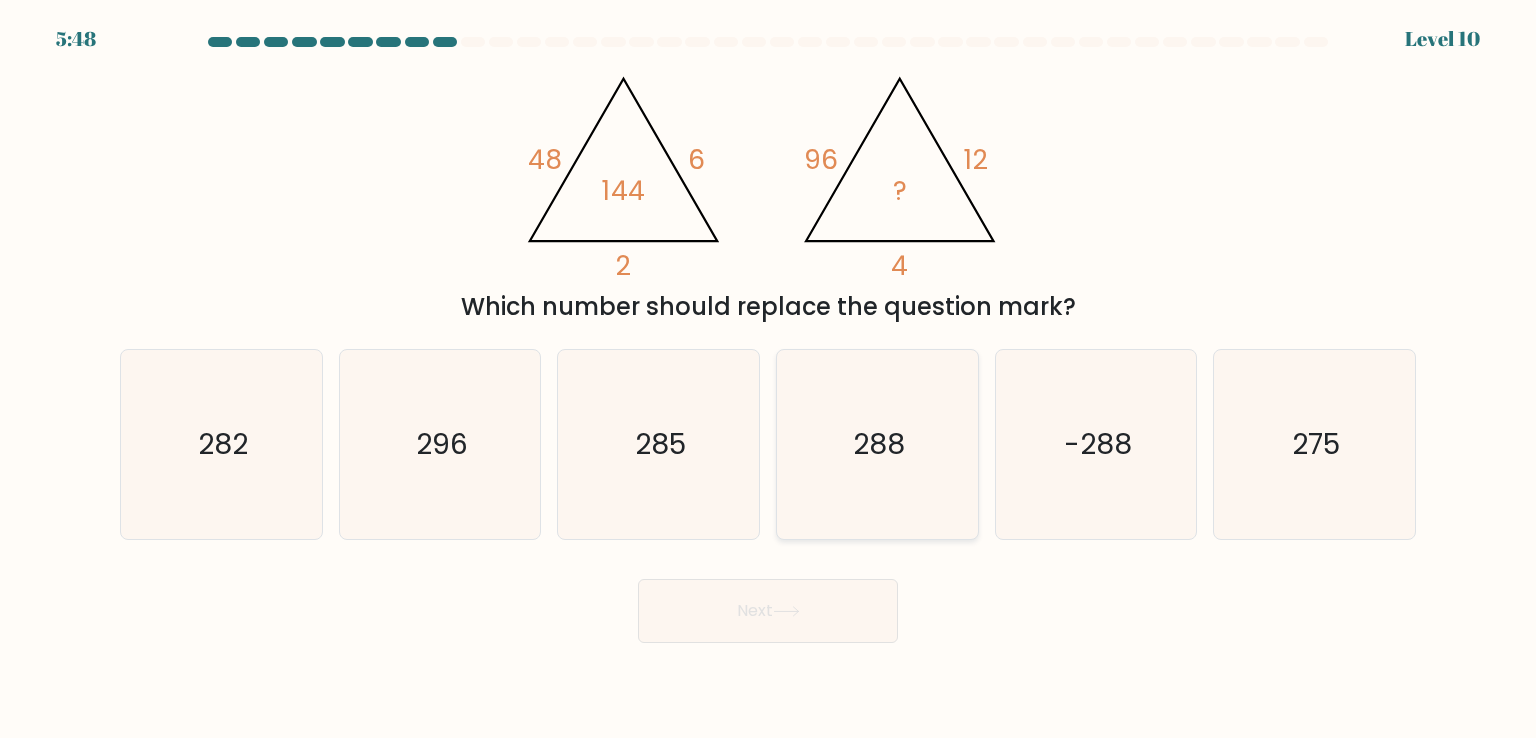 click on "288" 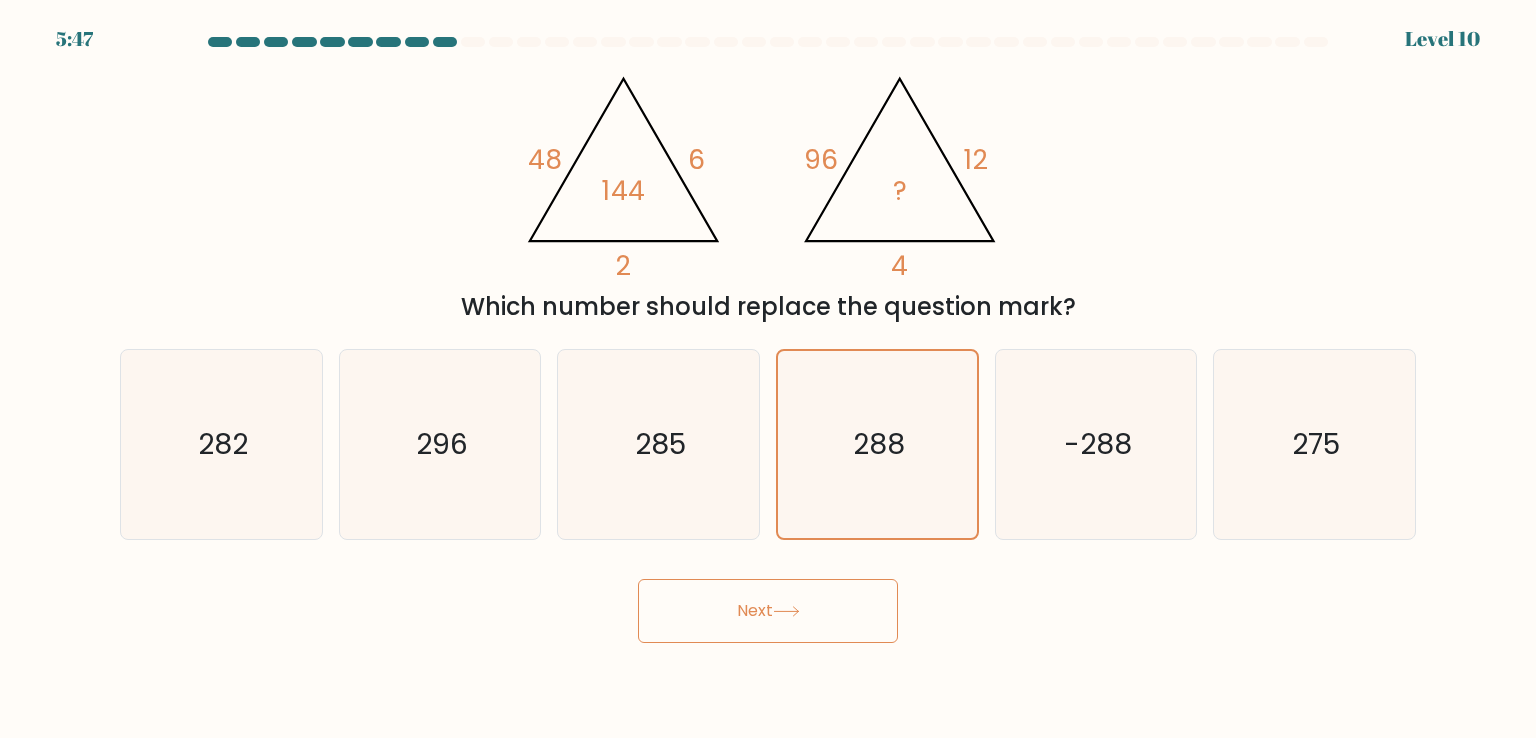 click on "Next" at bounding box center (768, 611) 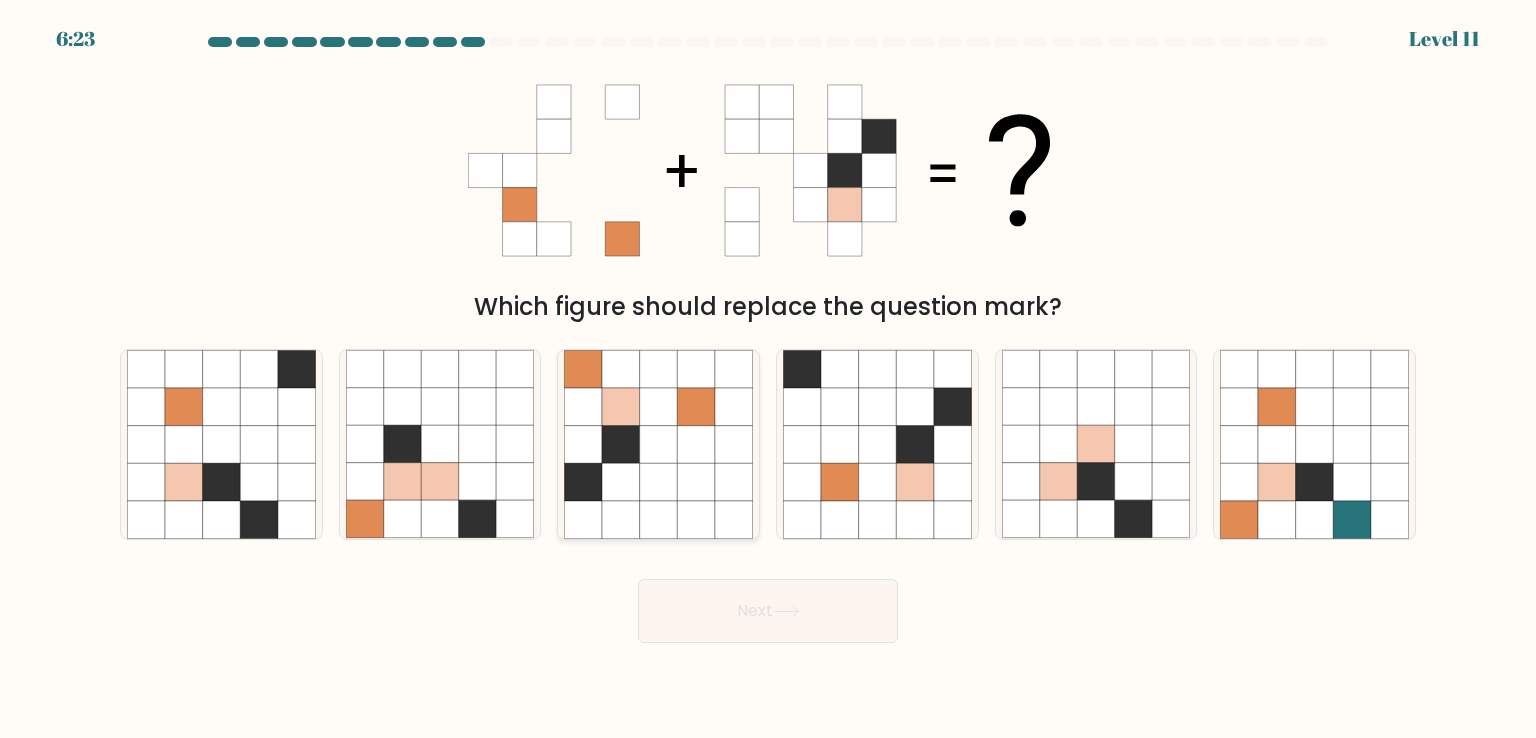 click 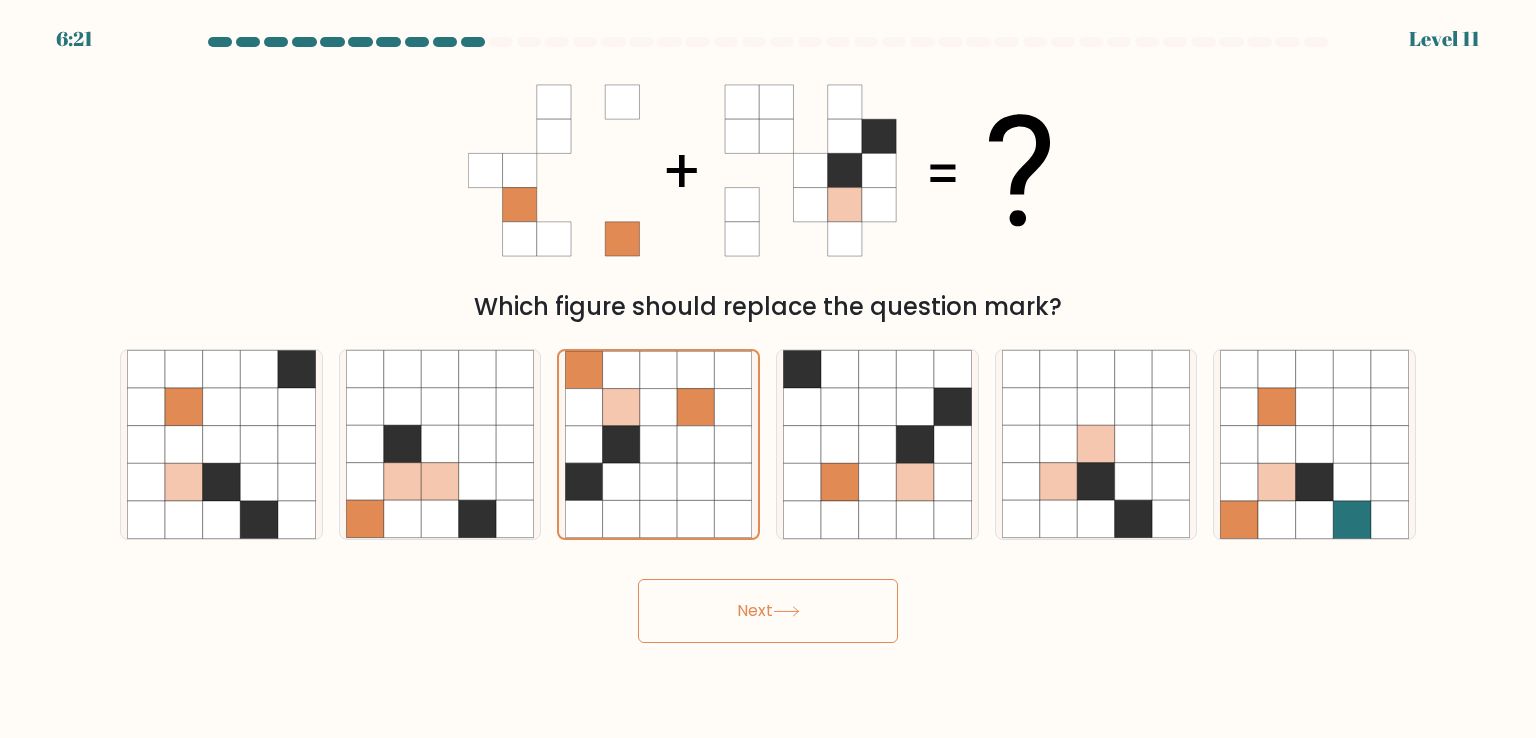 click on "Next" at bounding box center [768, 611] 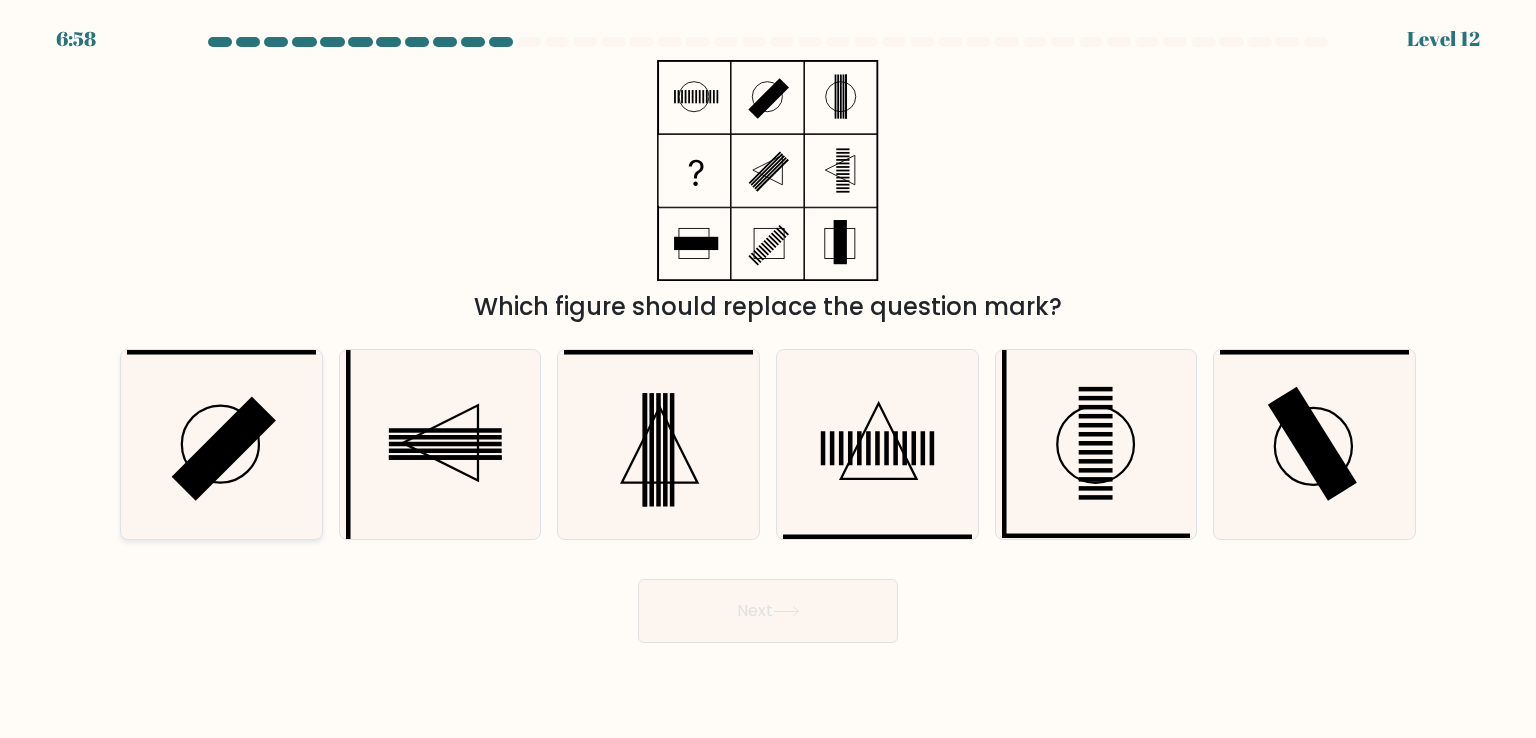 click 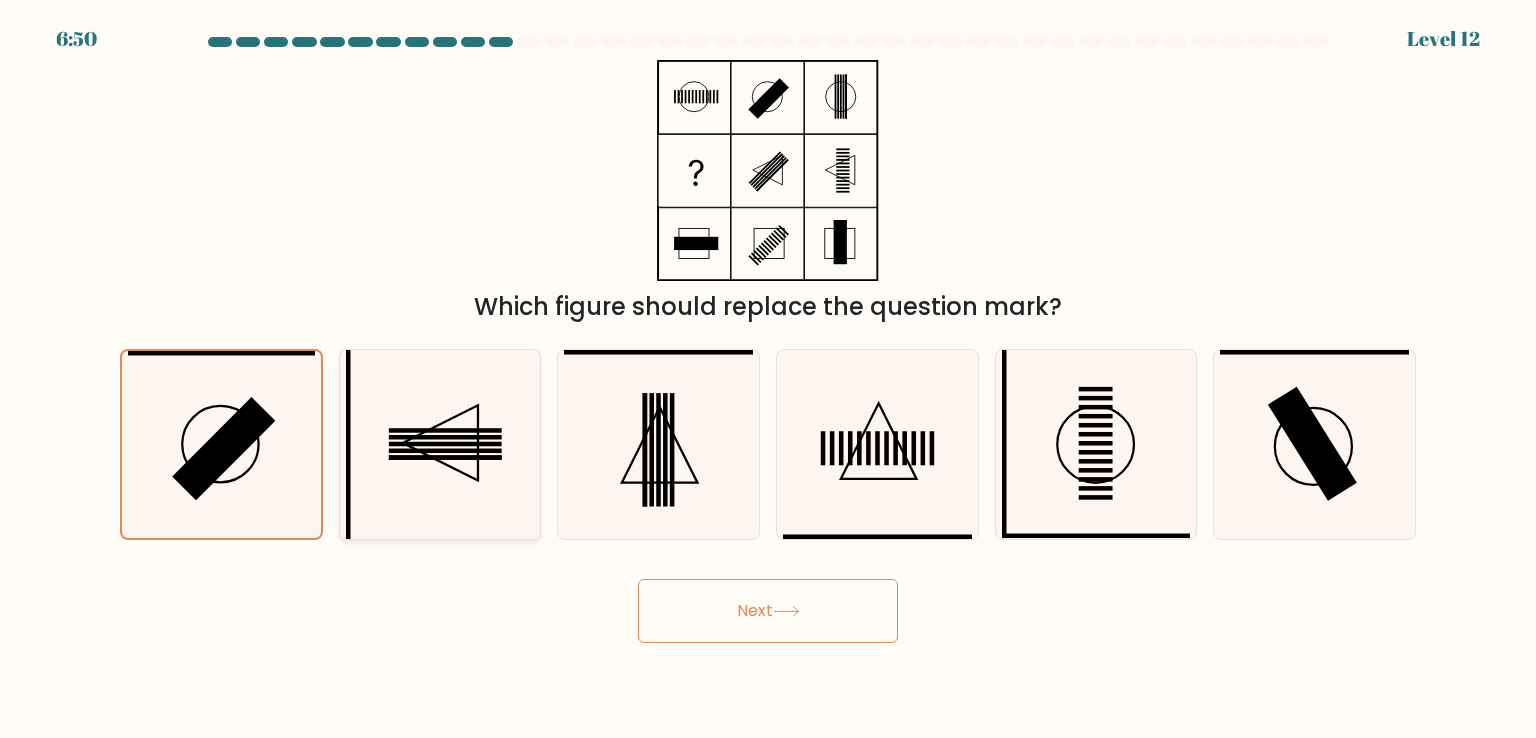 click 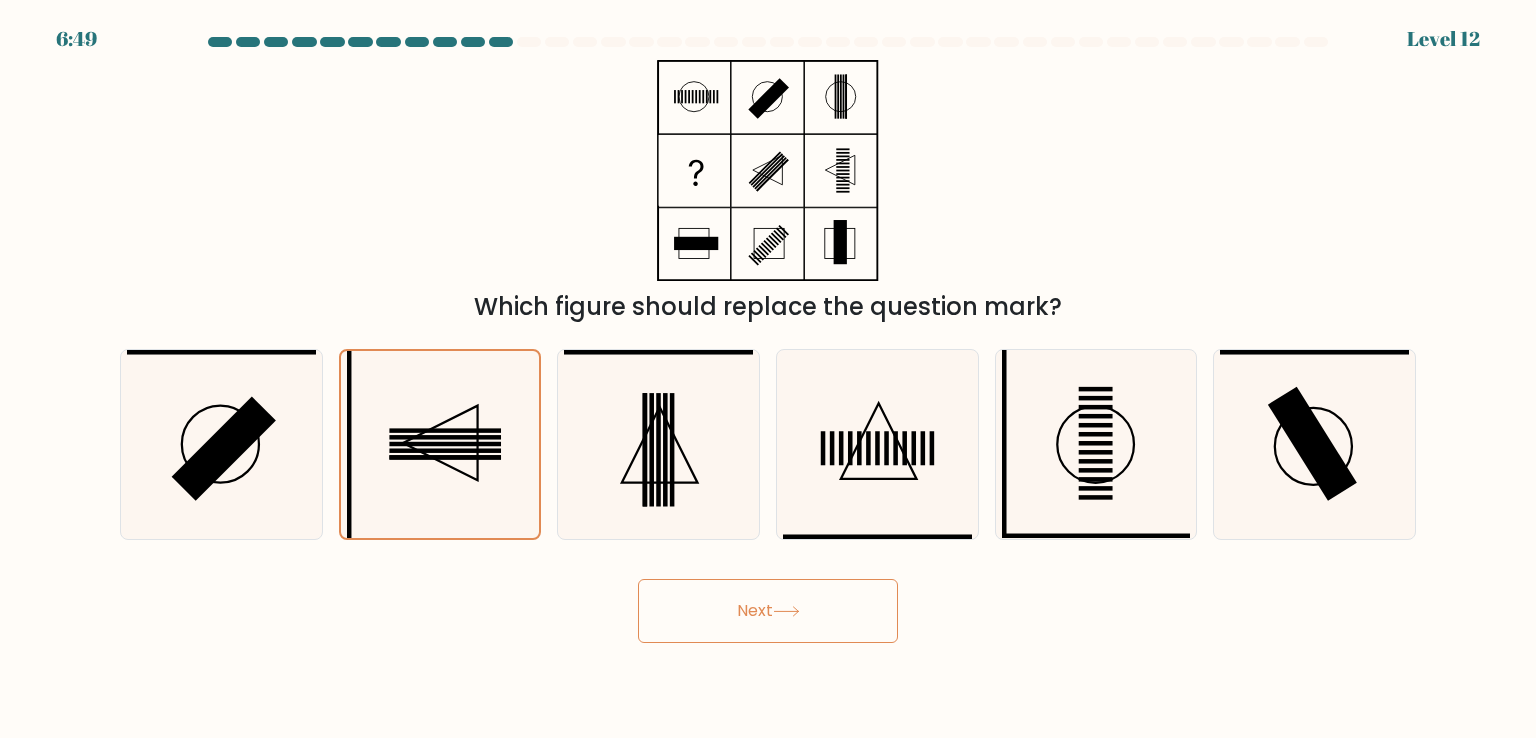 click on "Next" at bounding box center [768, 611] 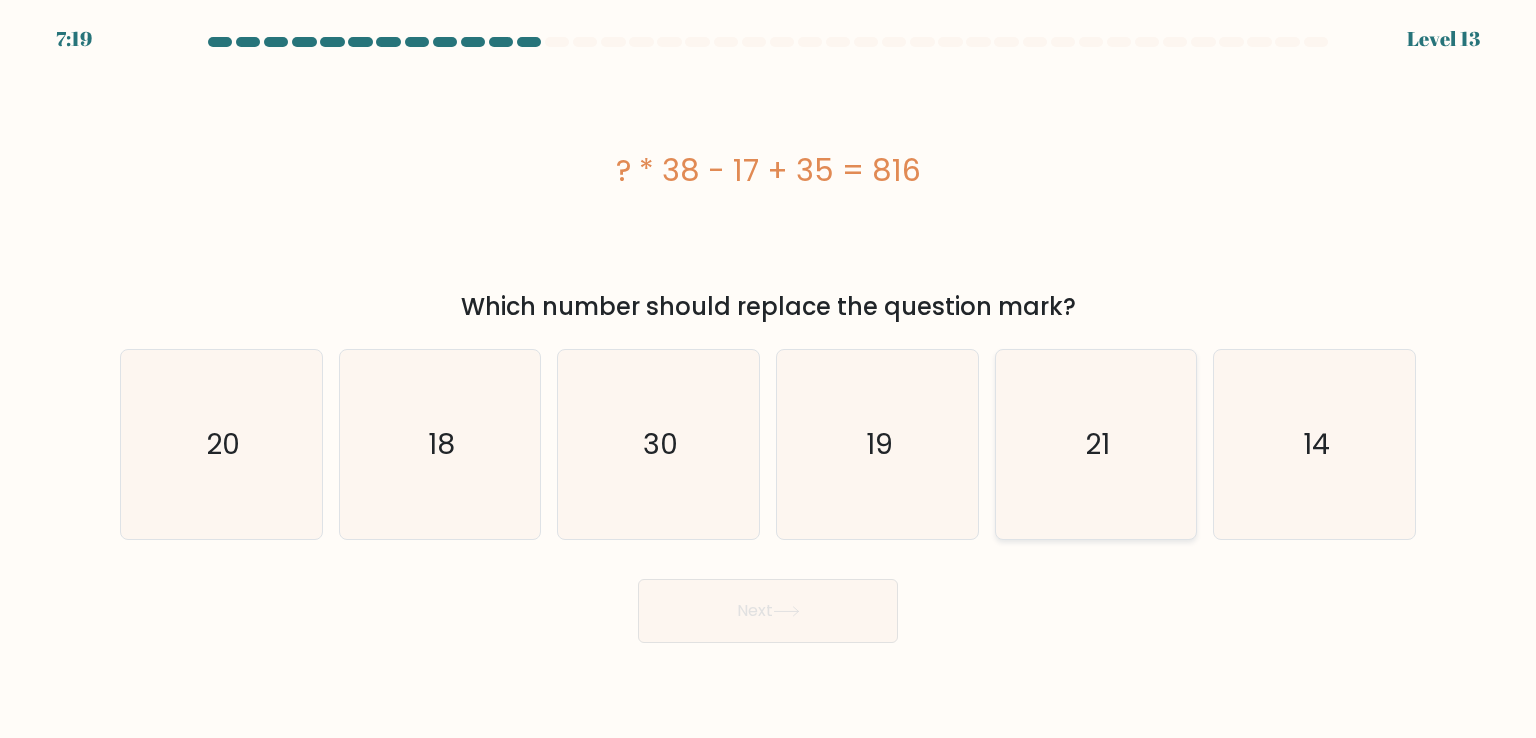 drag, startPoint x: 1146, startPoint y: 401, endPoint x: 1110, endPoint y: 413, distance: 37.94733 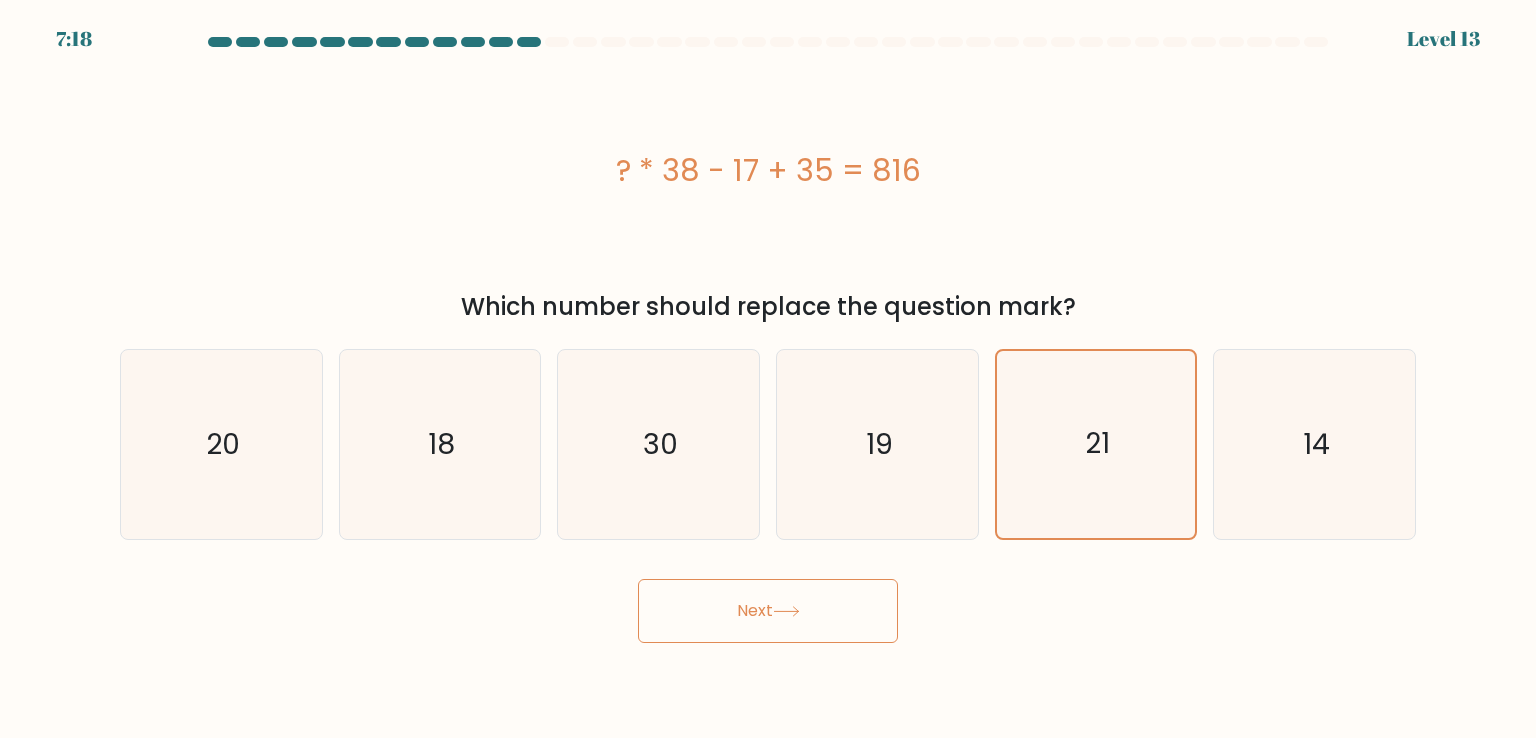 click on "Next" at bounding box center [768, 611] 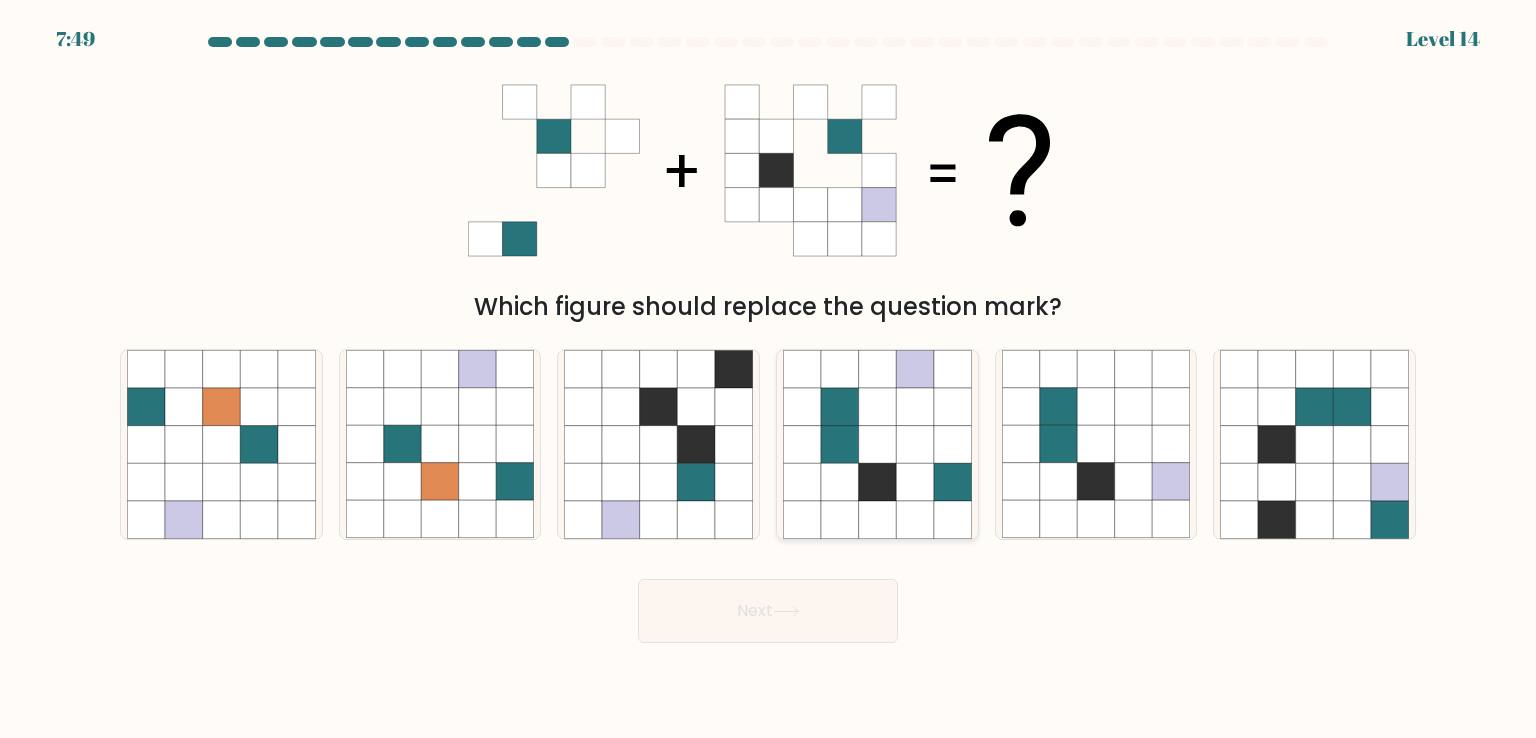 click 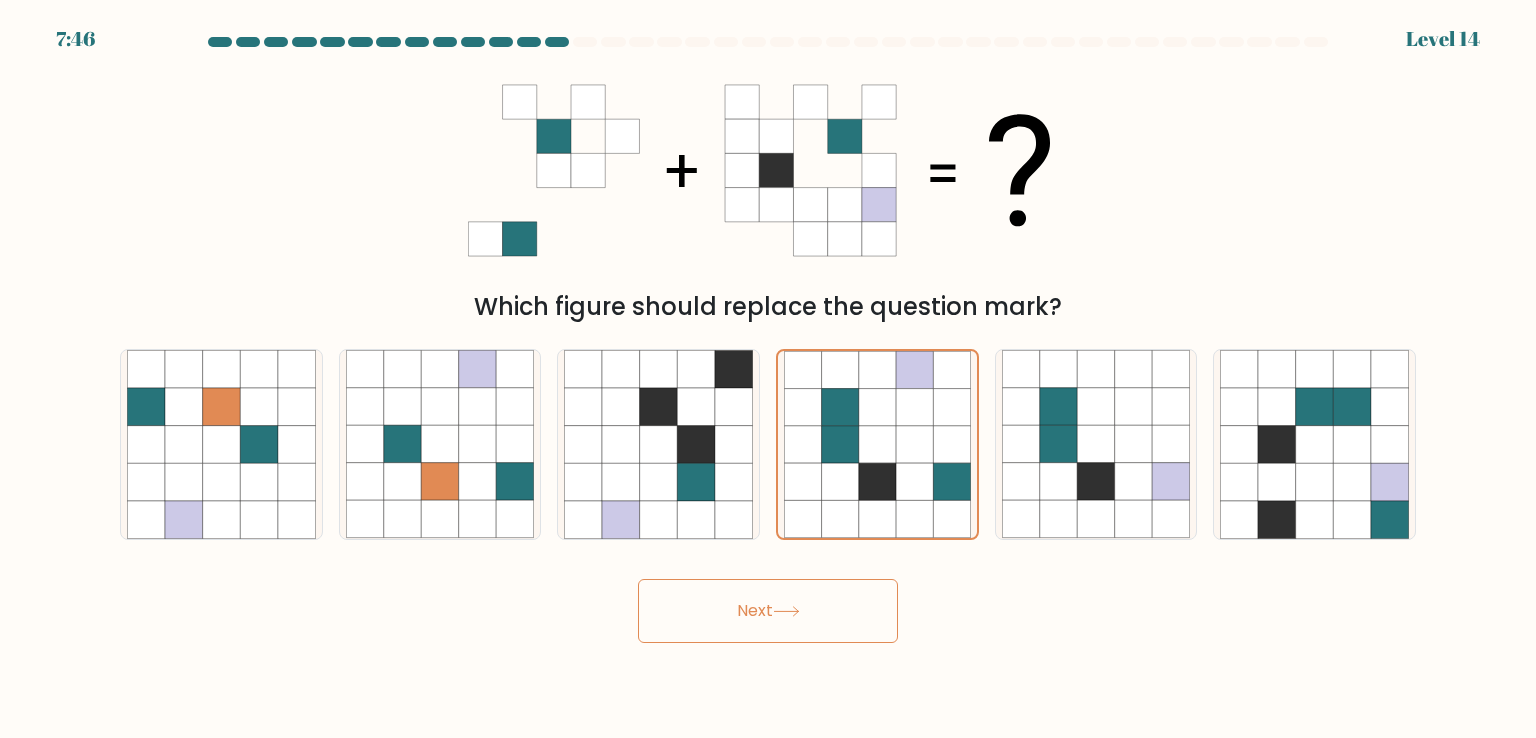 click on "Next" at bounding box center [768, 611] 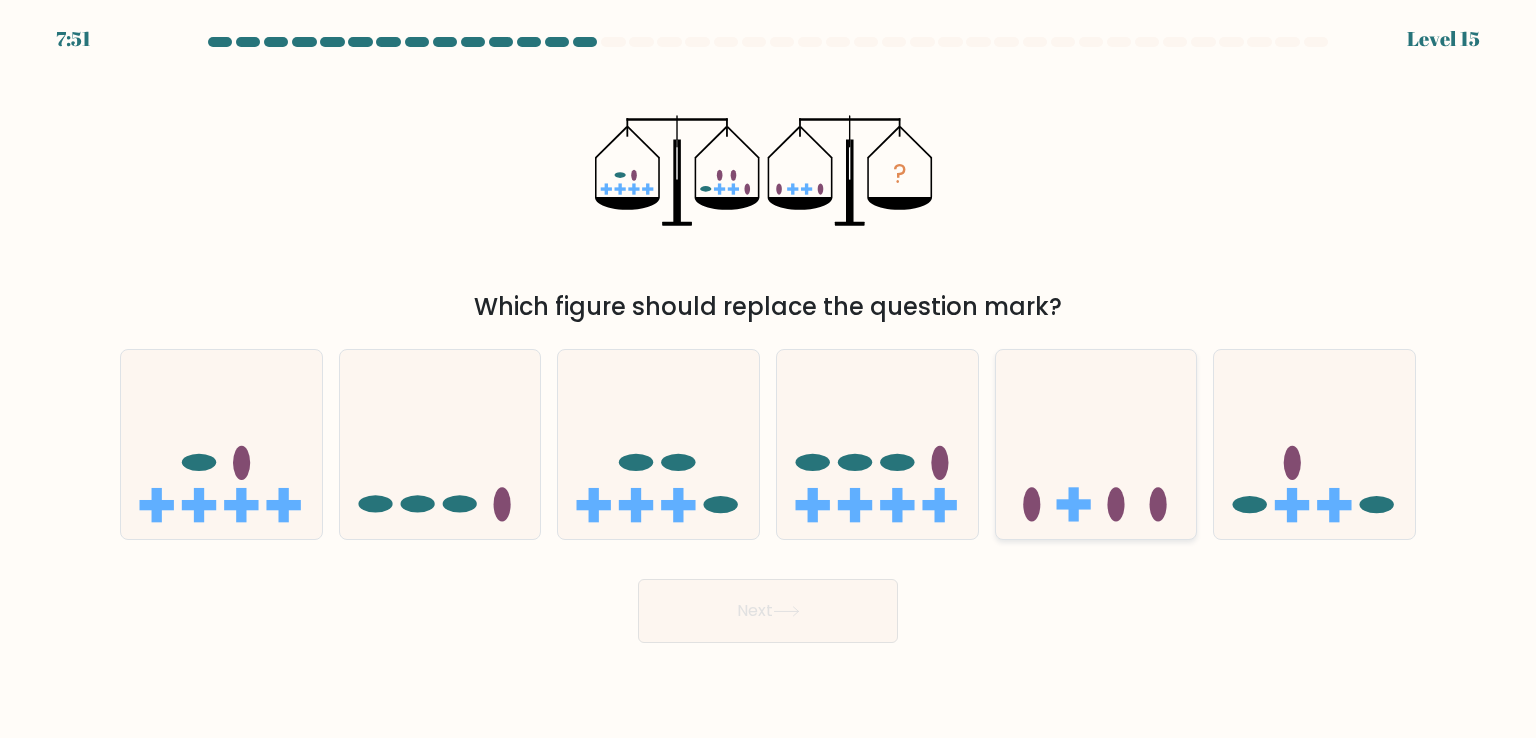 click 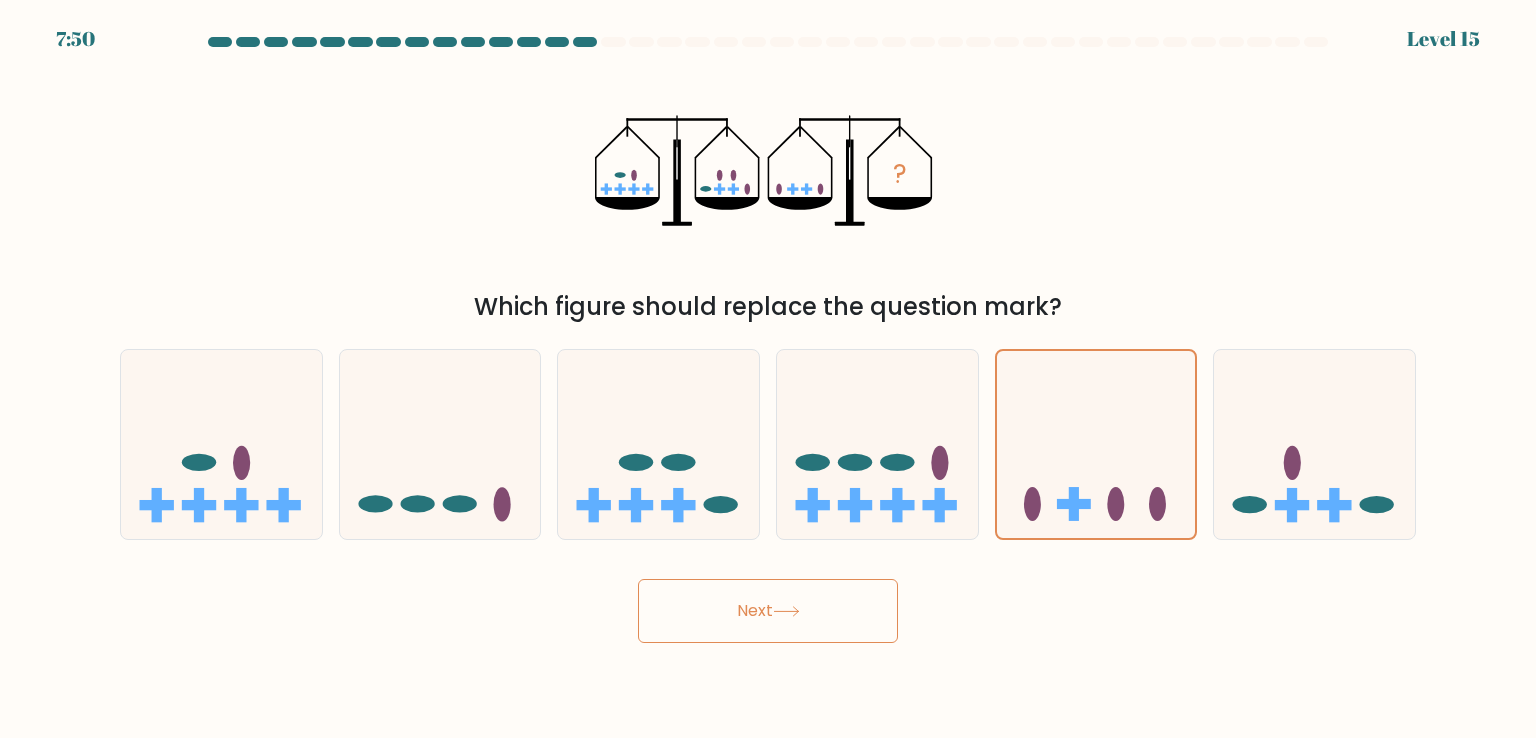 click on "Next" at bounding box center [768, 611] 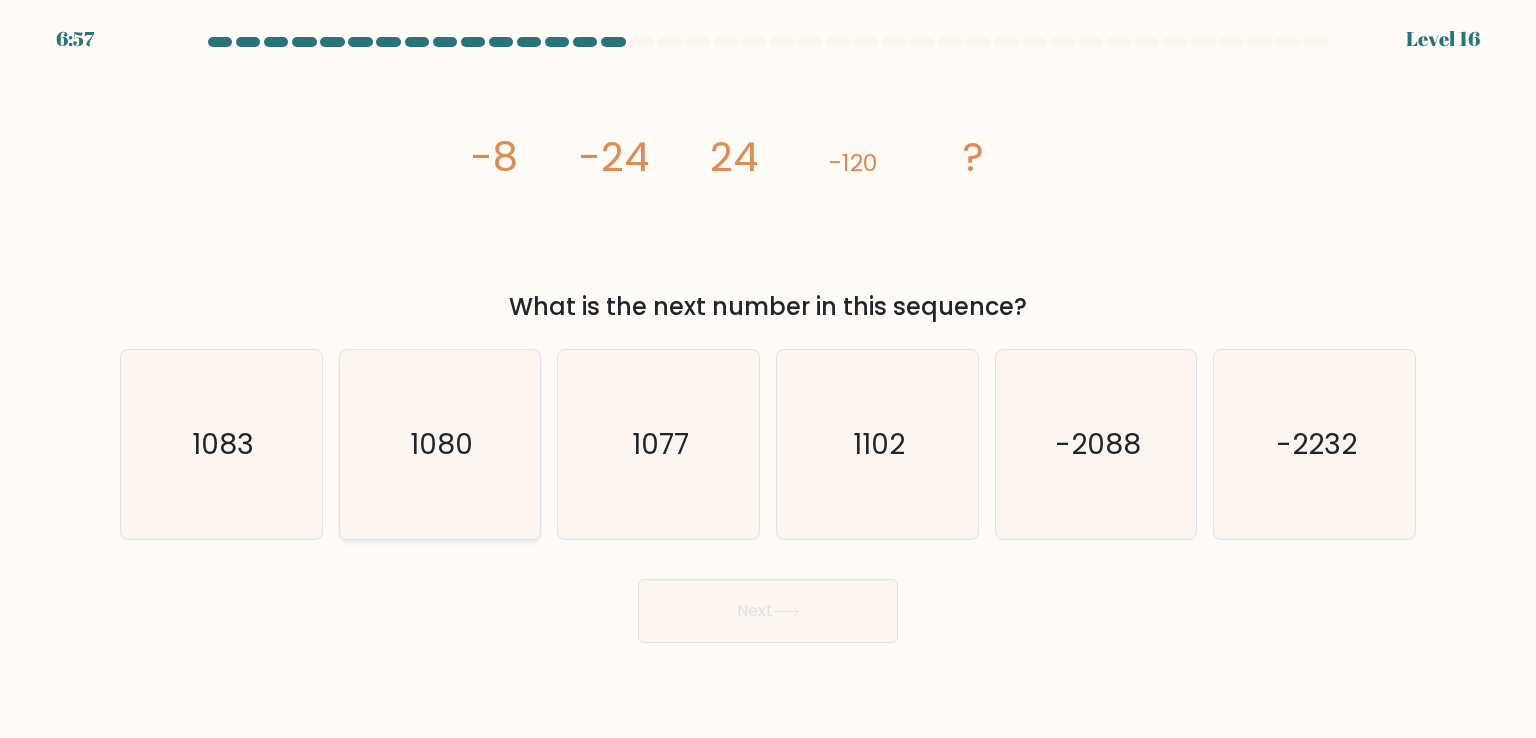 click on "1080" 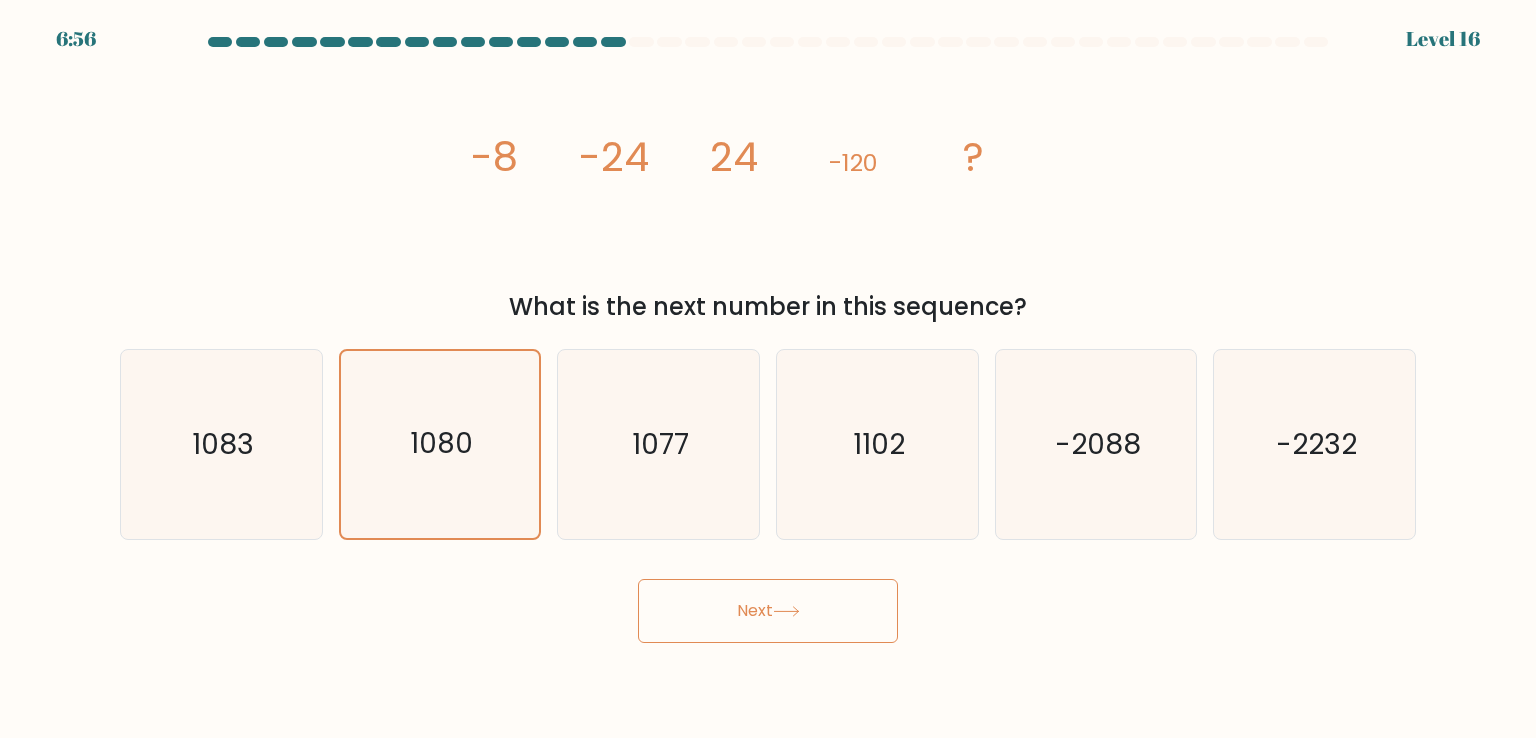 click 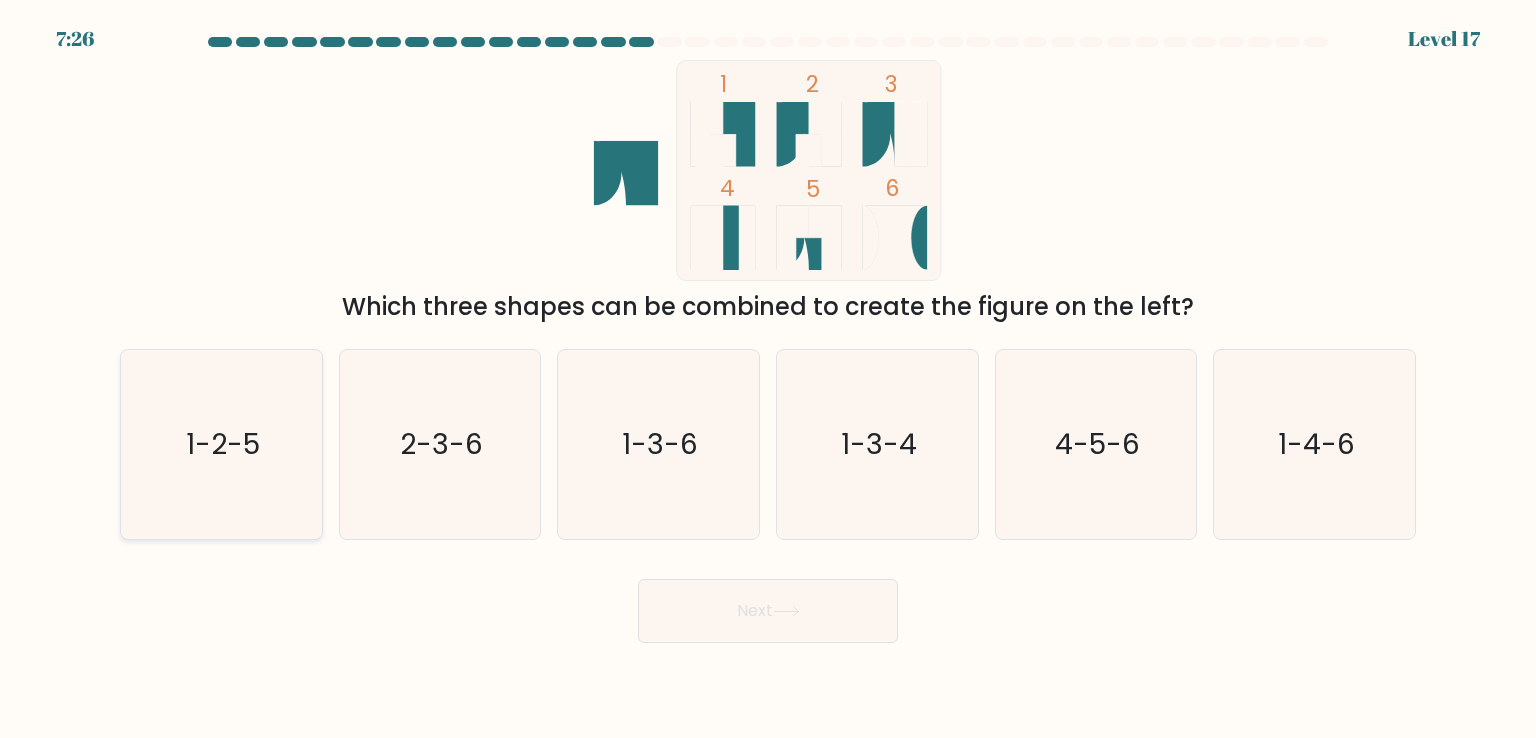 click on "1-2-5" 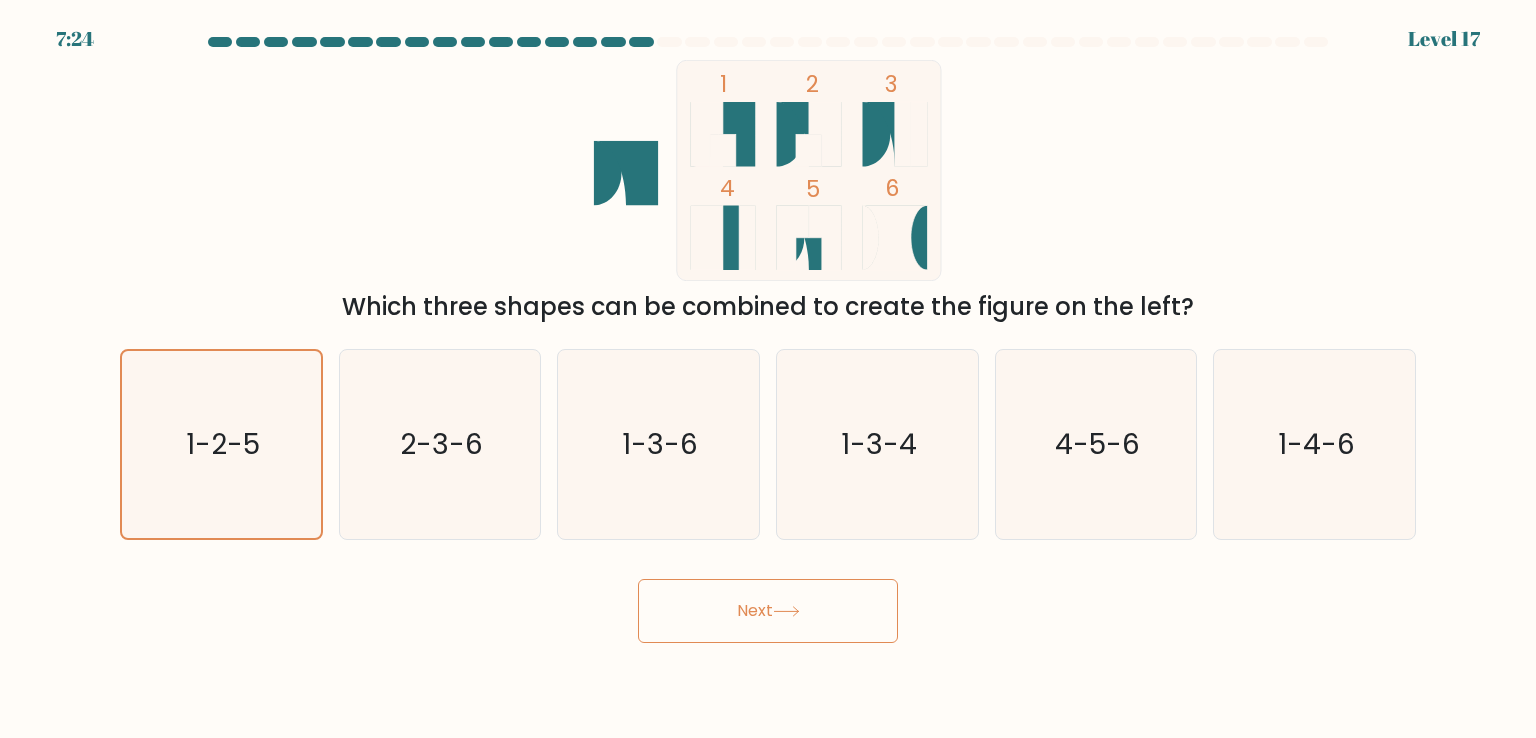 click on "Next" at bounding box center (768, 611) 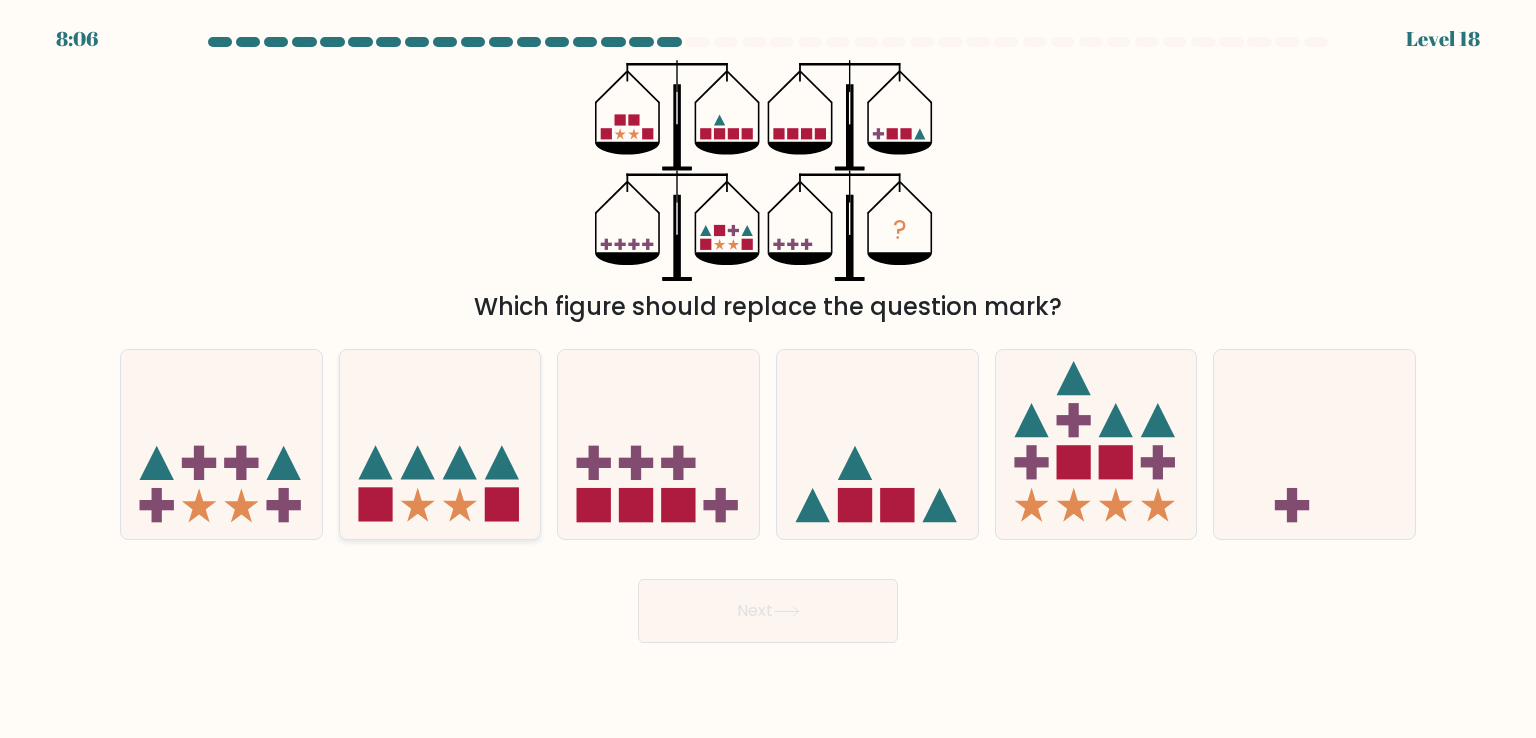 click 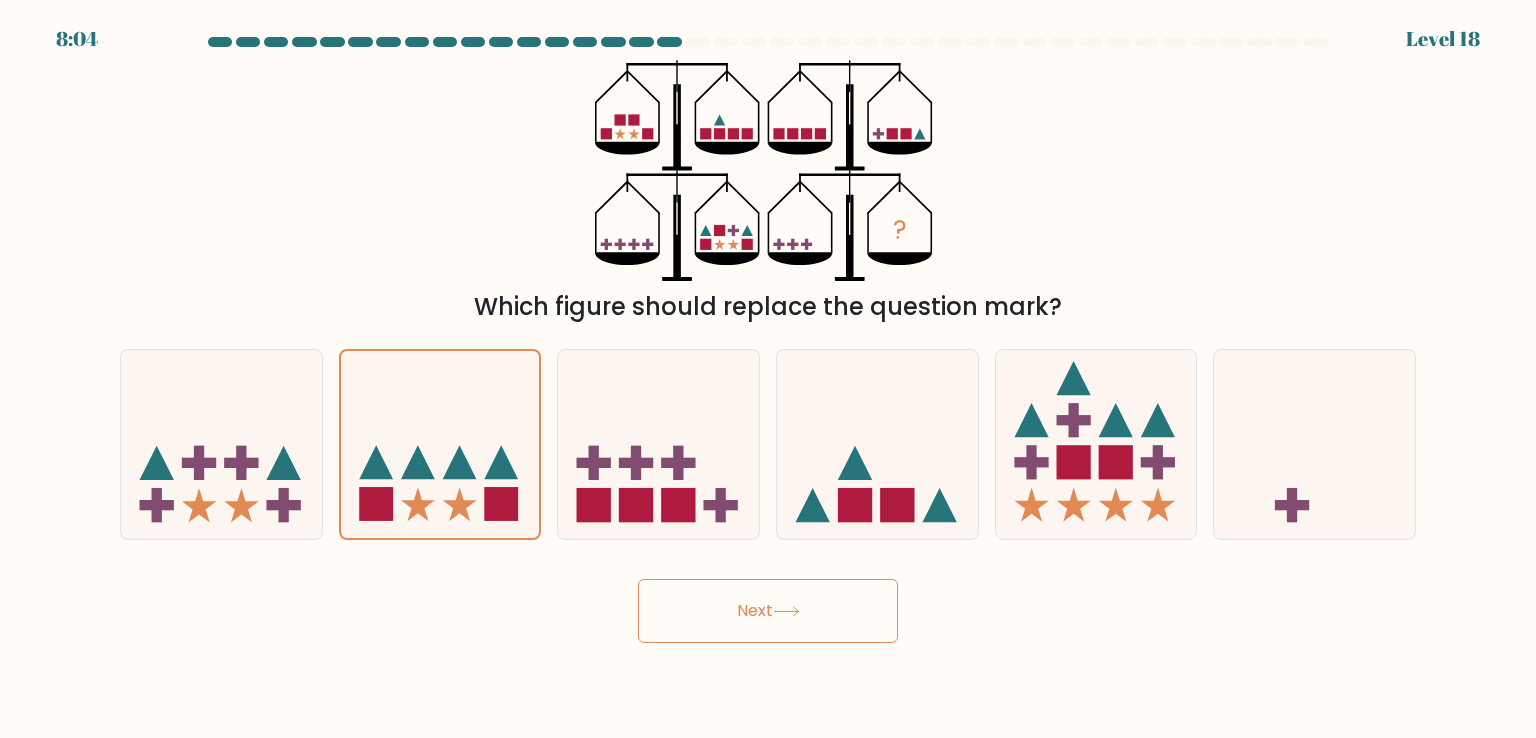 click on "Next" at bounding box center [768, 611] 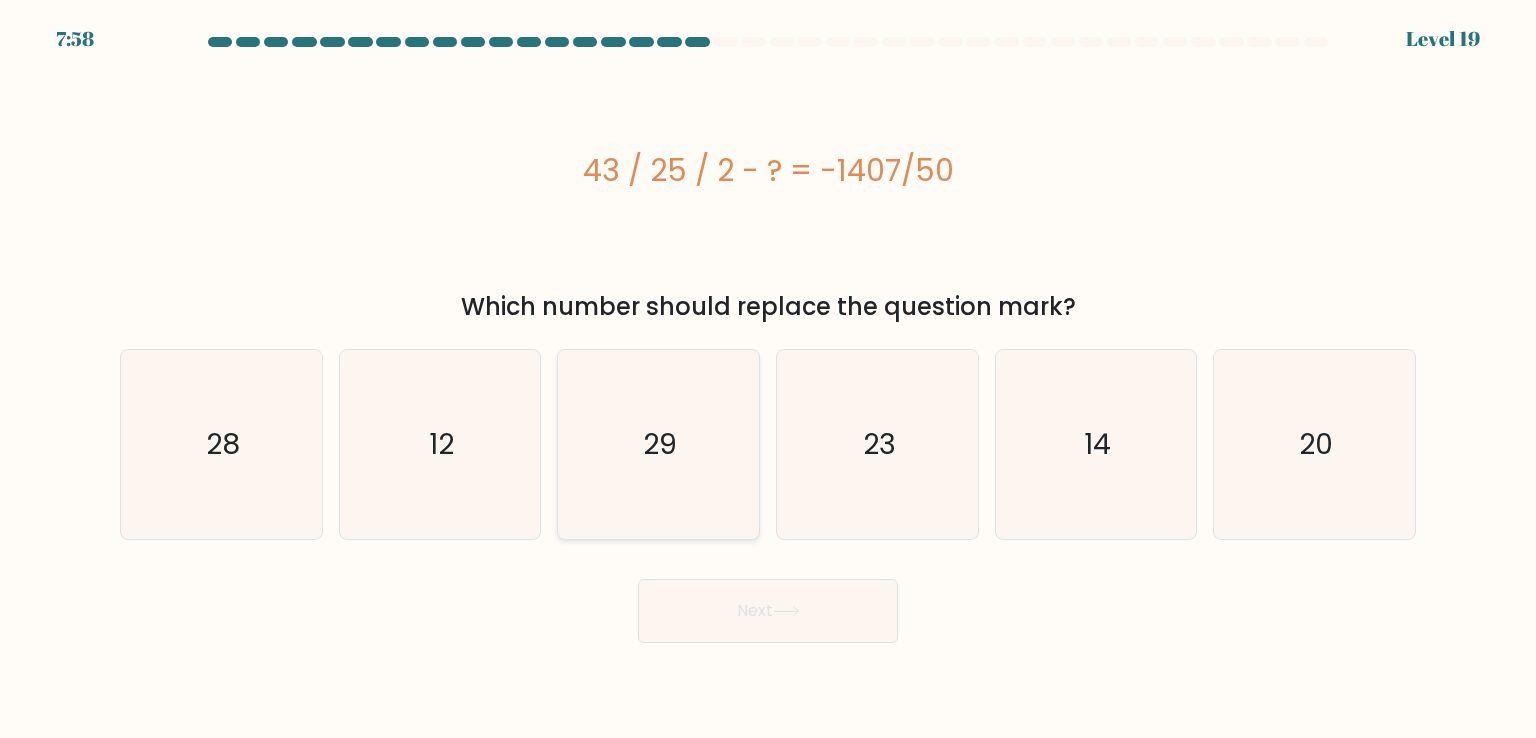 click on "29" 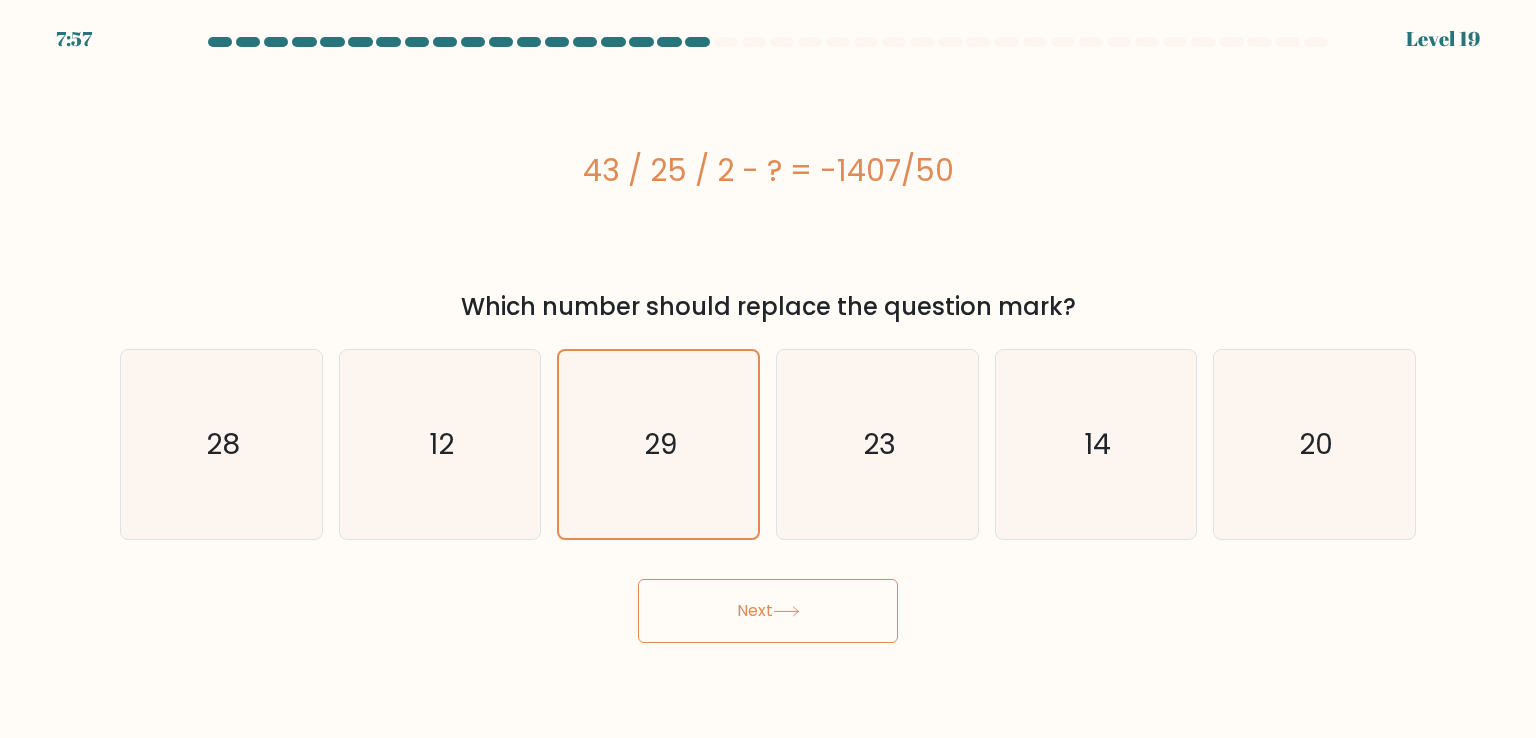 click on "Next" at bounding box center (768, 611) 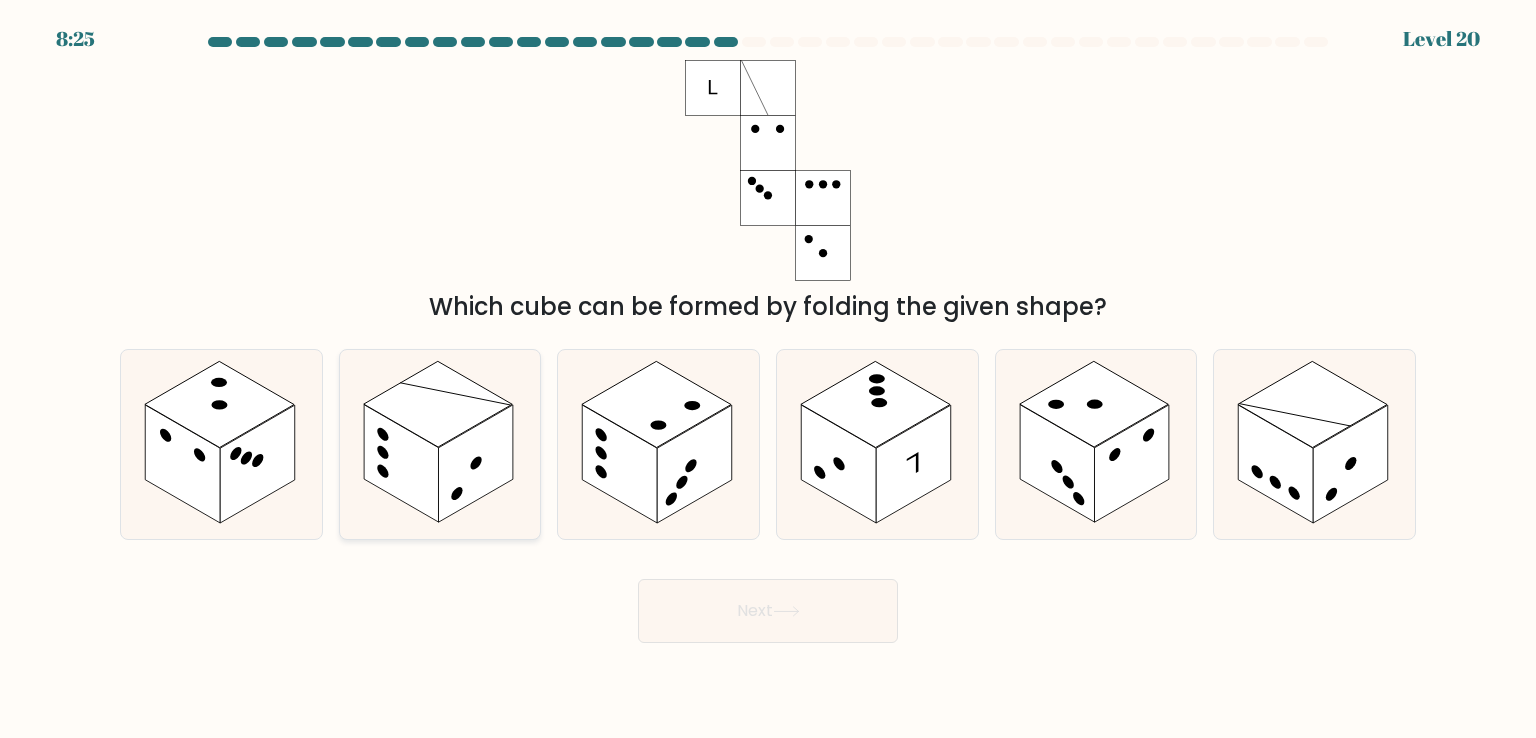 click 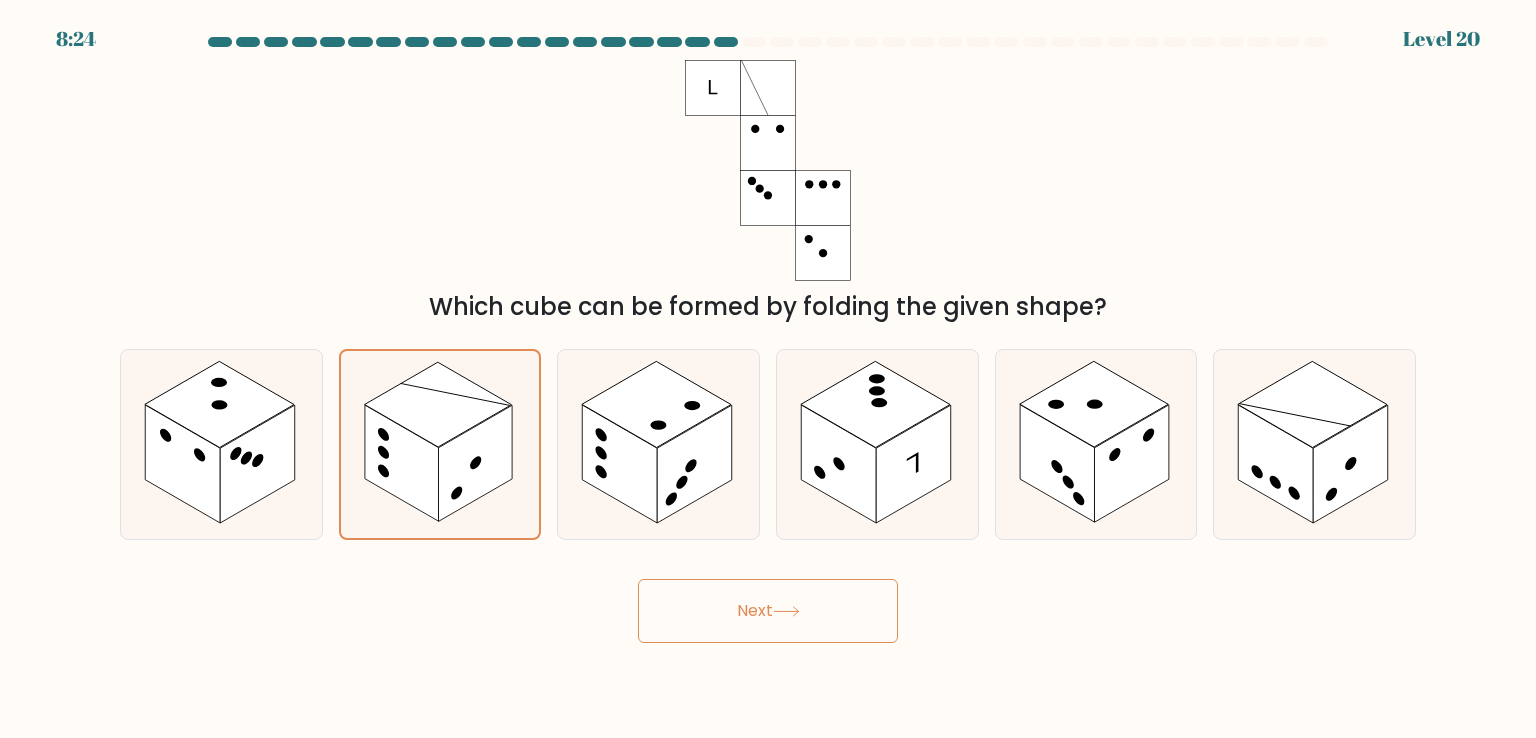 click on "Next" at bounding box center [768, 611] 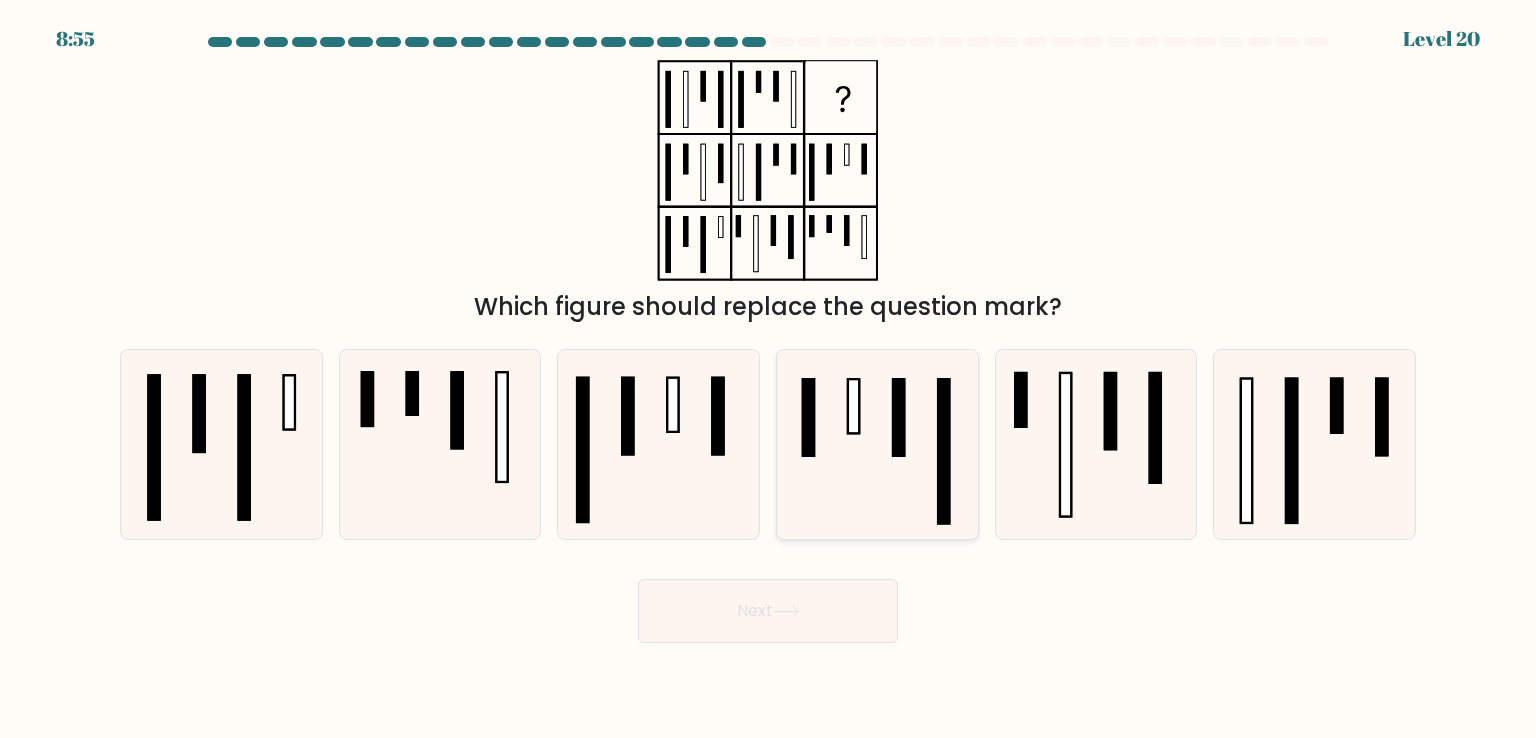 click 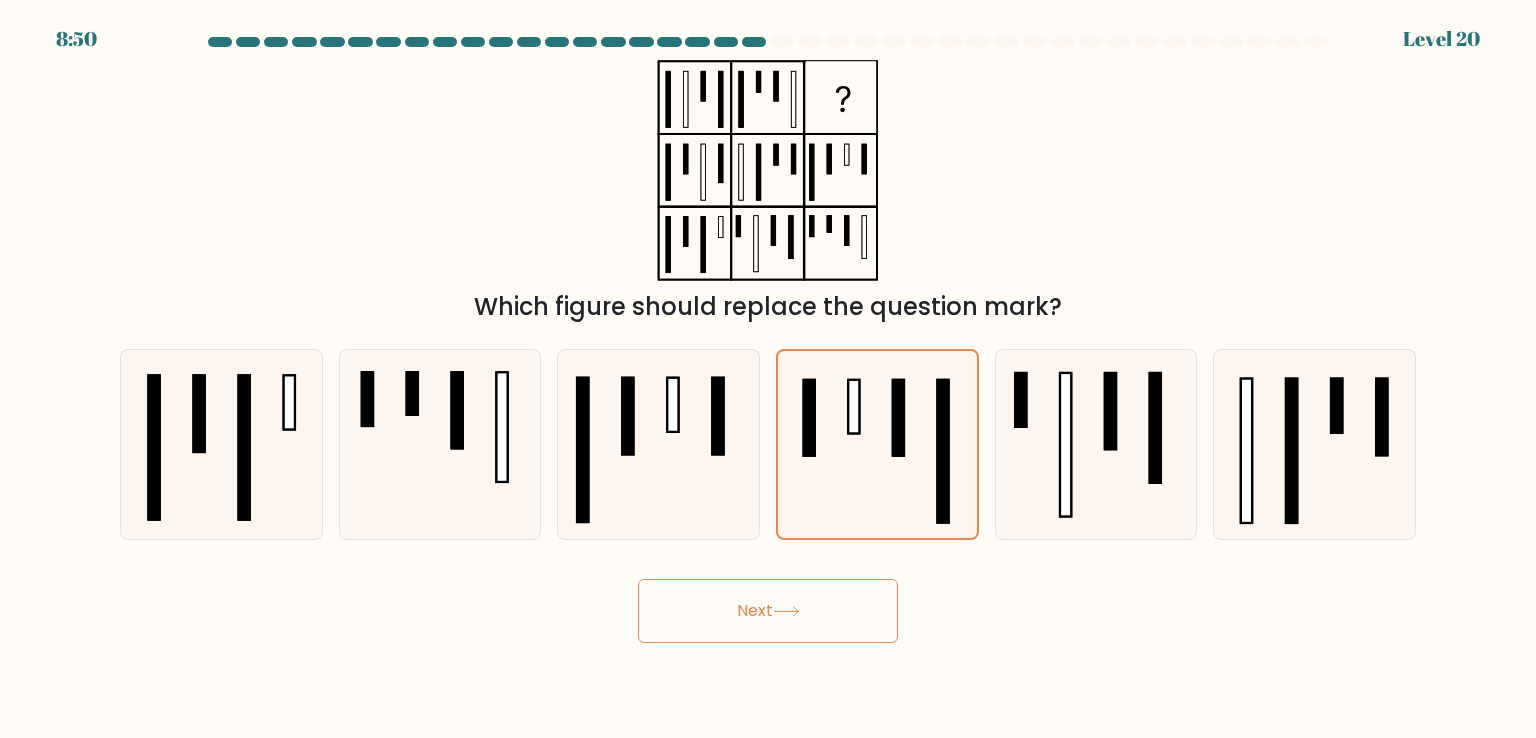 click on "Next" at bounding box center (768, 611) 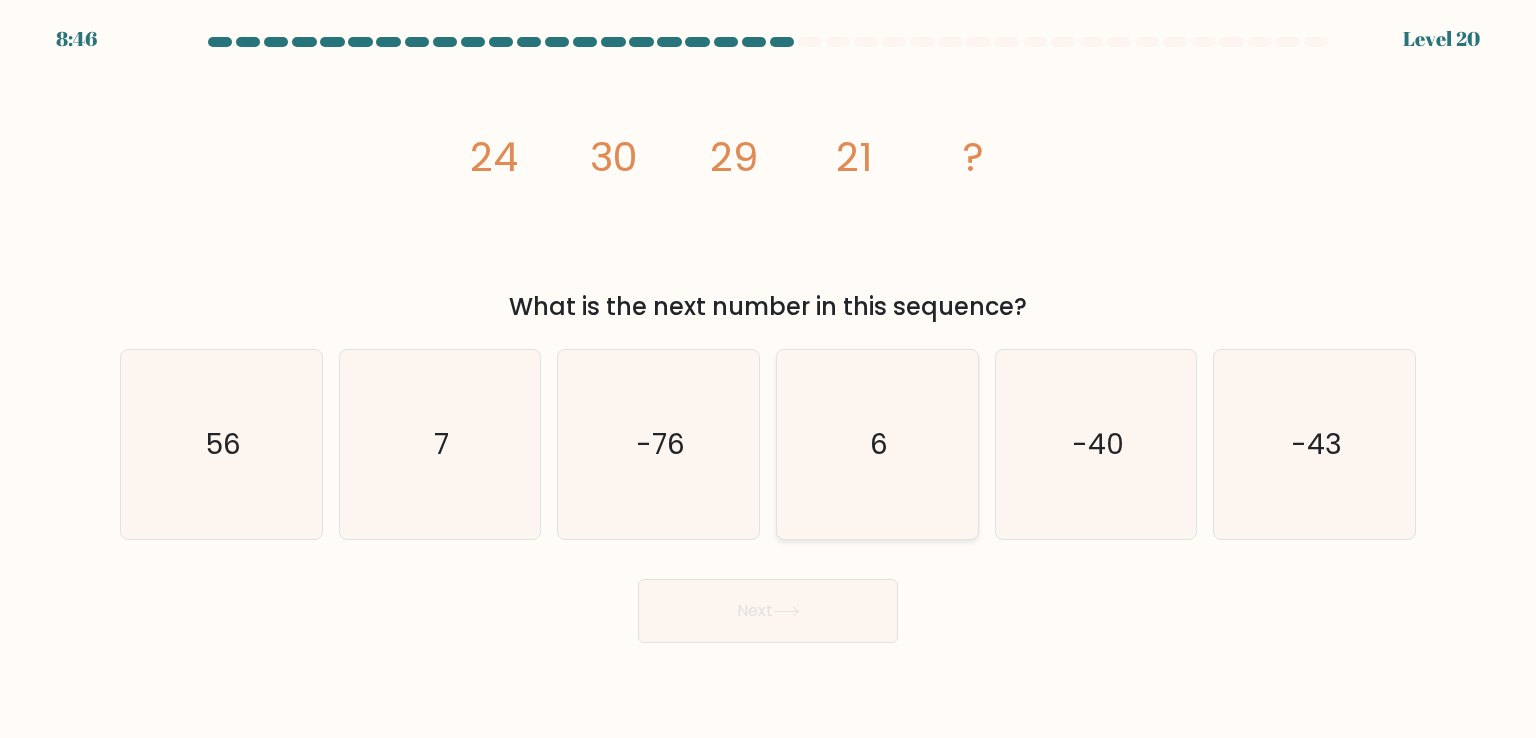 click on "6" 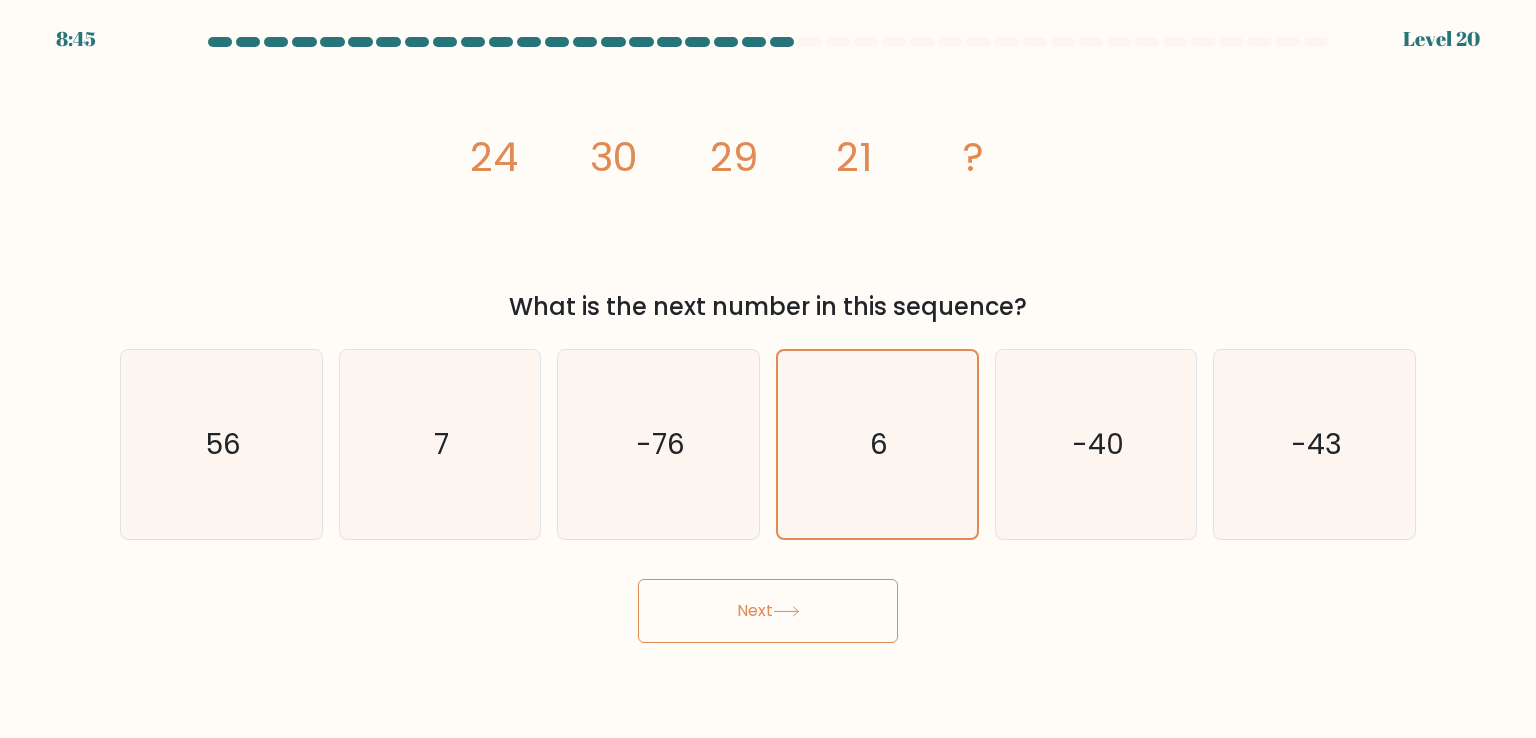 click on "Next" at bounding box center (768, 611) 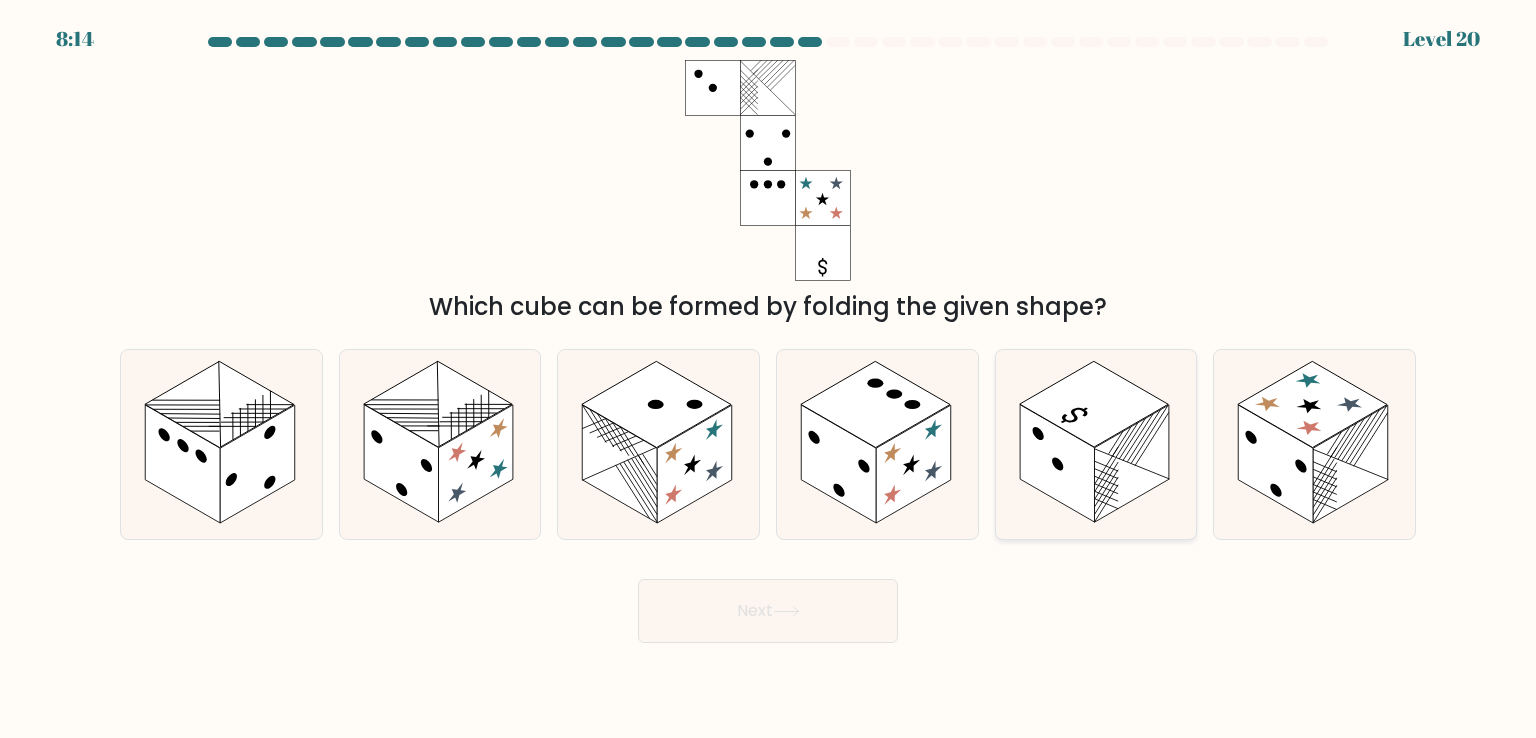 click 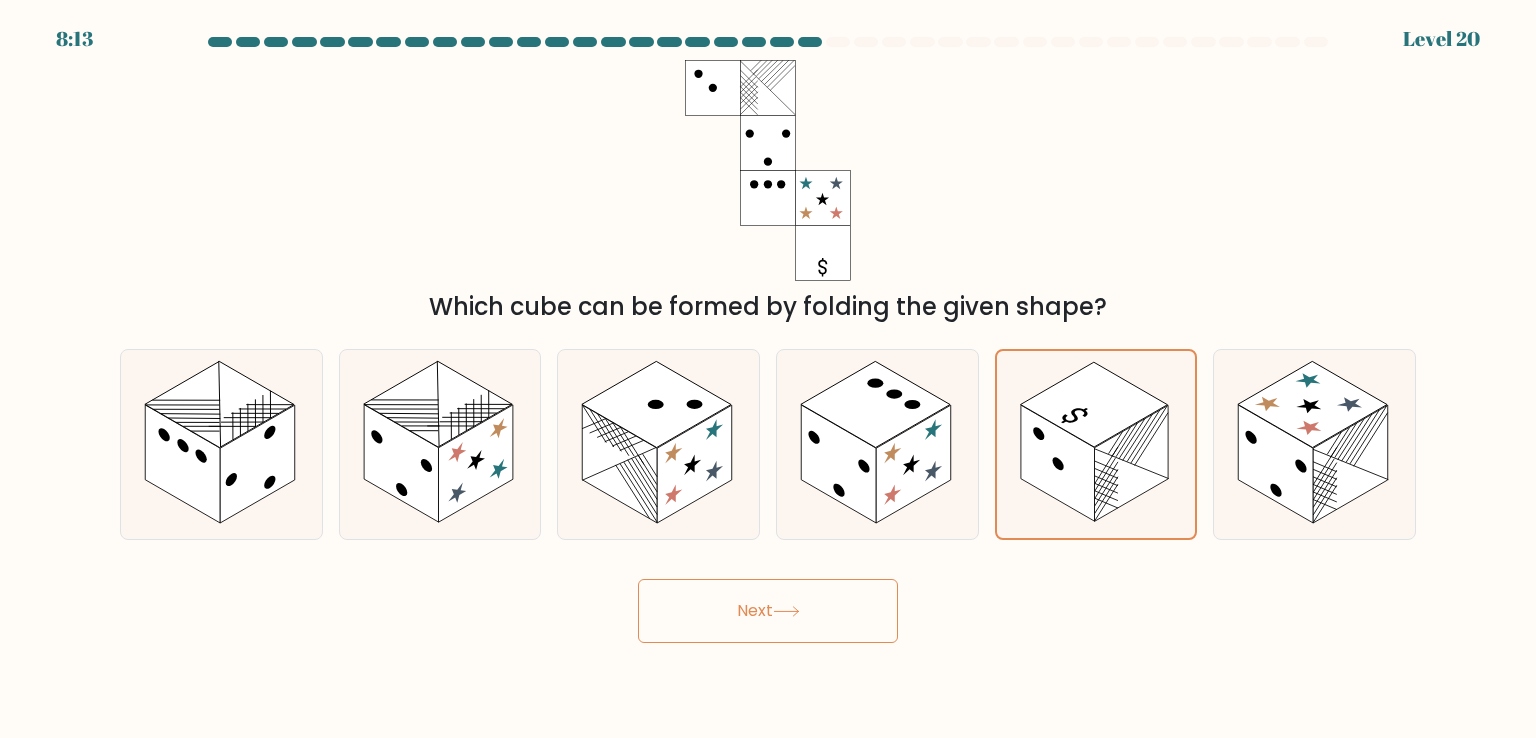 click on "Next" at bounding box center [768, 611] 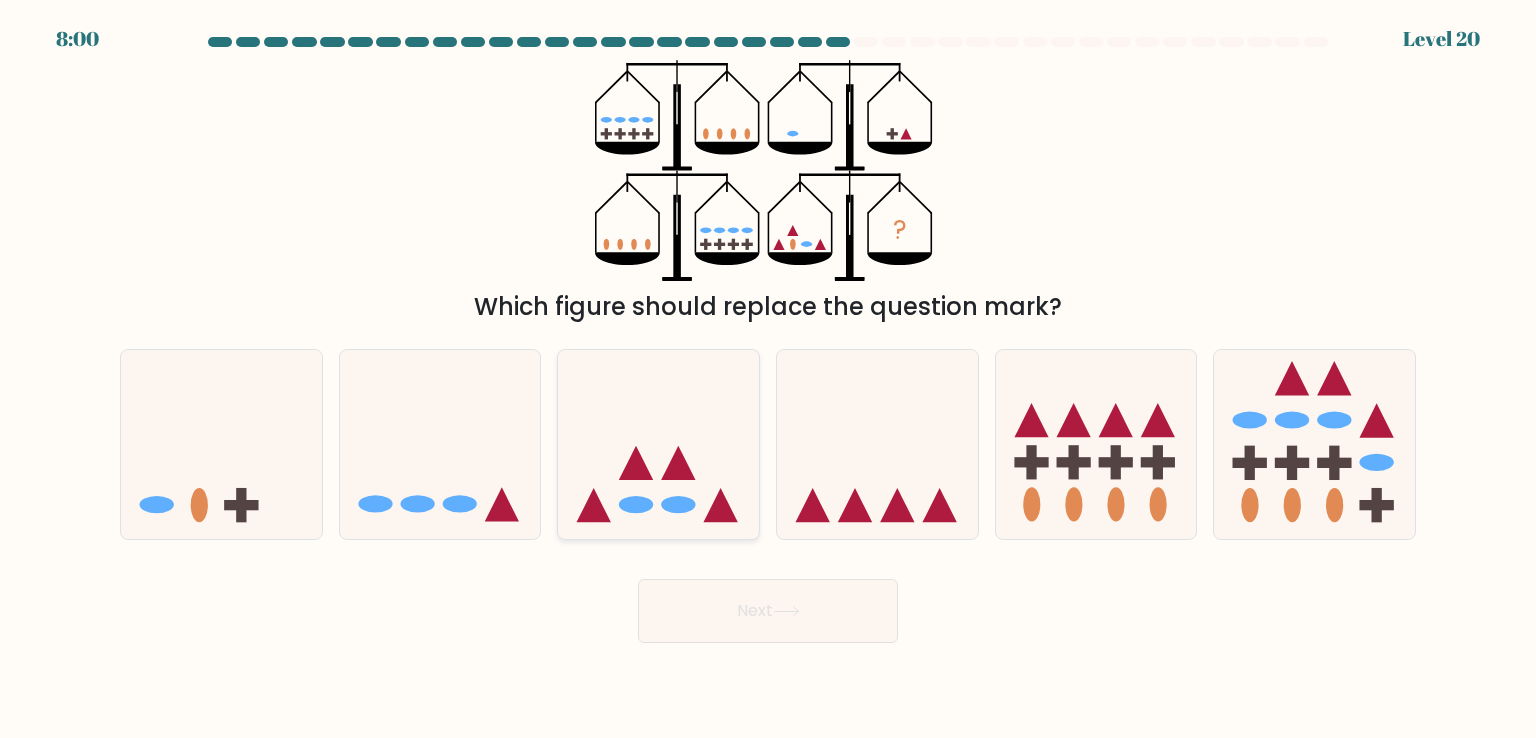 click 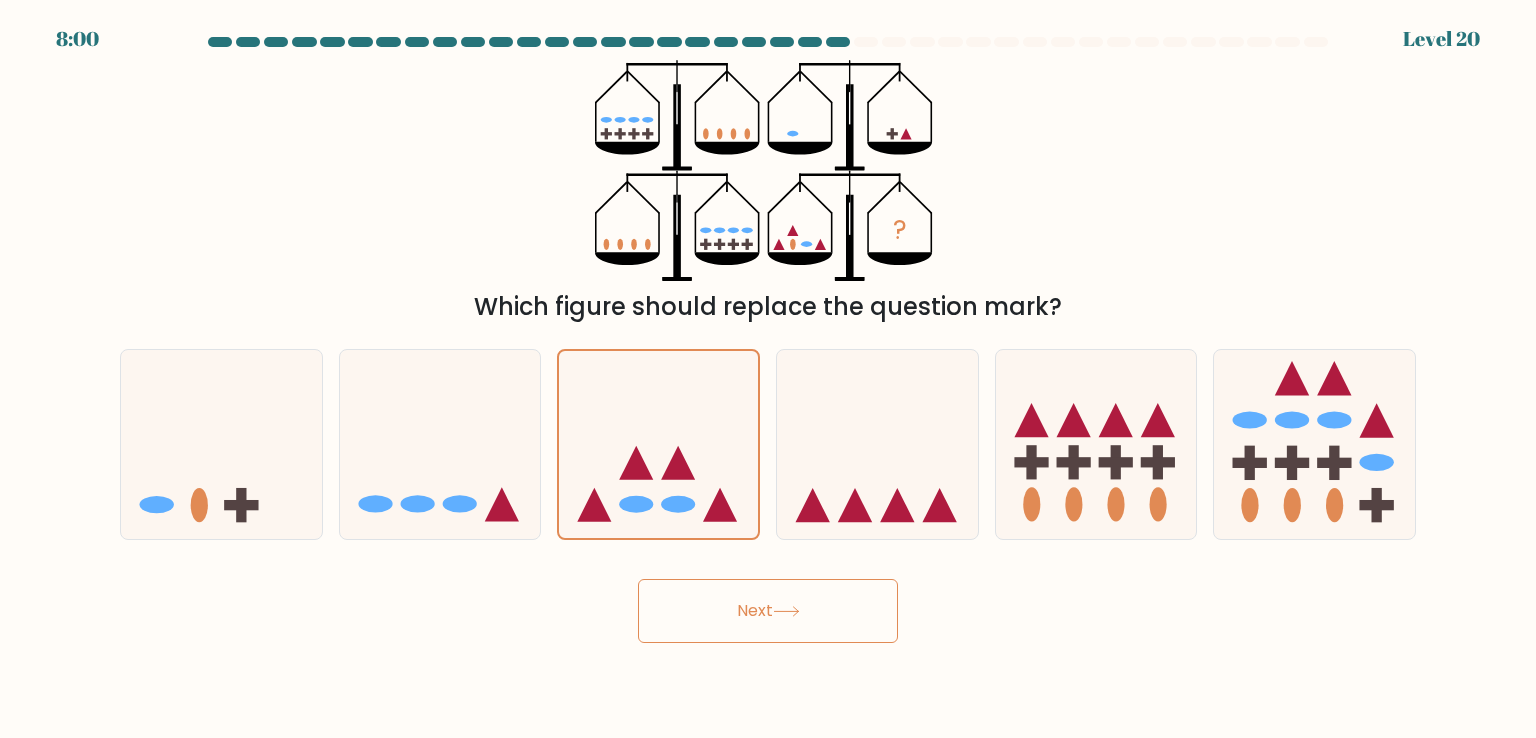 click on "Next" at bounding box center (768, 611) 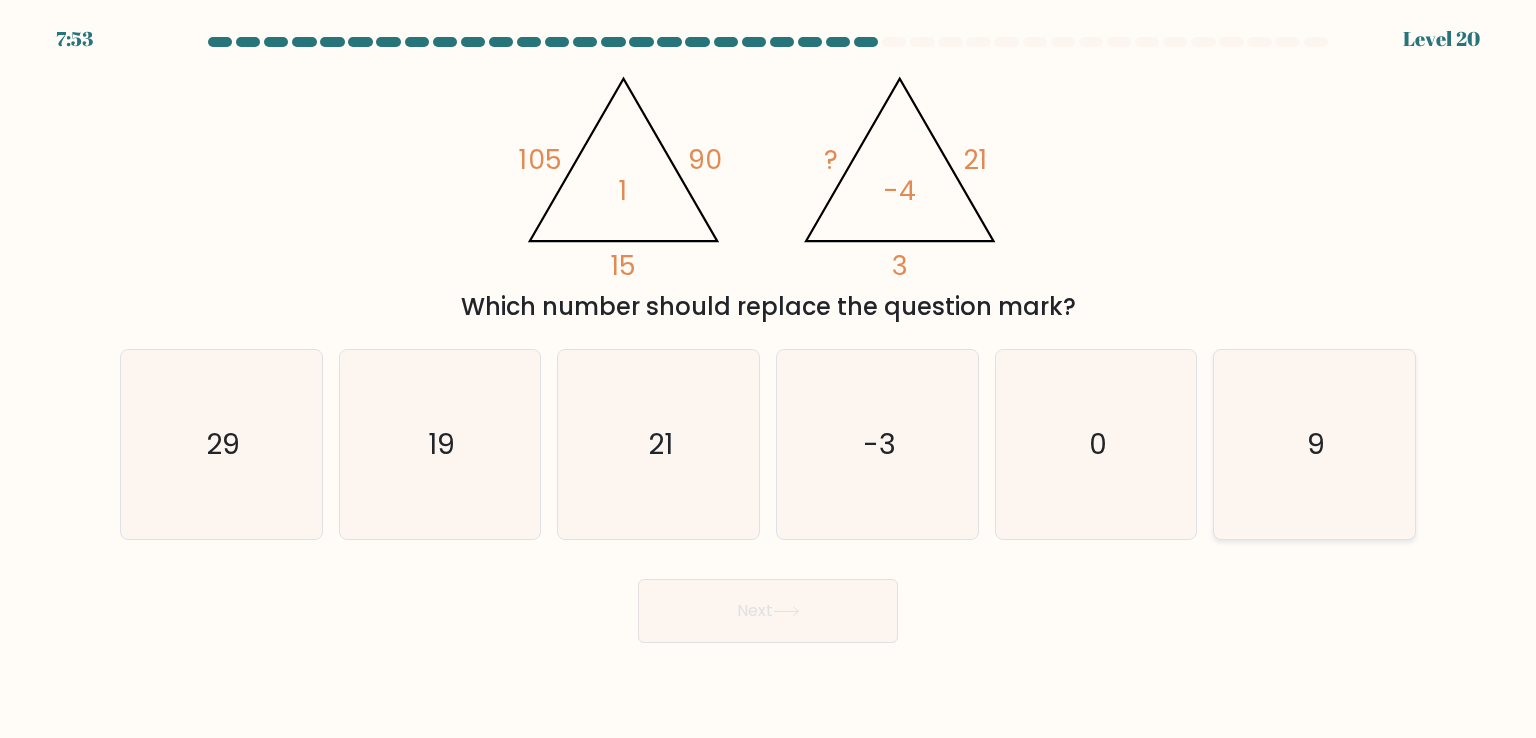 click on "9" 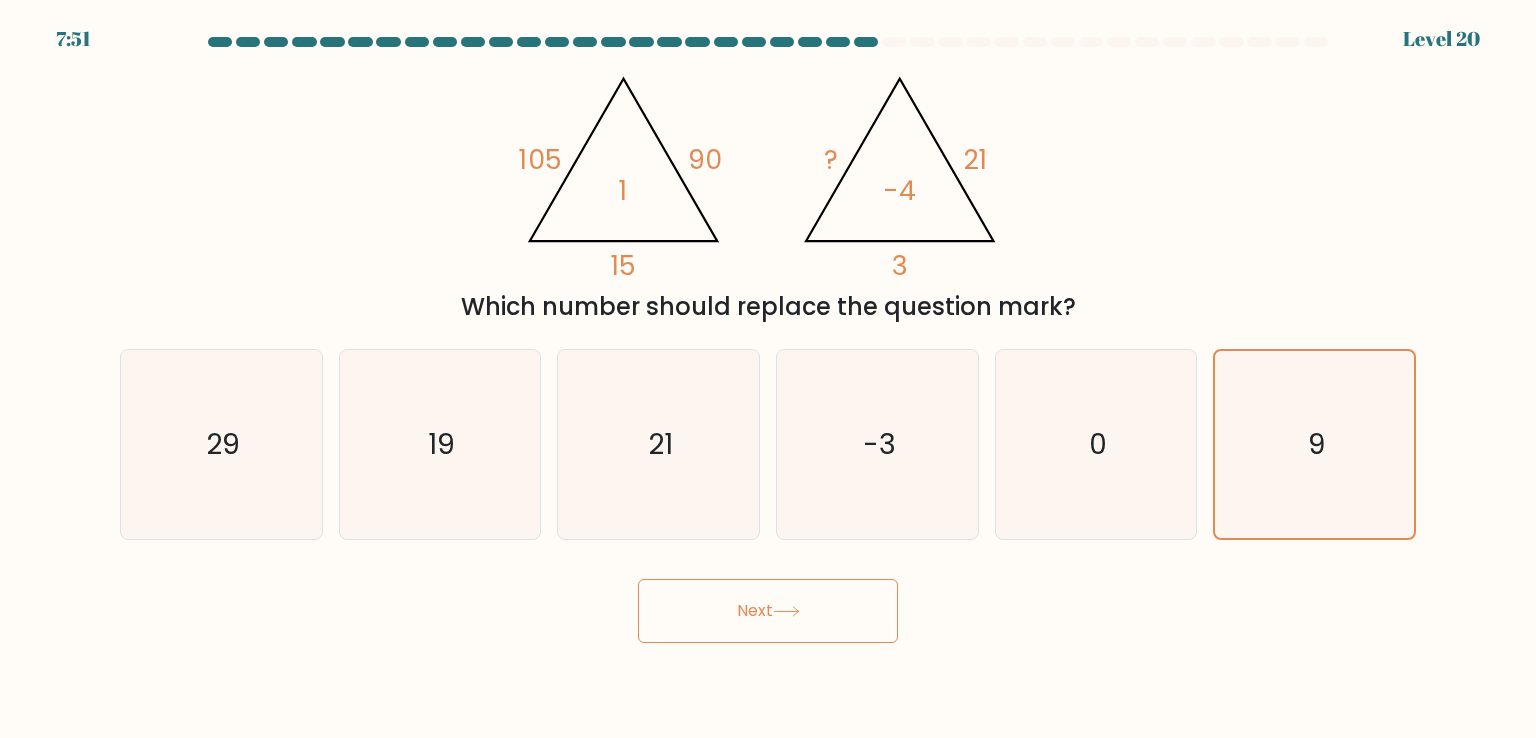 click on "Next" at bounding box center (768, 611) 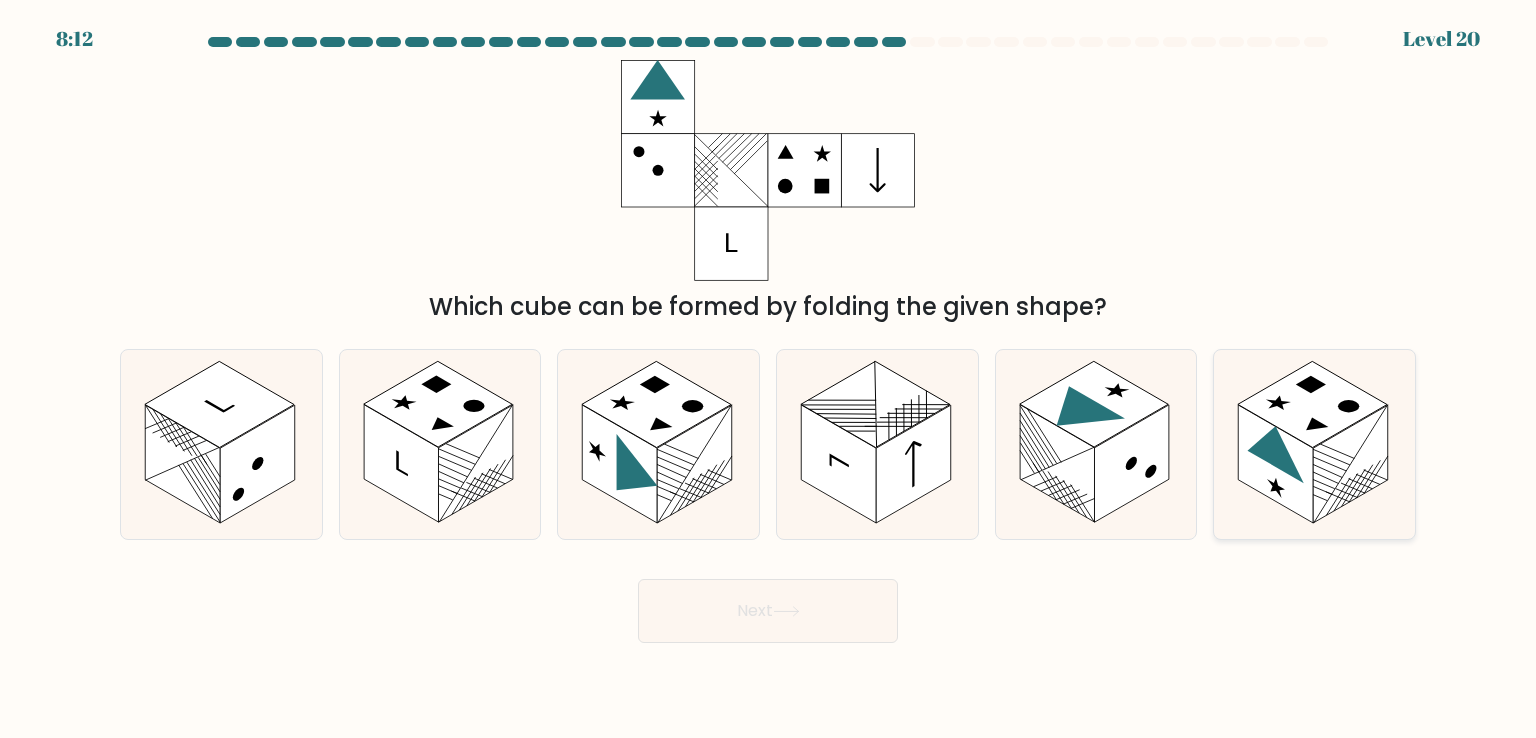 click 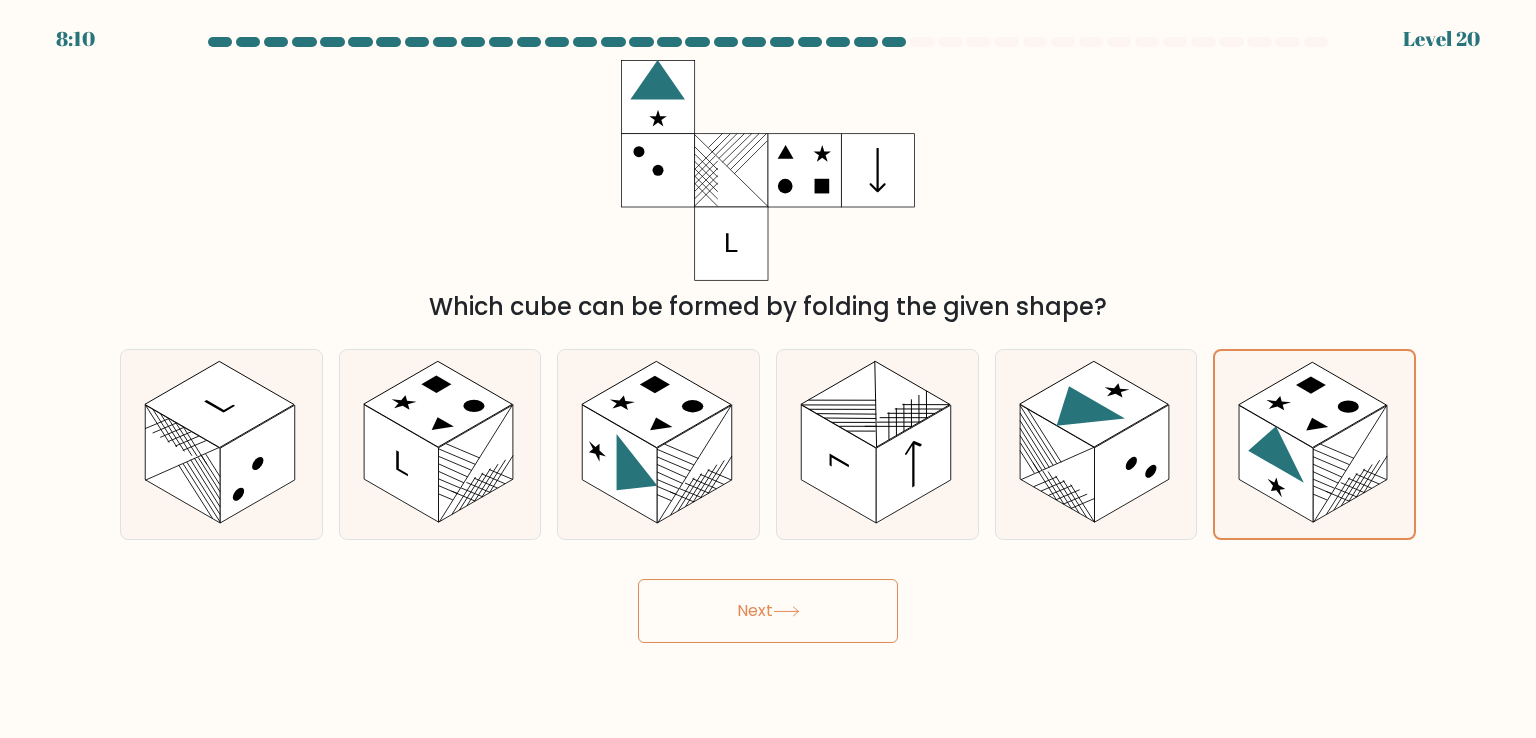 click on "Next" at bounding box center (768, 611) 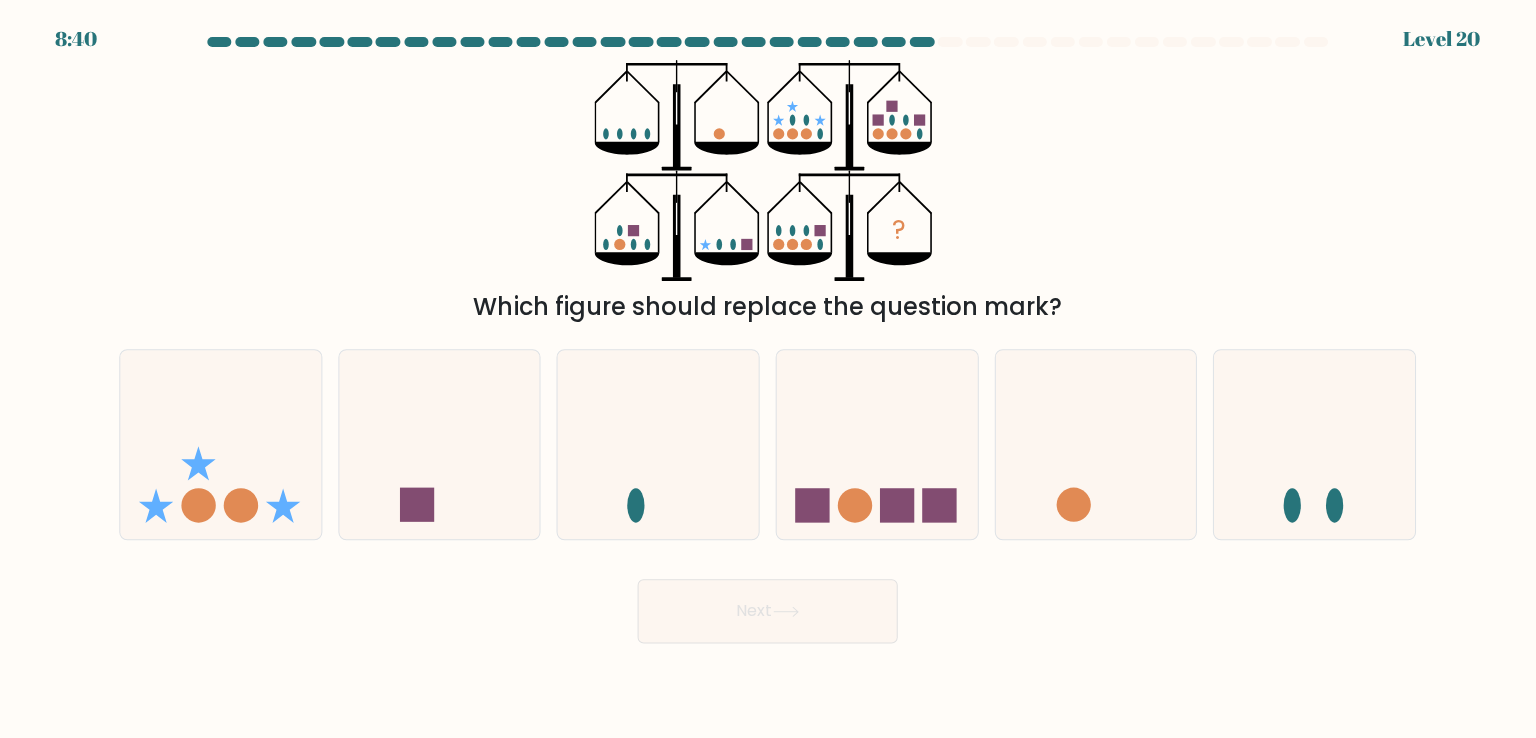 scroll, scrollTop: 0, scrollLeft: 0, axis: both 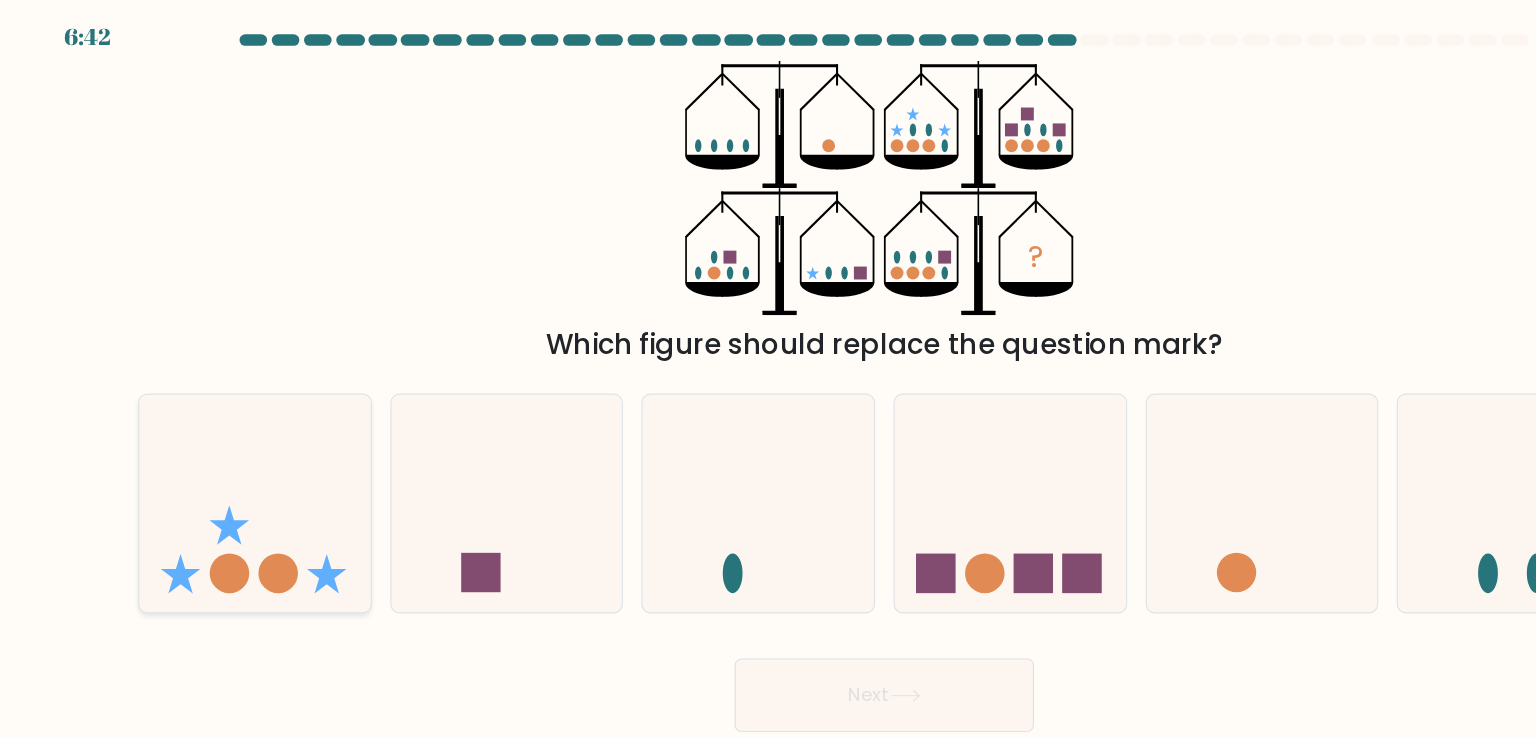 click 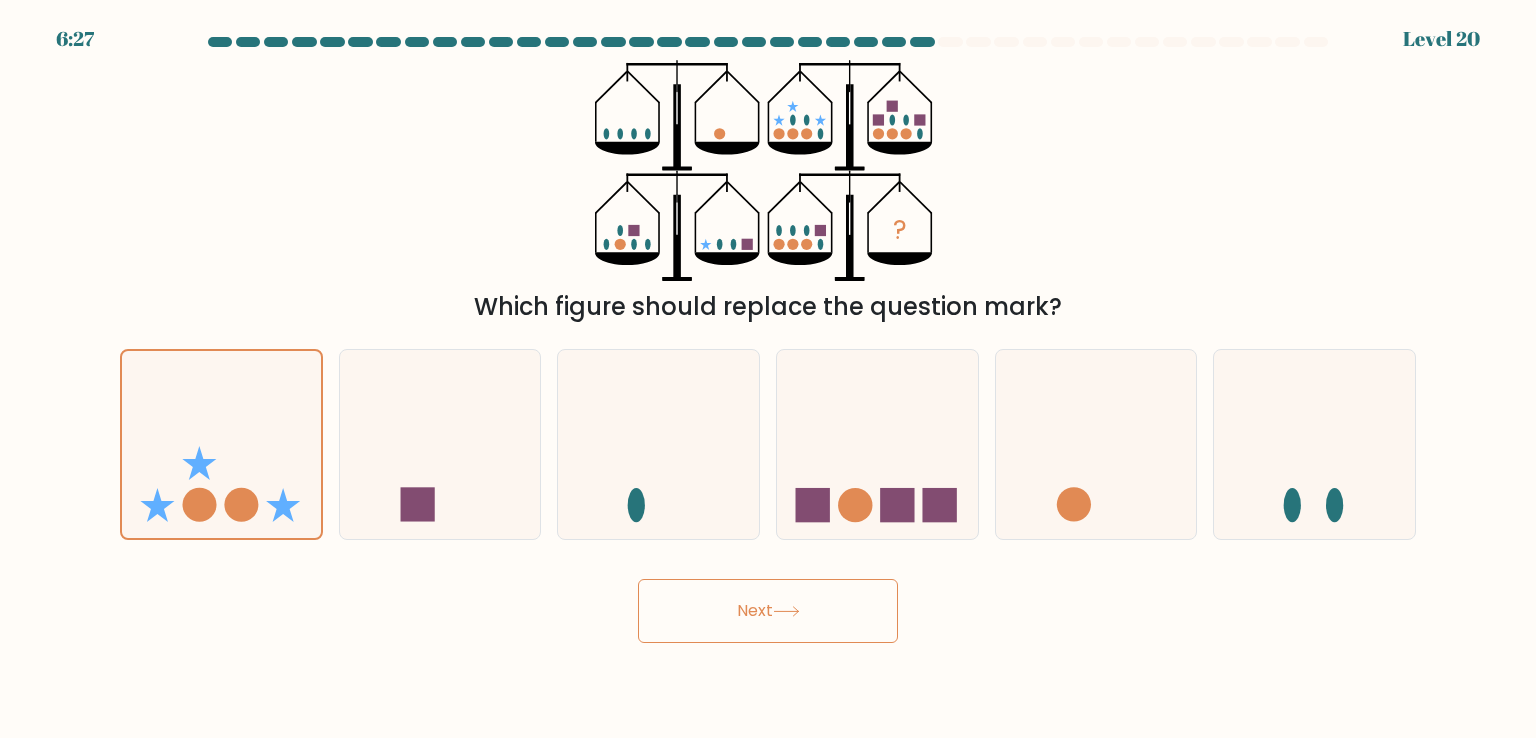 click on "Next" at bounding box center [768, 611] 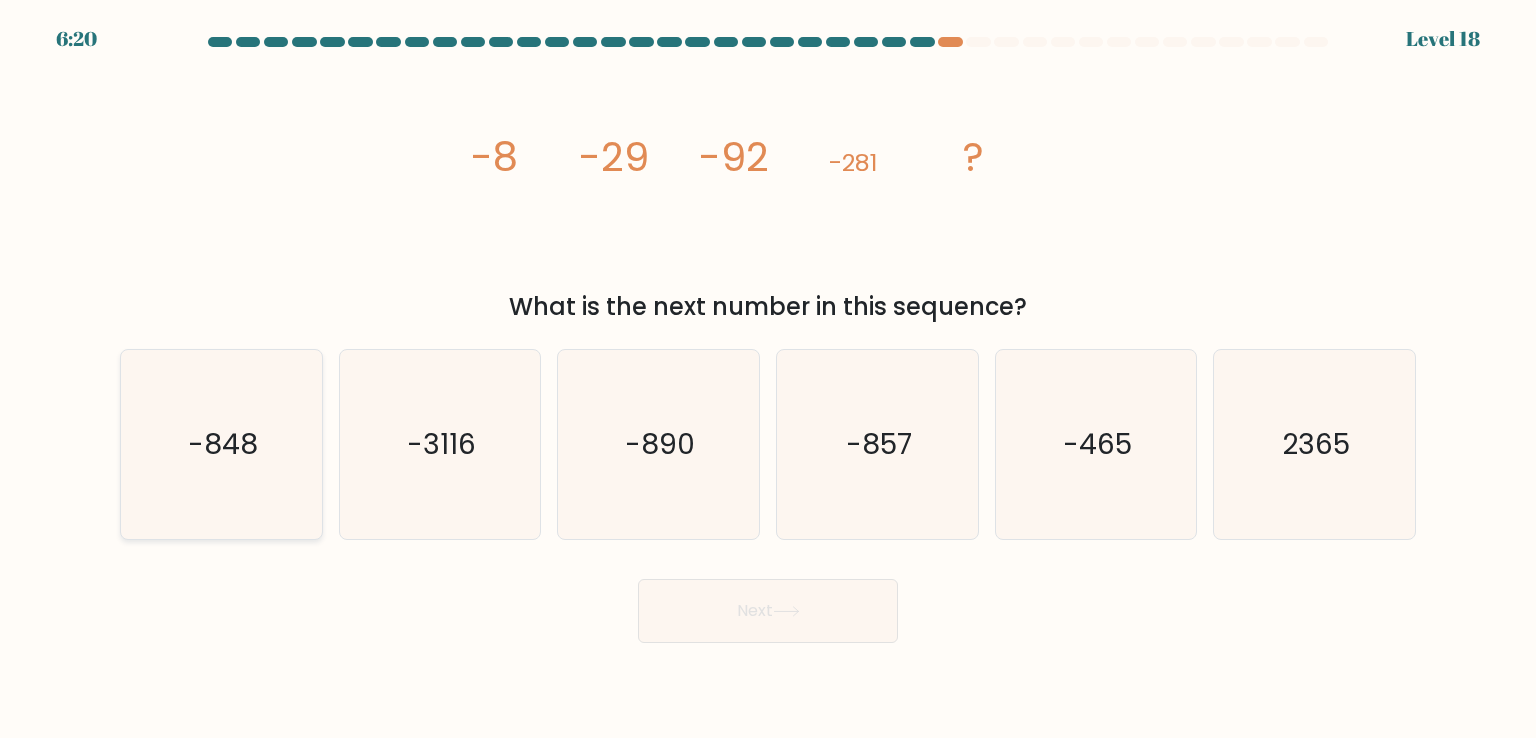 click on "-848" 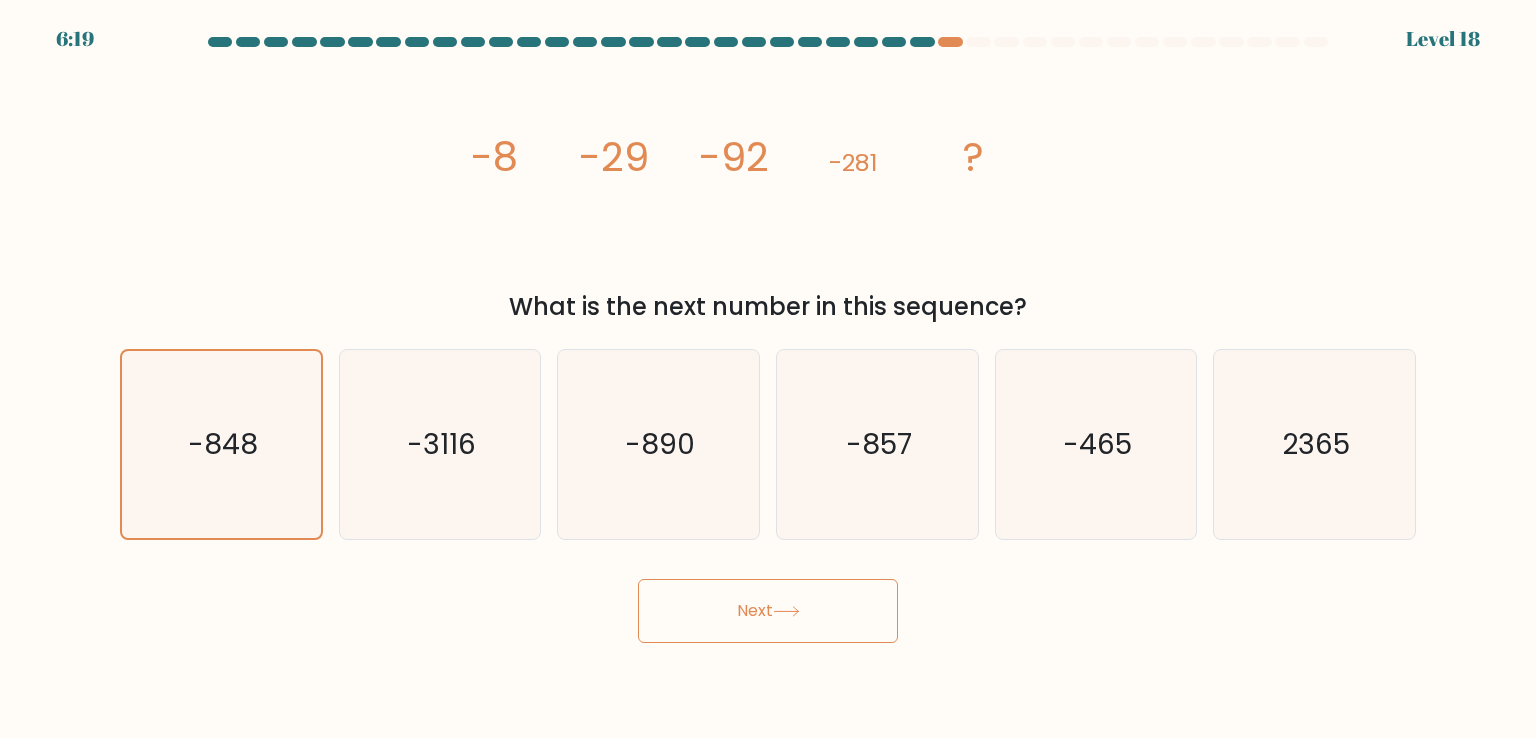 click on "Next" at bounding box center [768, 611] 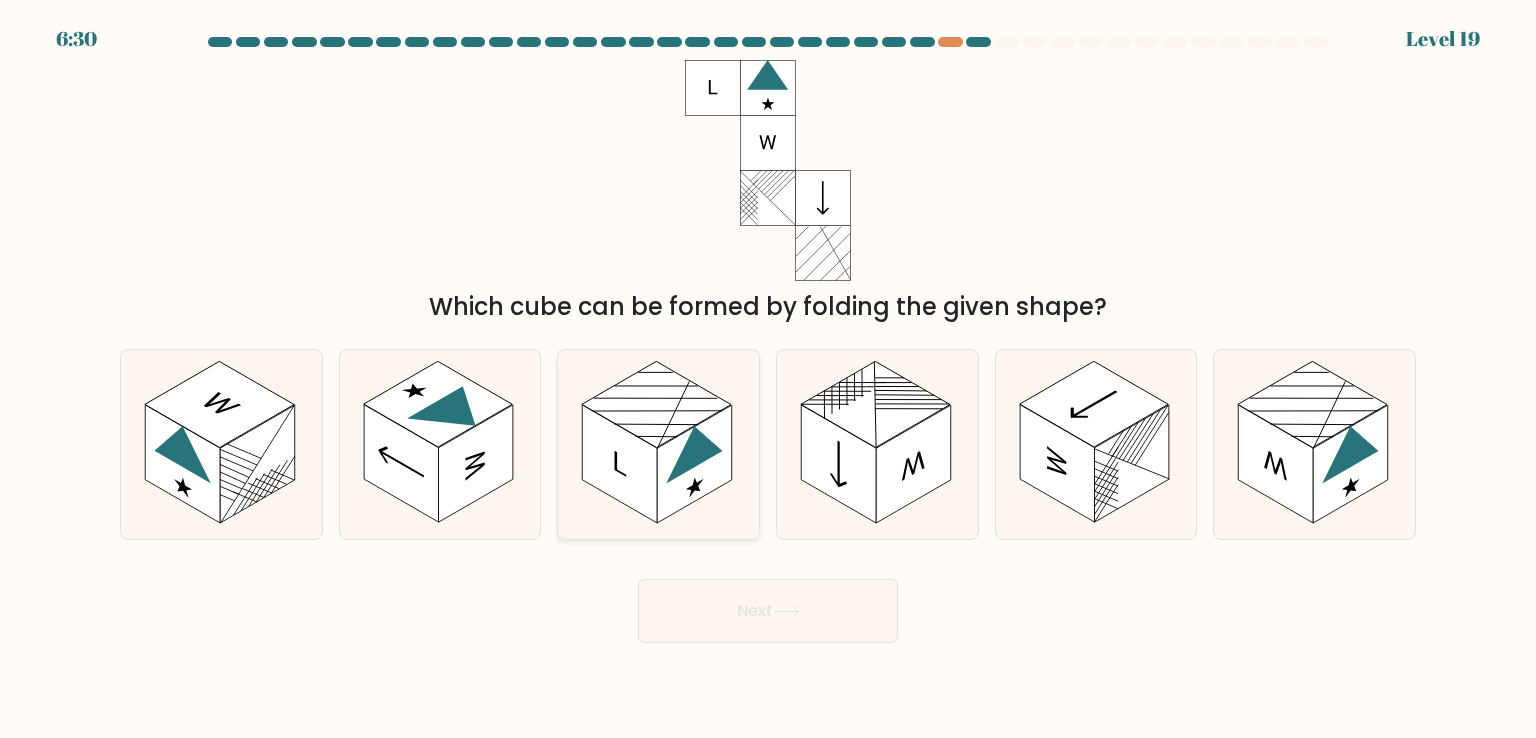 click 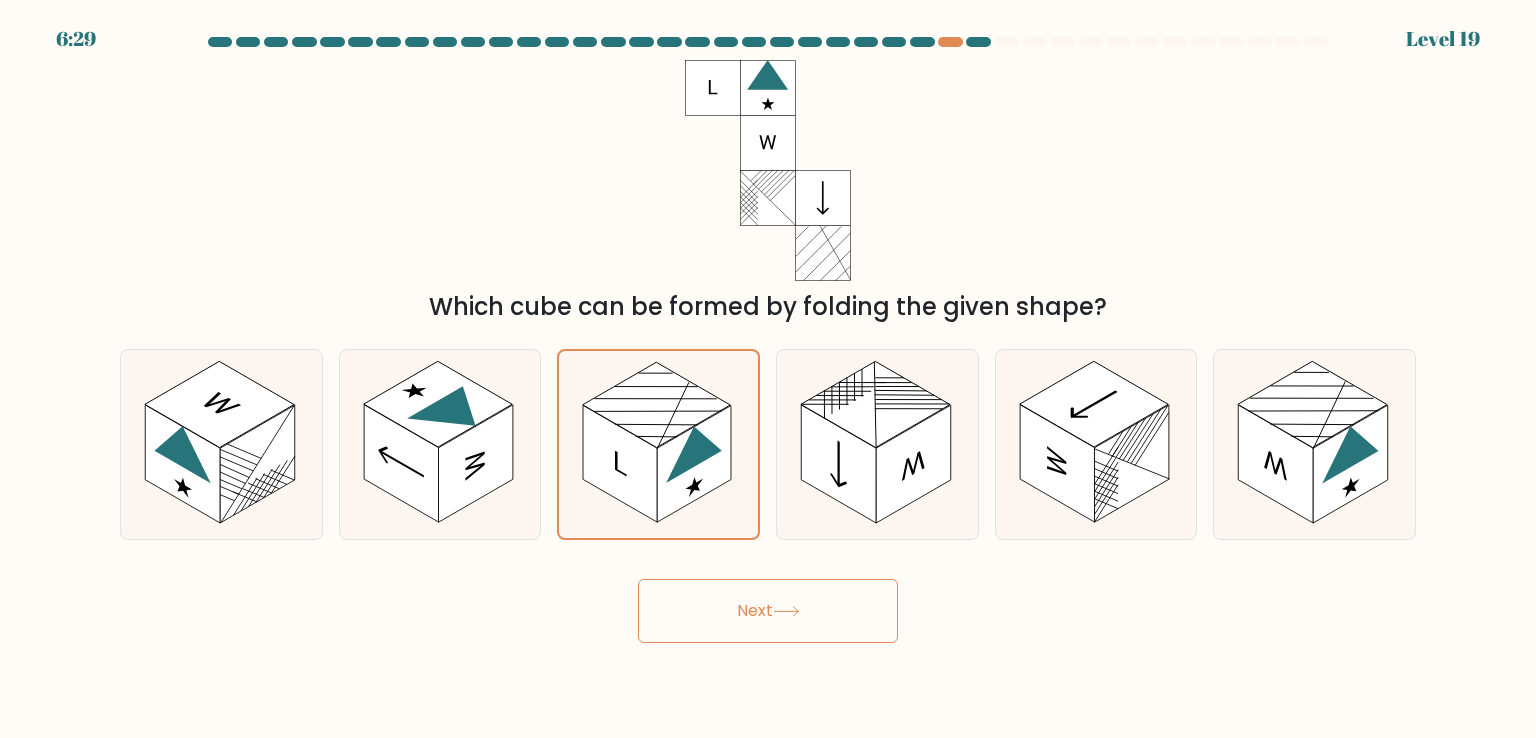 click on "Next" at bounding box center (768, 611) 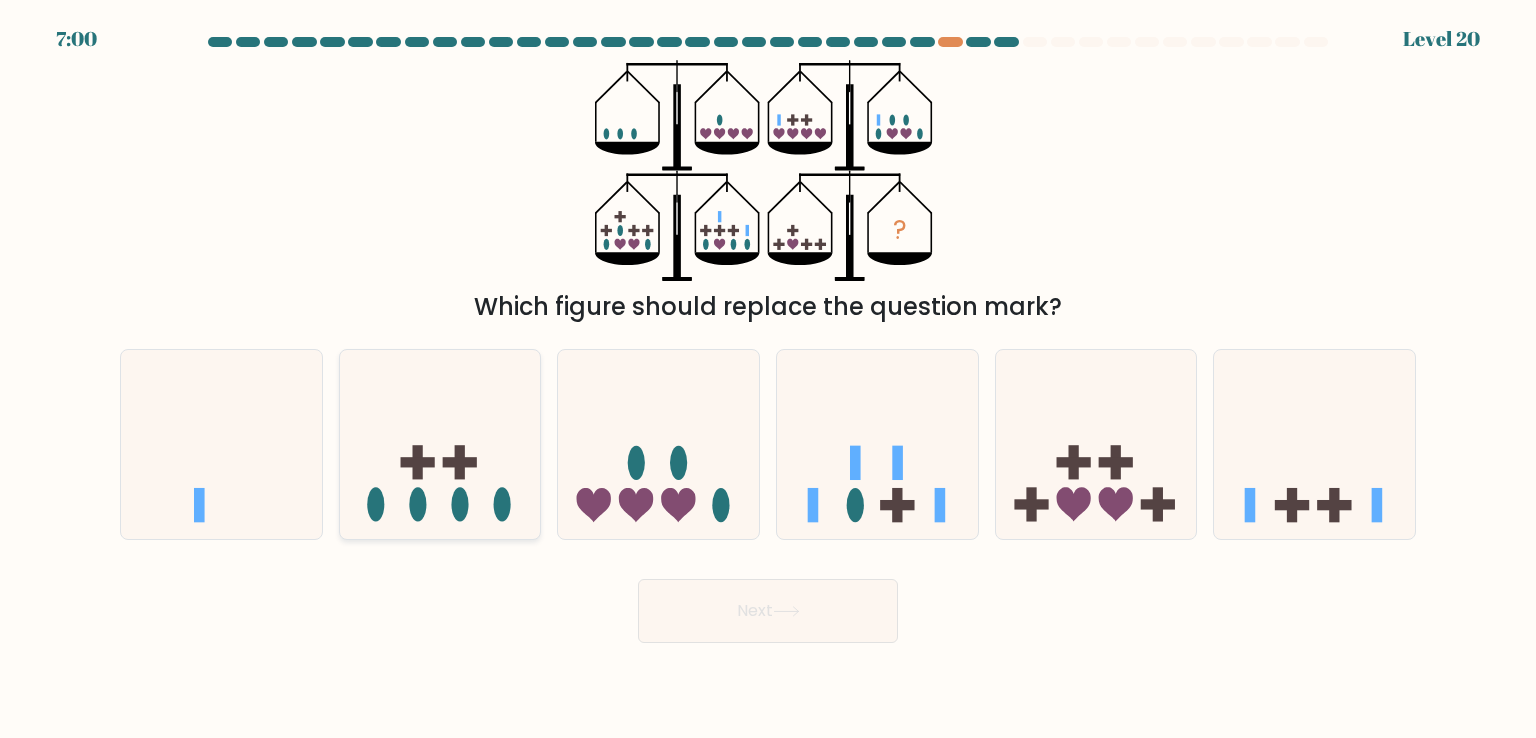 click 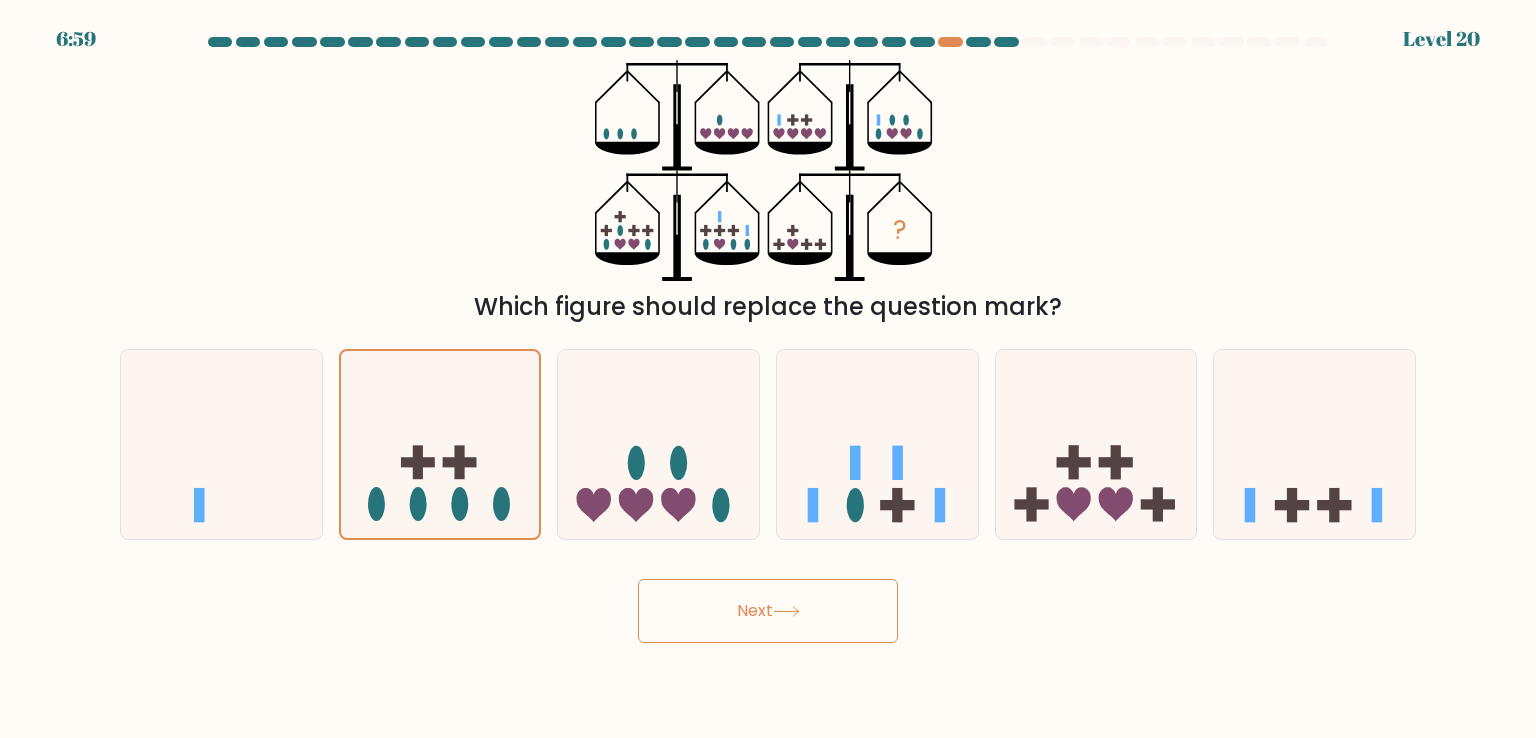 click on "Next" at bounding box center (768, 611) 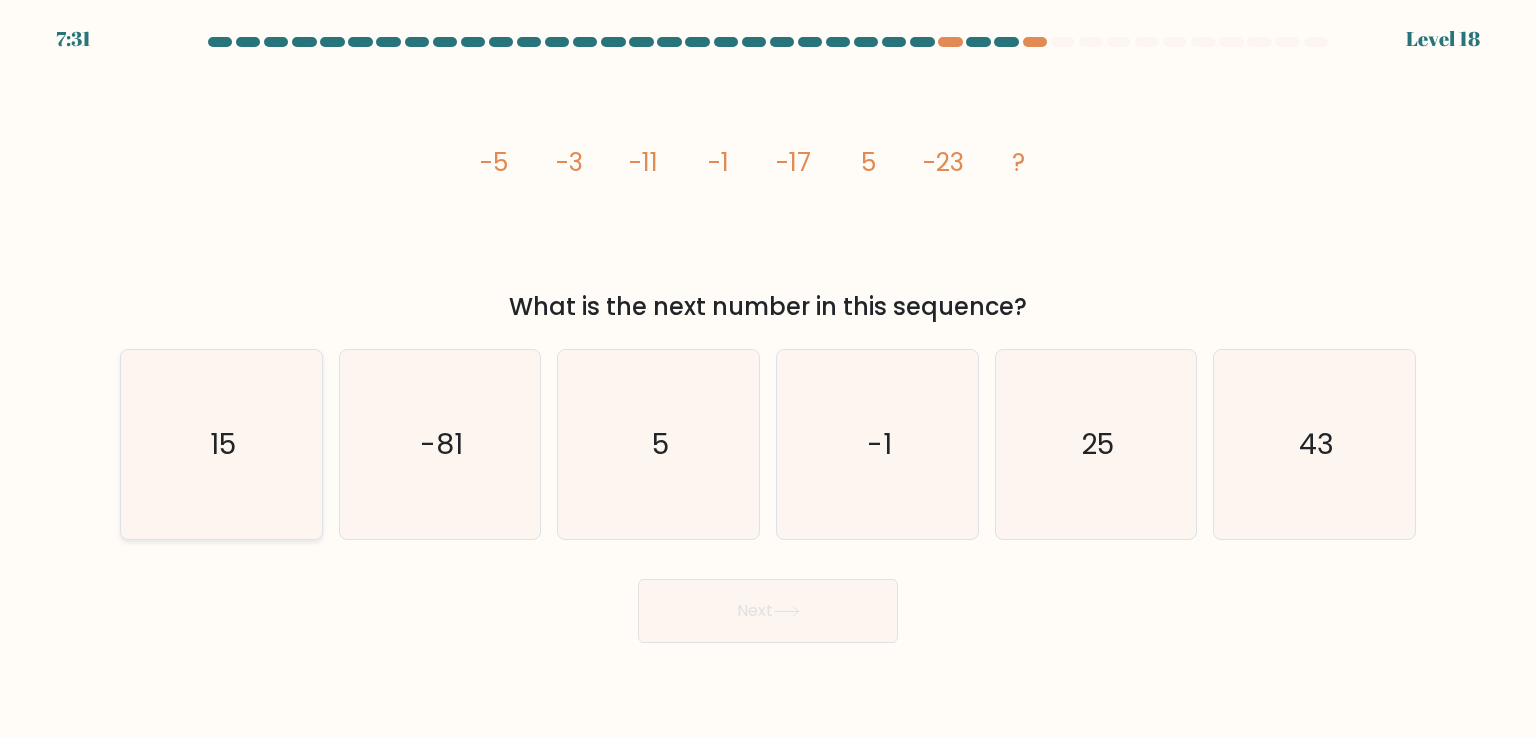 click on "15" 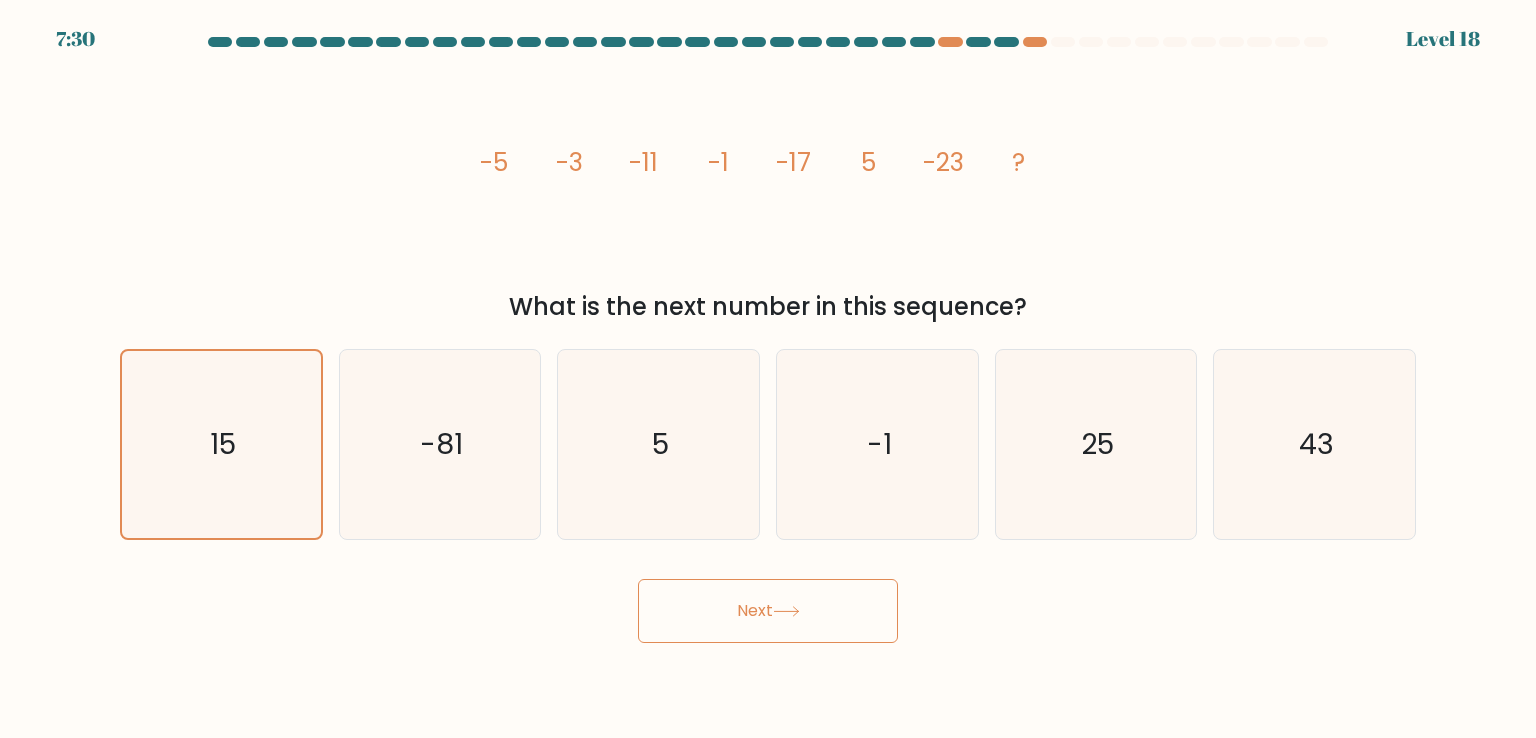click on "Next" at bounding box center (768, 611) 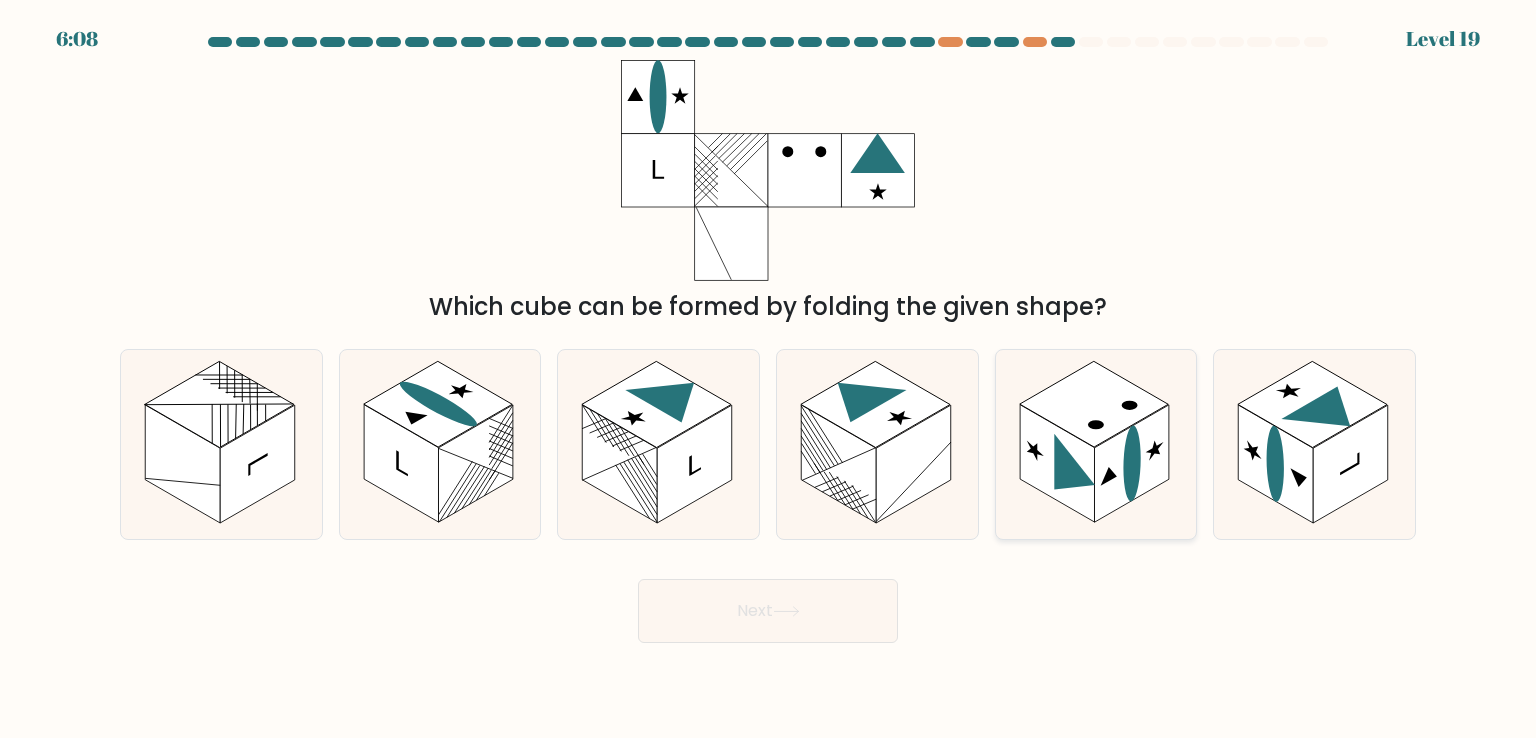 click 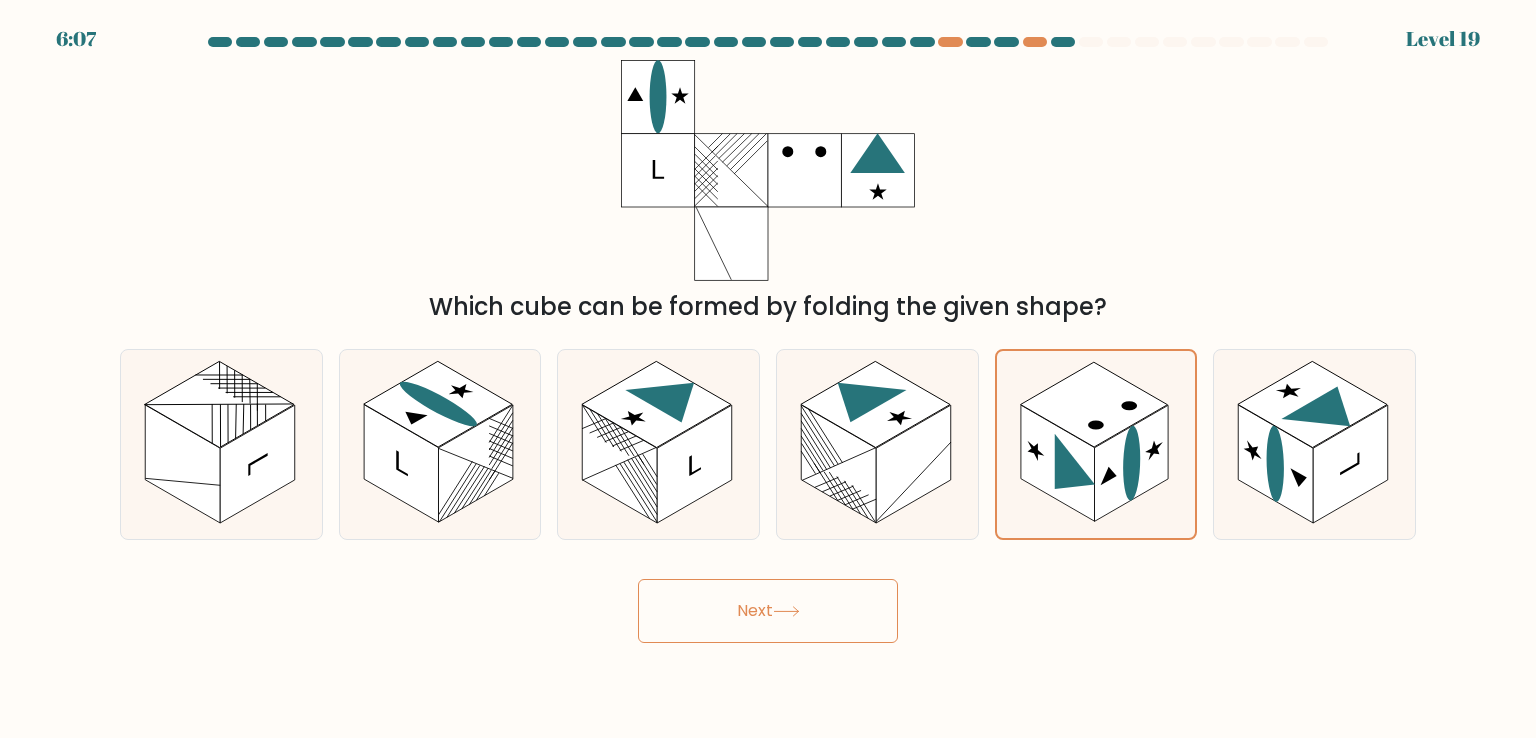 click on "Next" at bounding box center [768, 611] 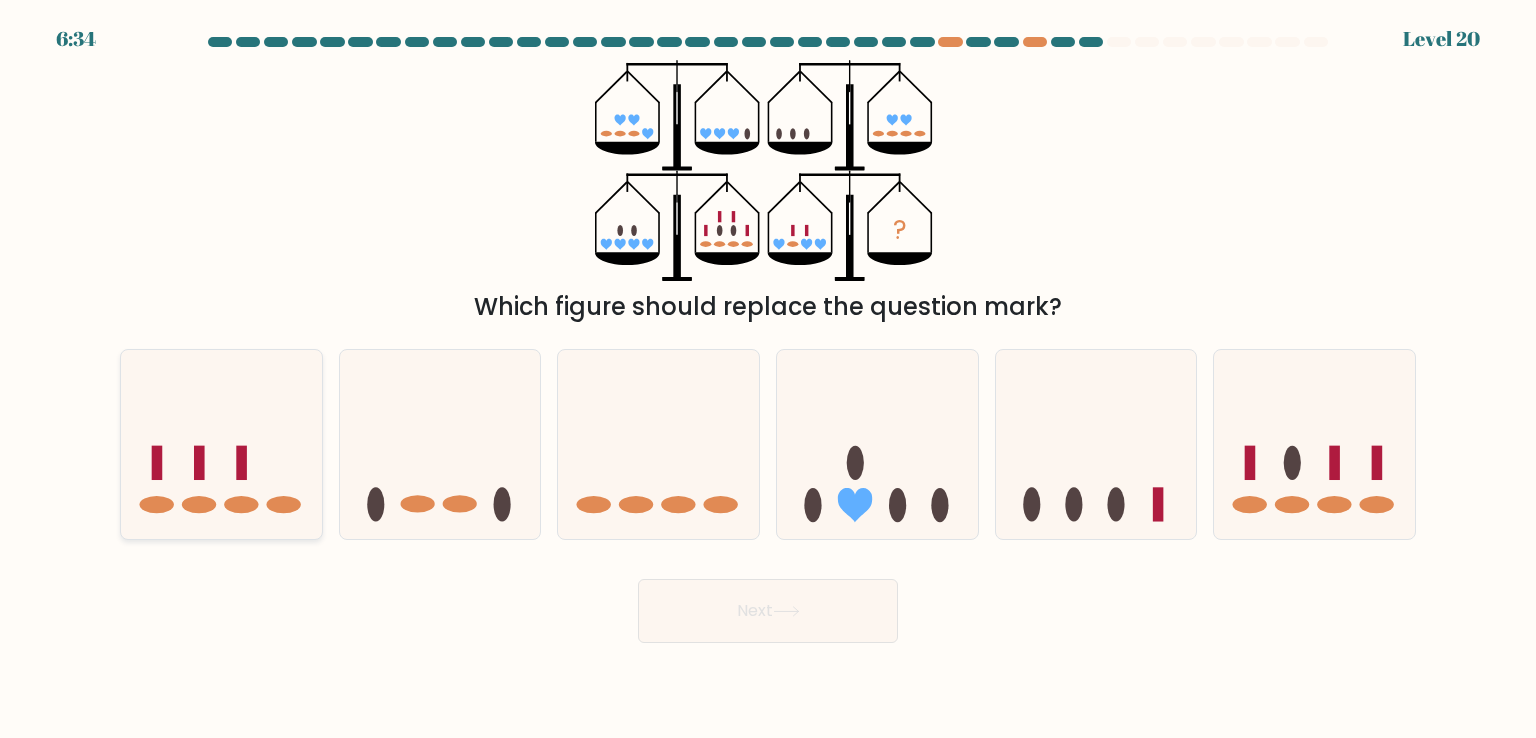 click 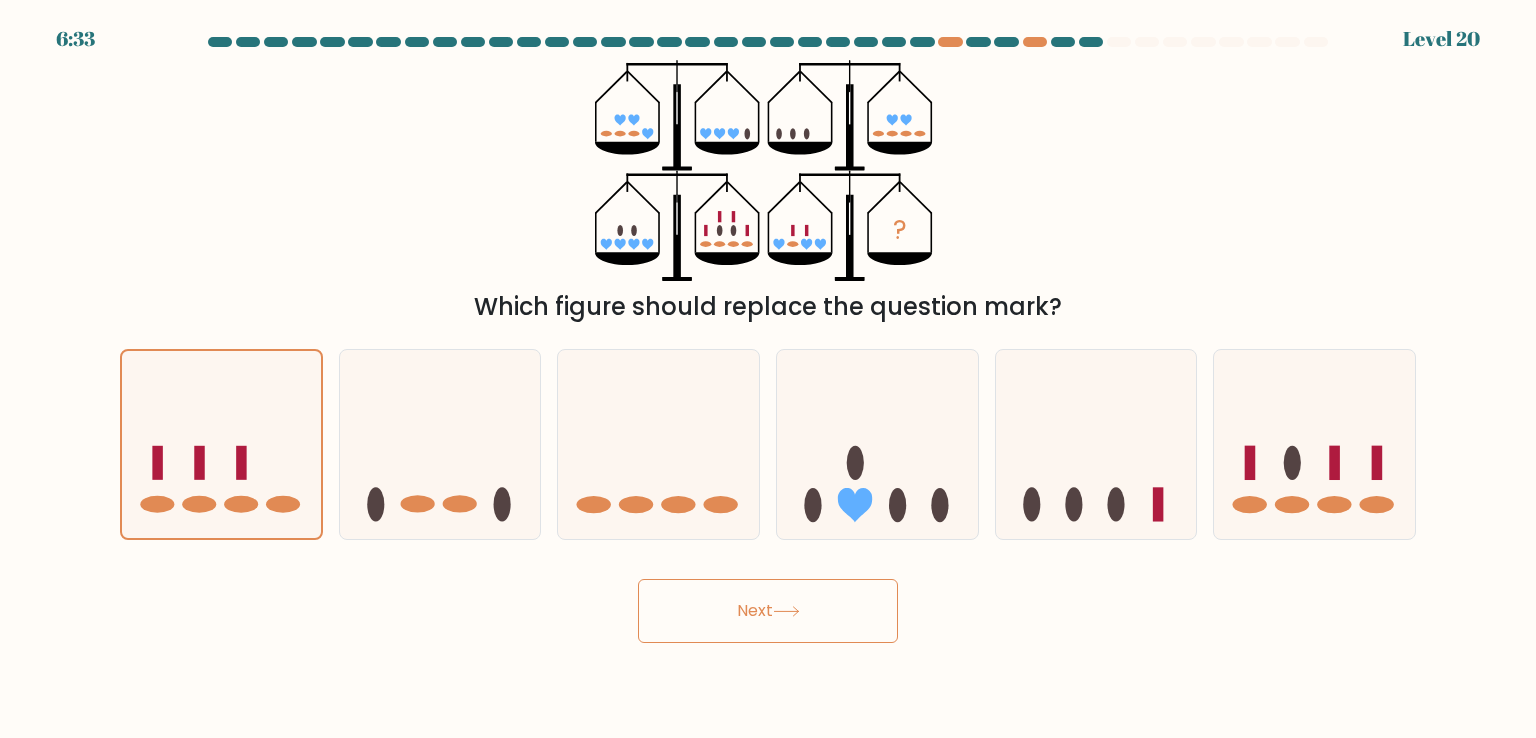 click on "Next" at bounding box center [768, 611] 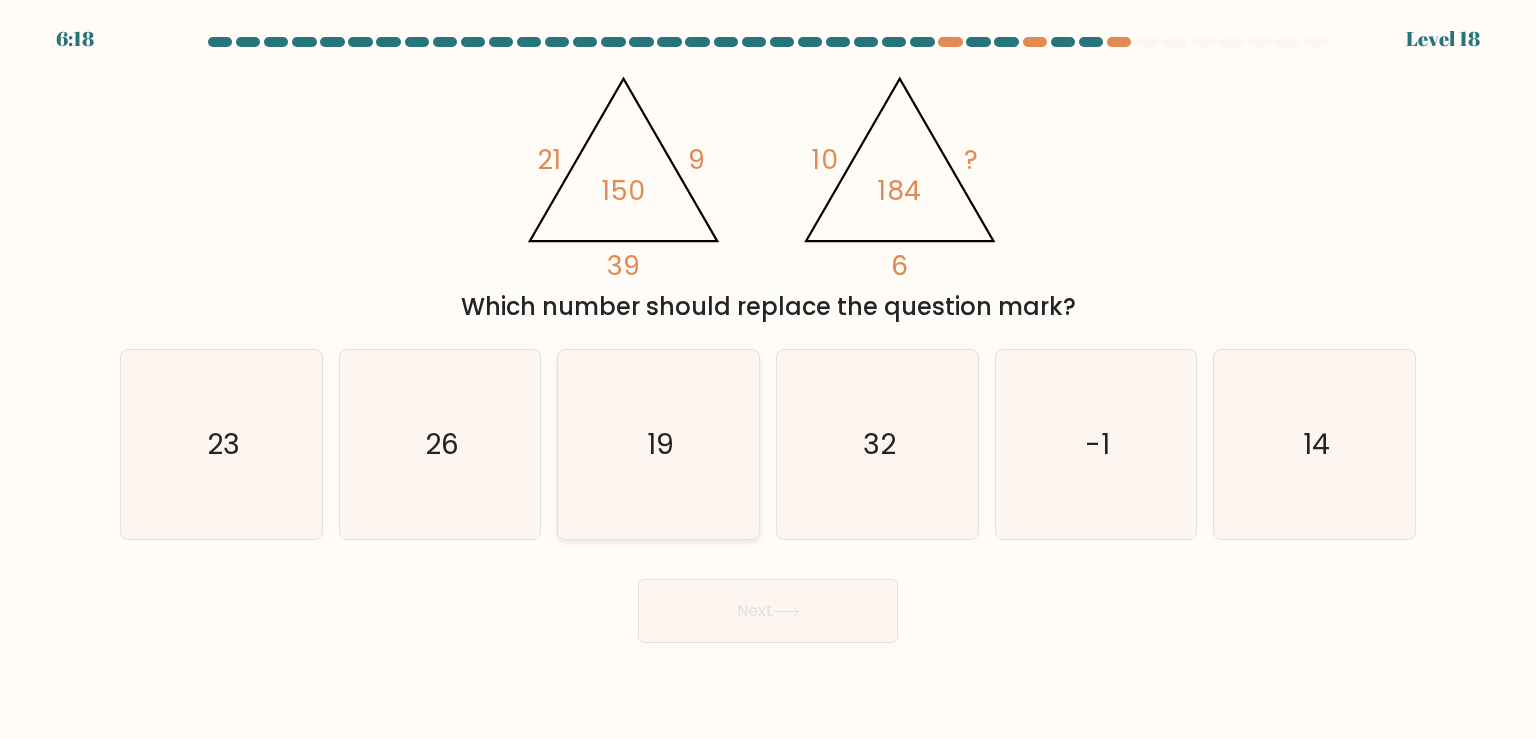 click on "19" 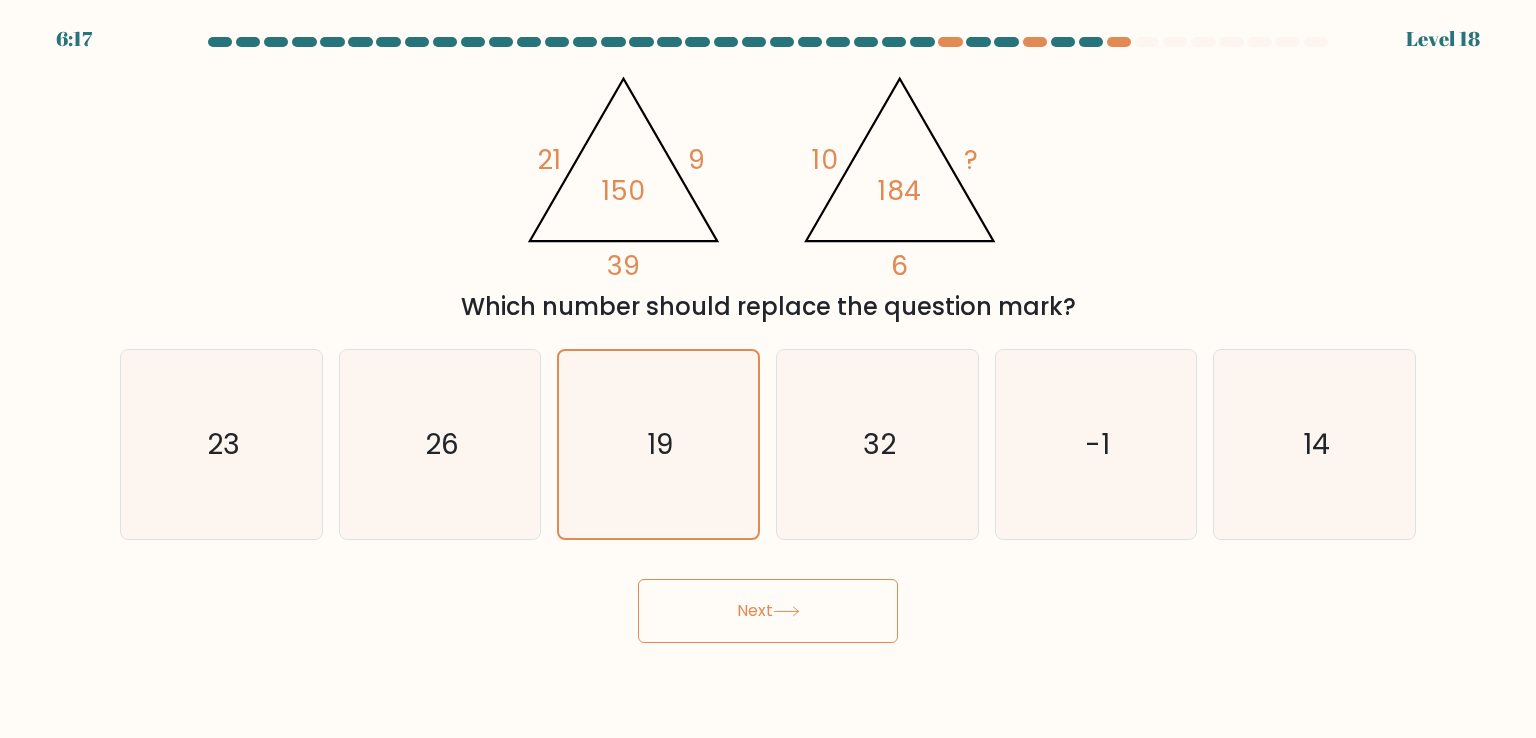 click on "Next" at bounding box center (768, 611) 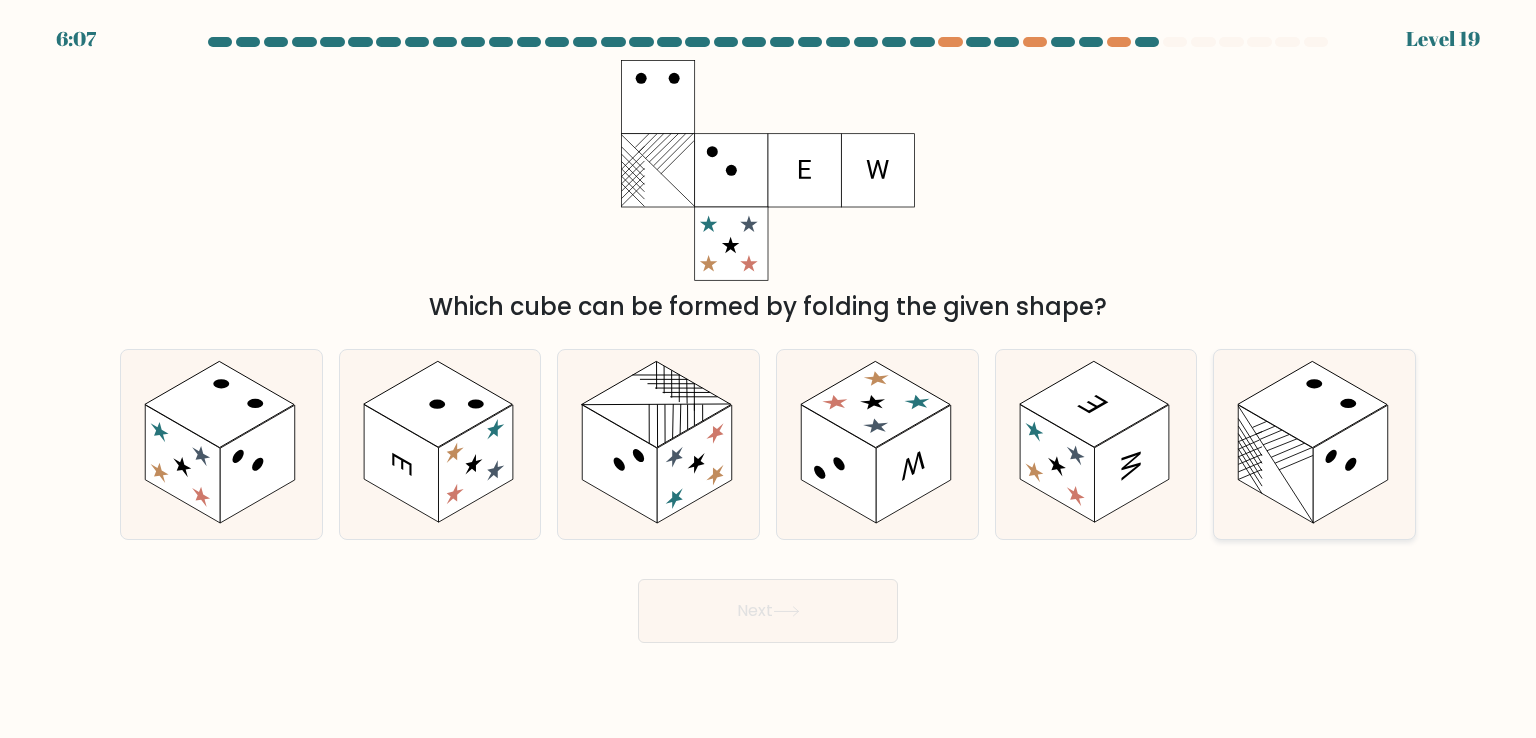 click 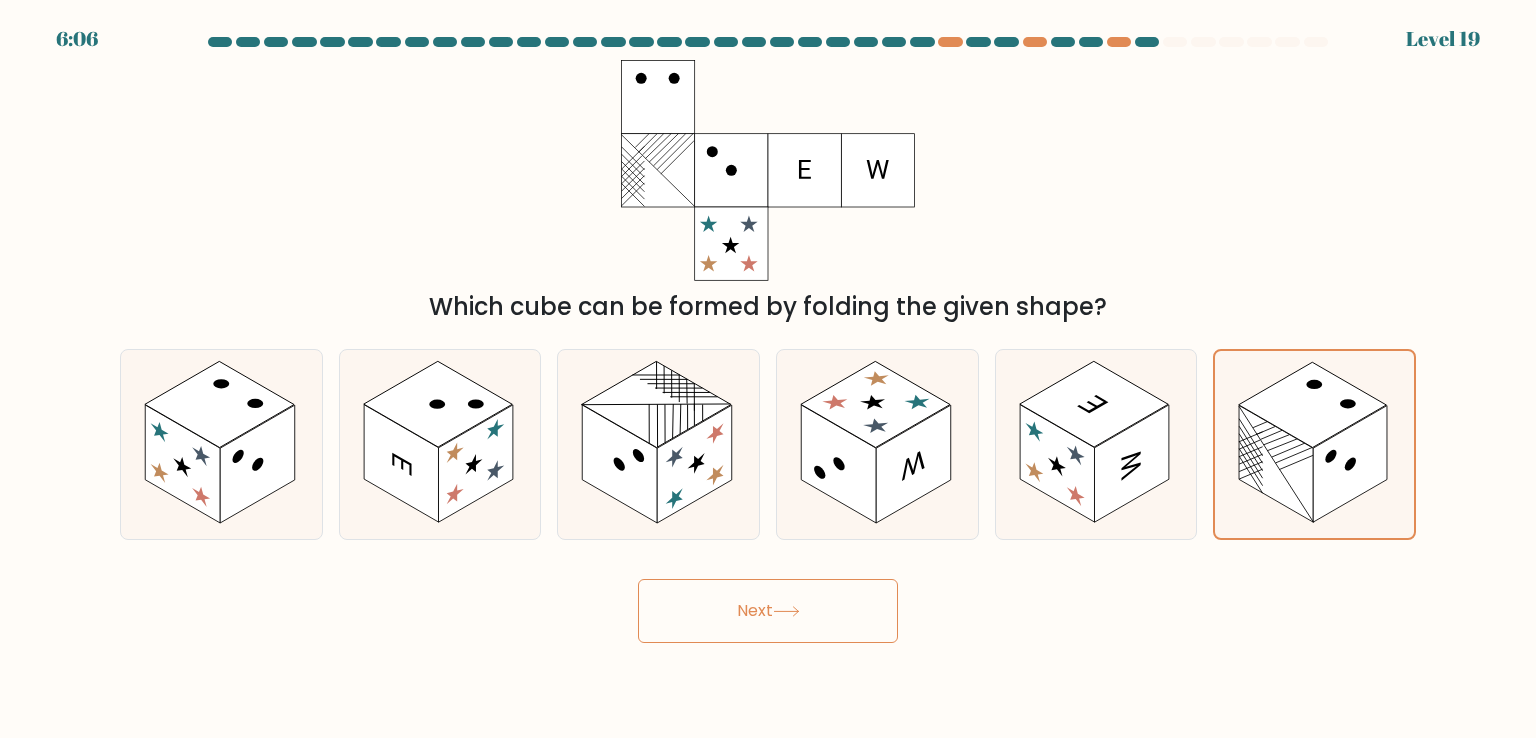 click on "Next" at bounding box center (768, 611) 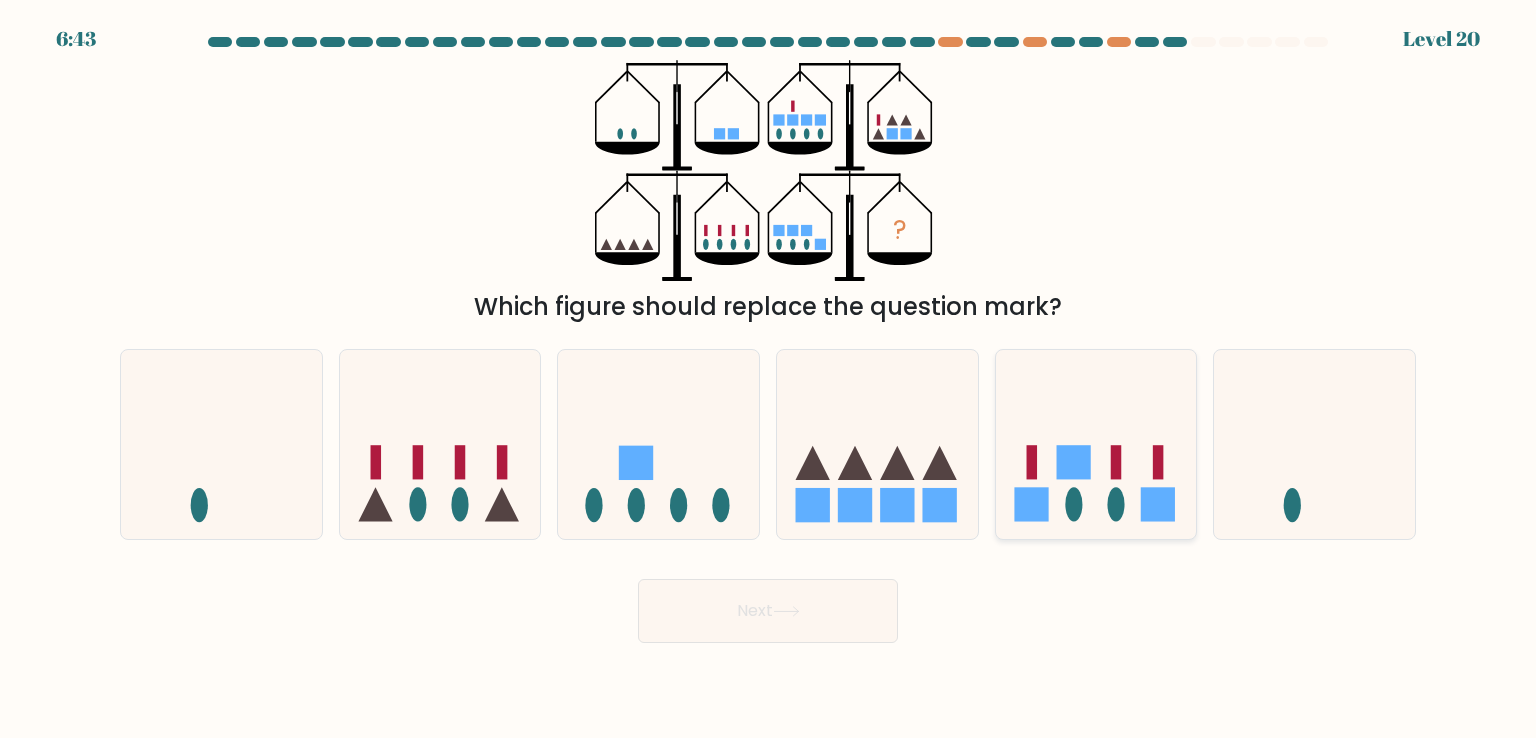 click 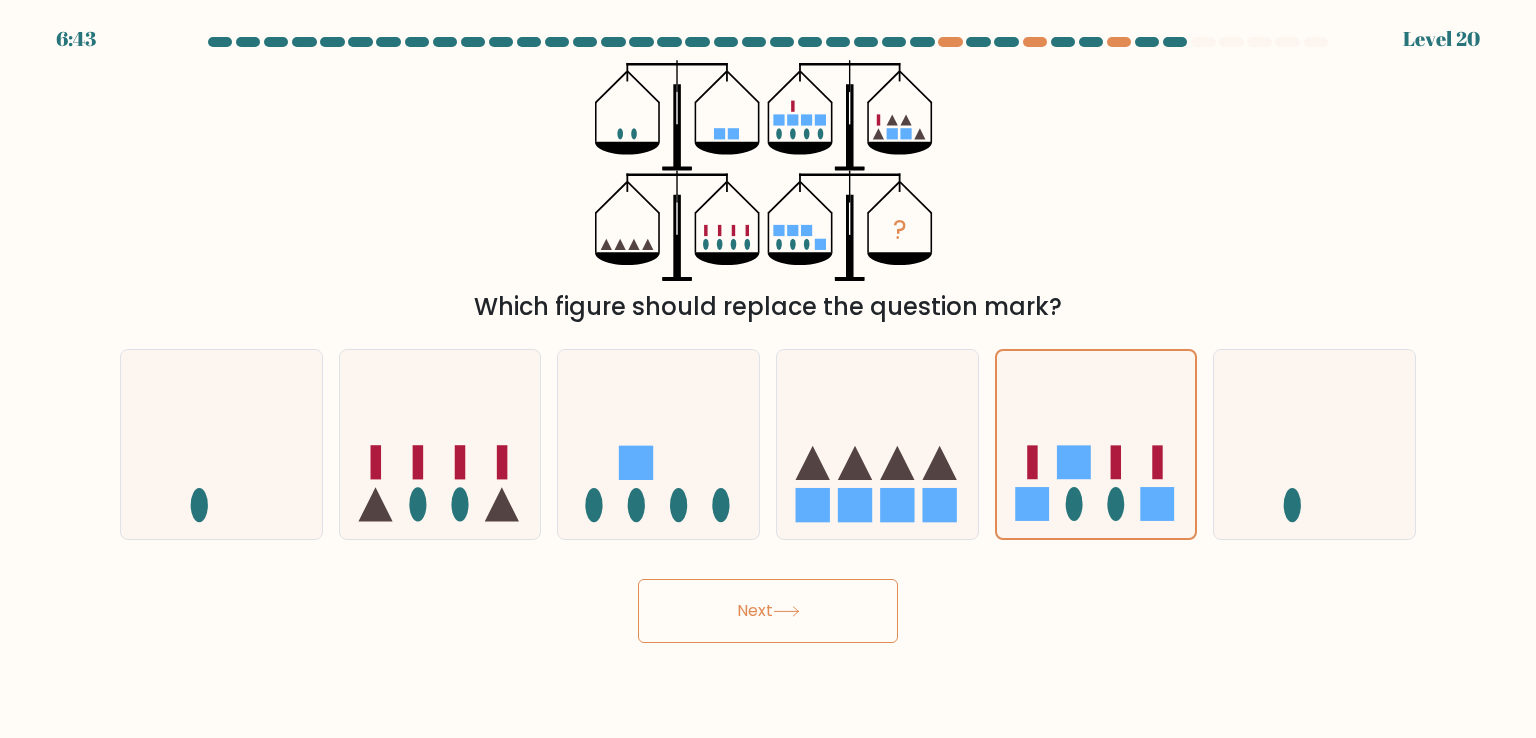 click on "Next" at bounding box center [768, 611] 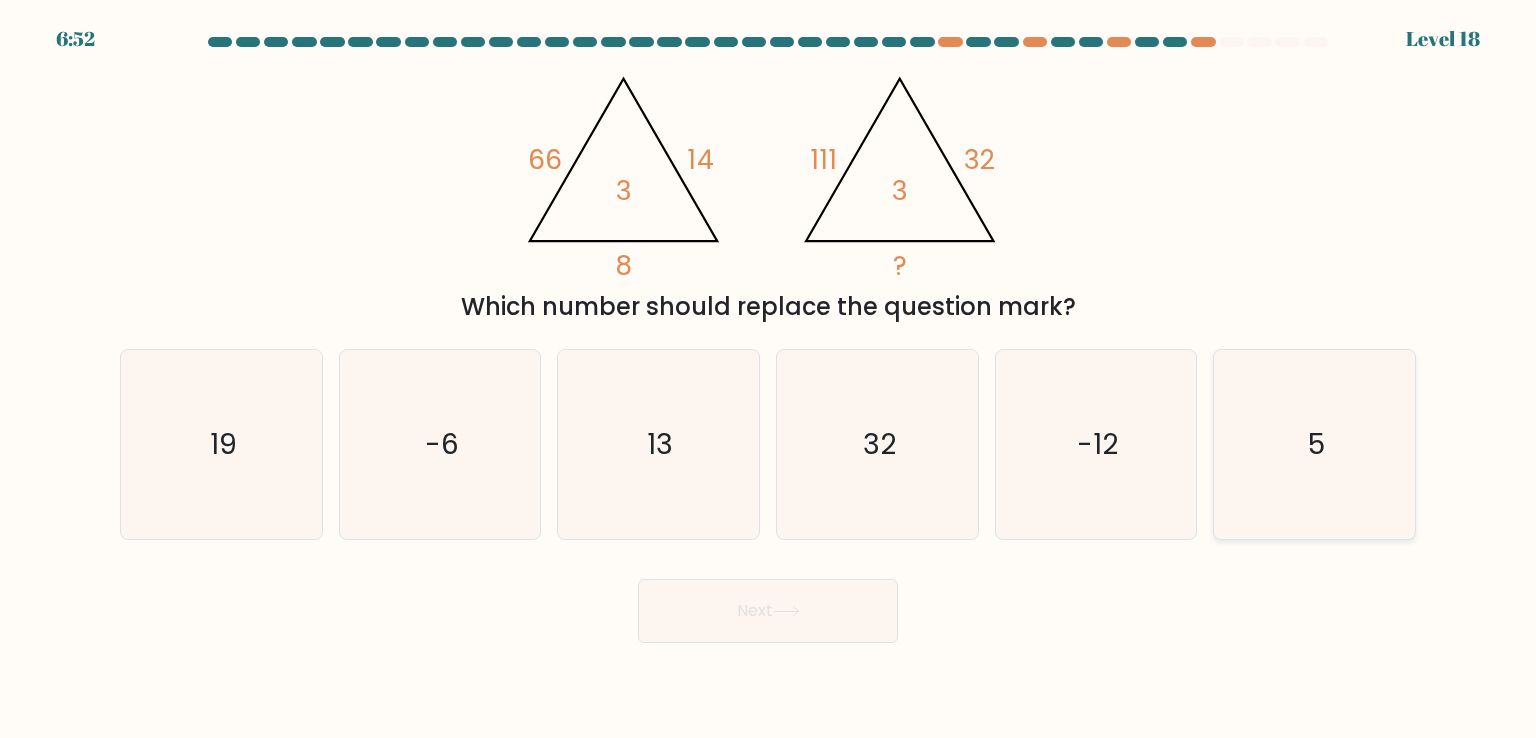 click on "5" 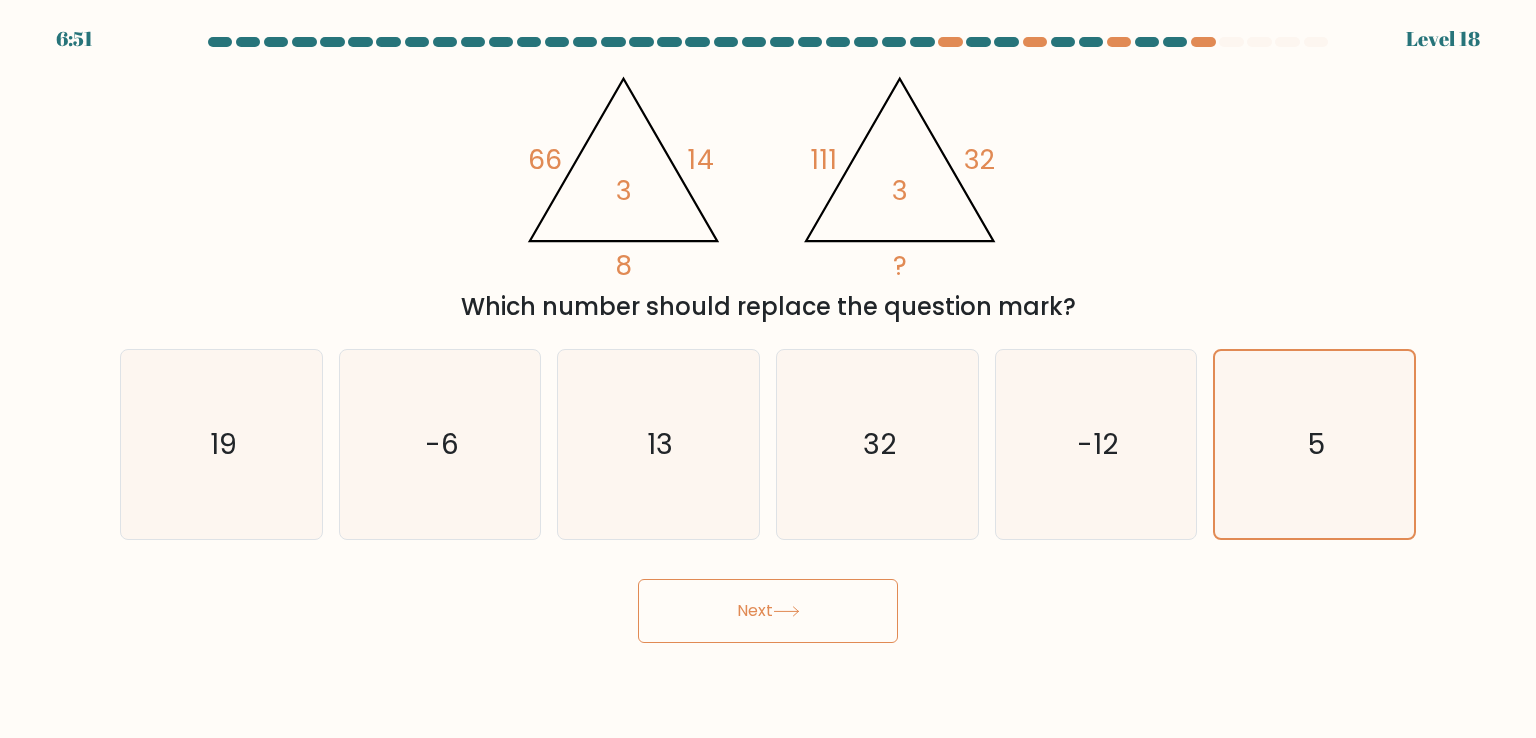 click on "Next" at bounding box center (768, 611) 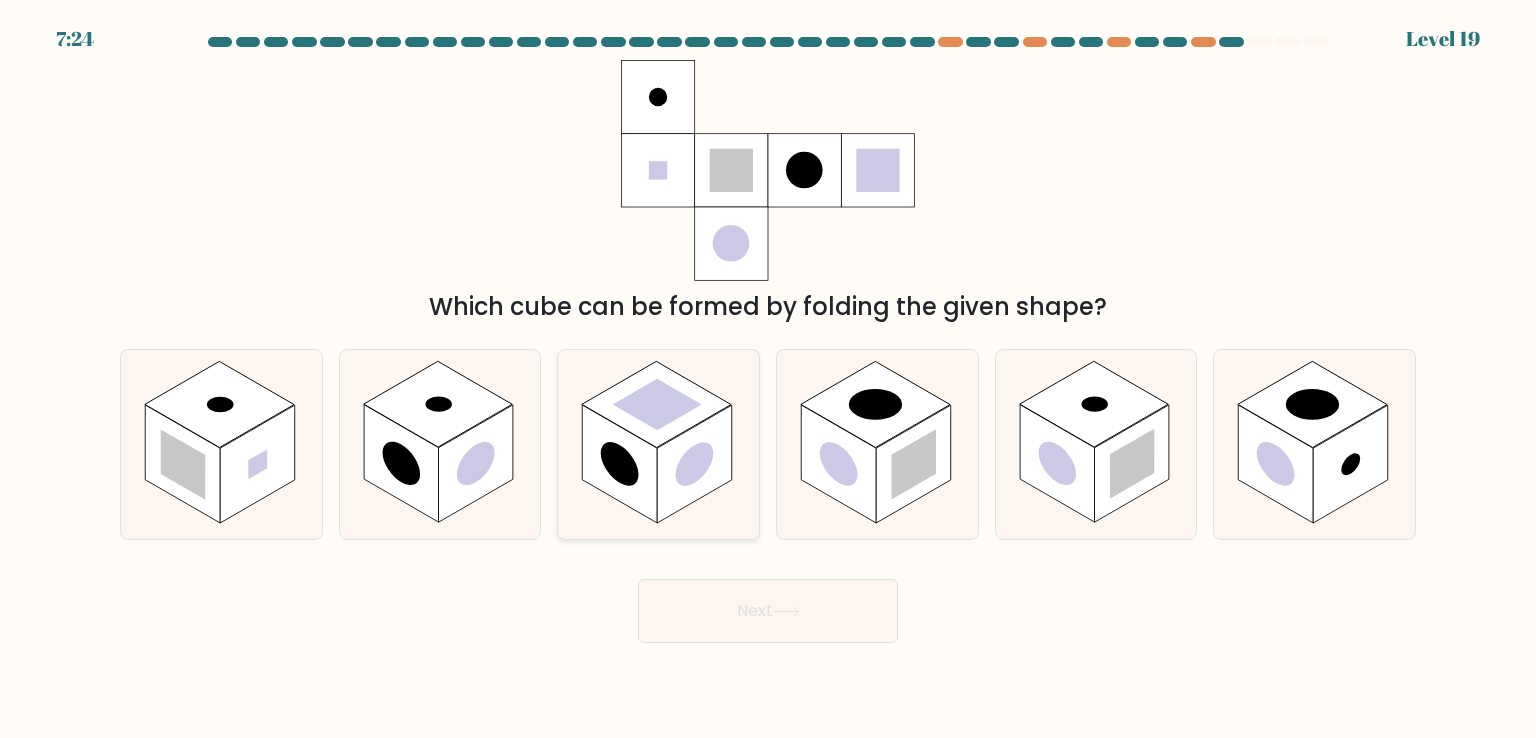 click 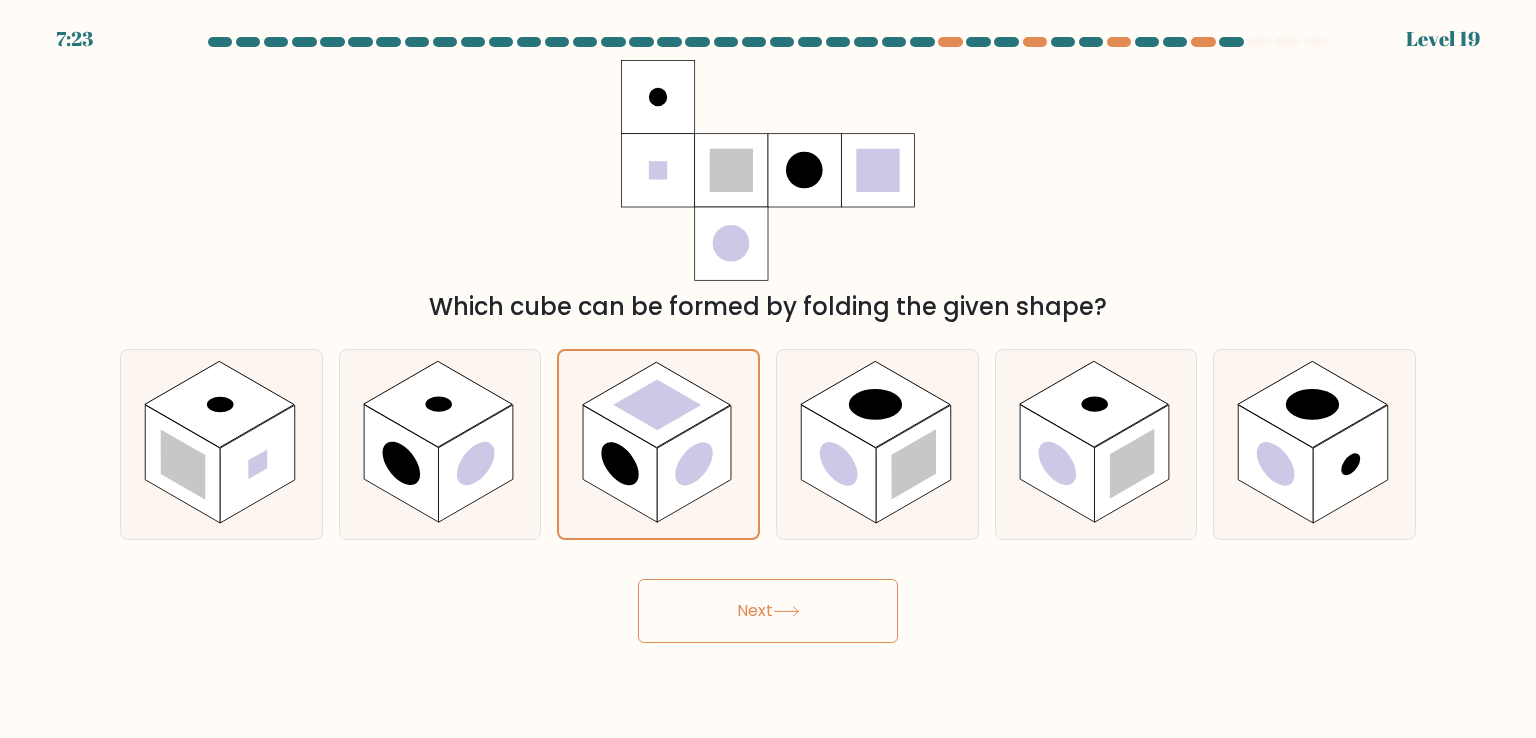 click on "Next" at bounding box center (768, 611) 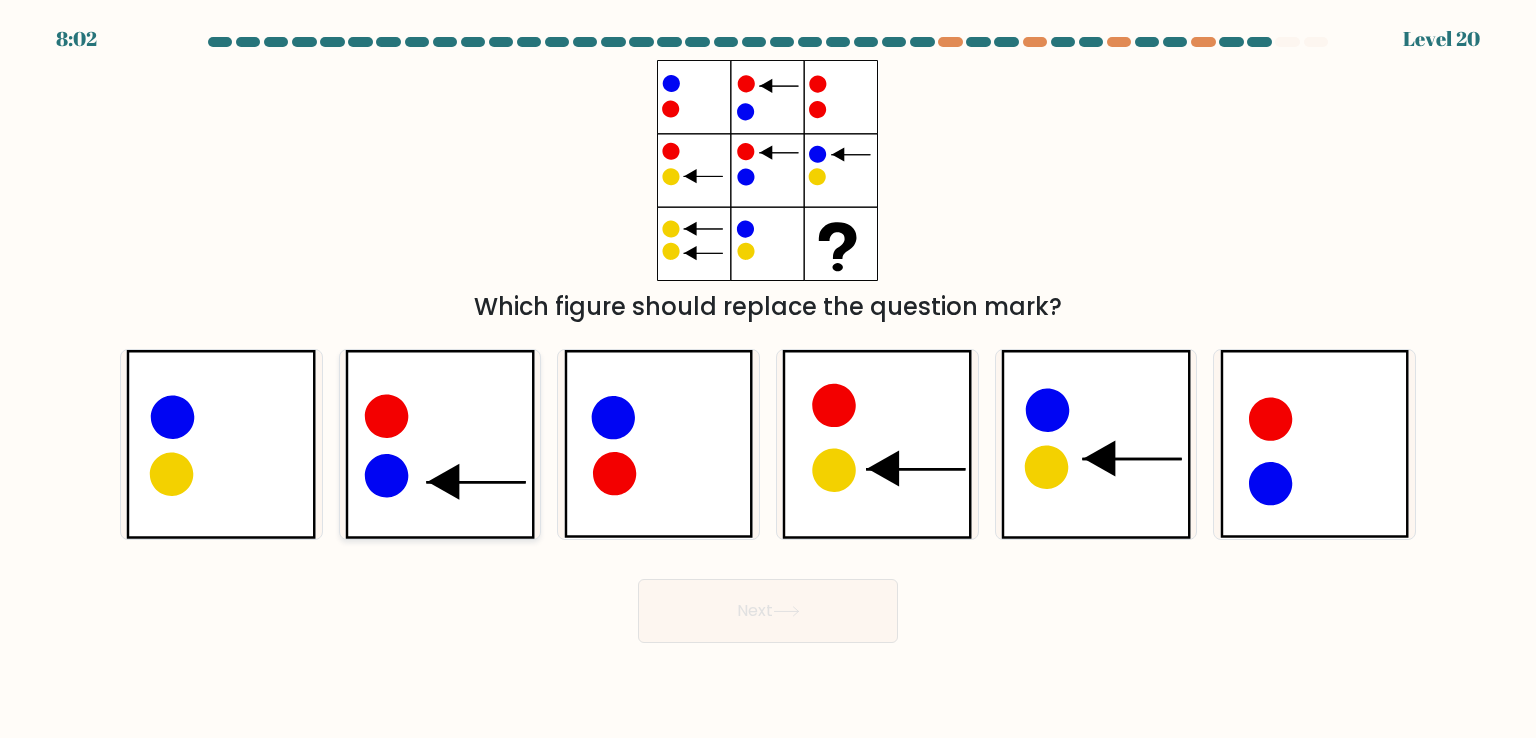 click 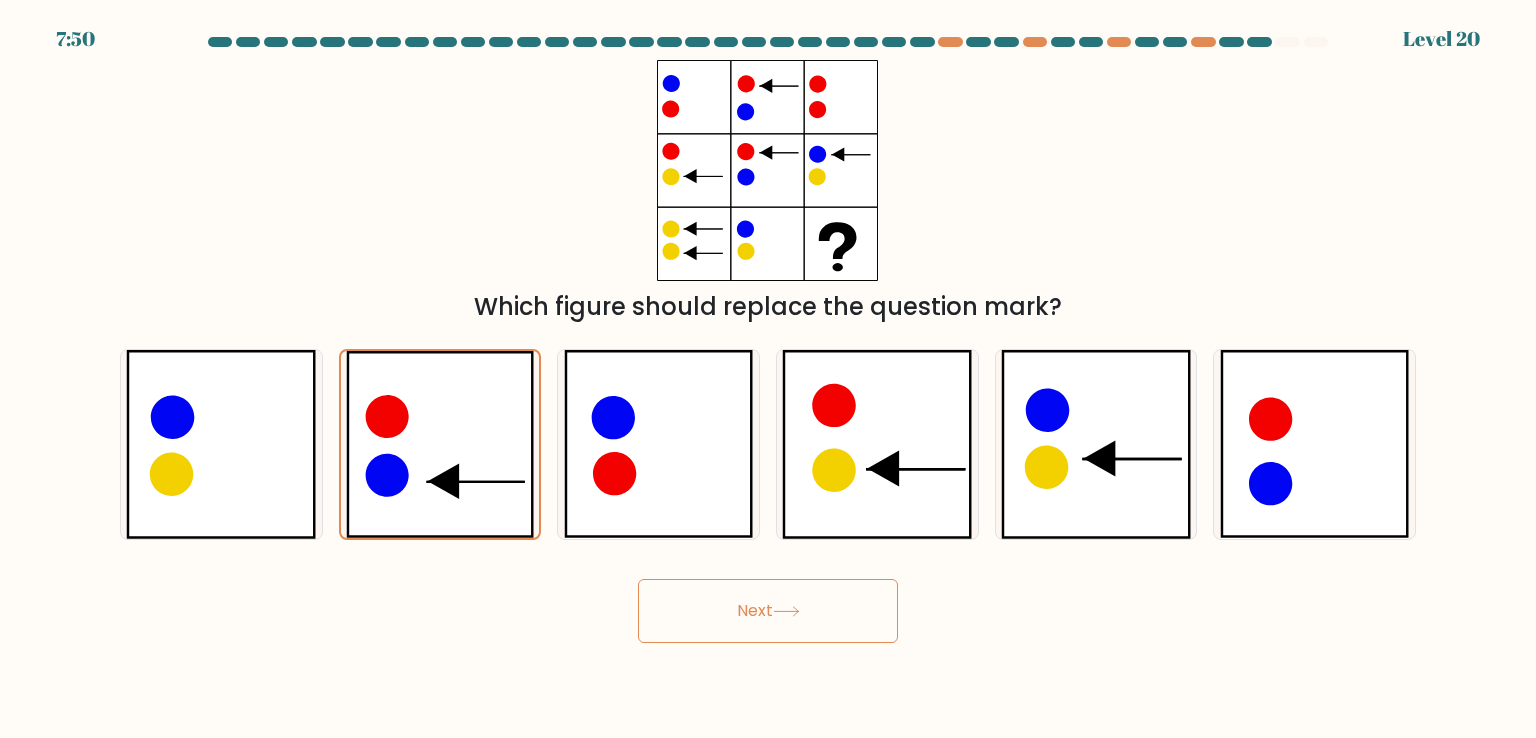 click on "Next" at bounding box center (768, 611) 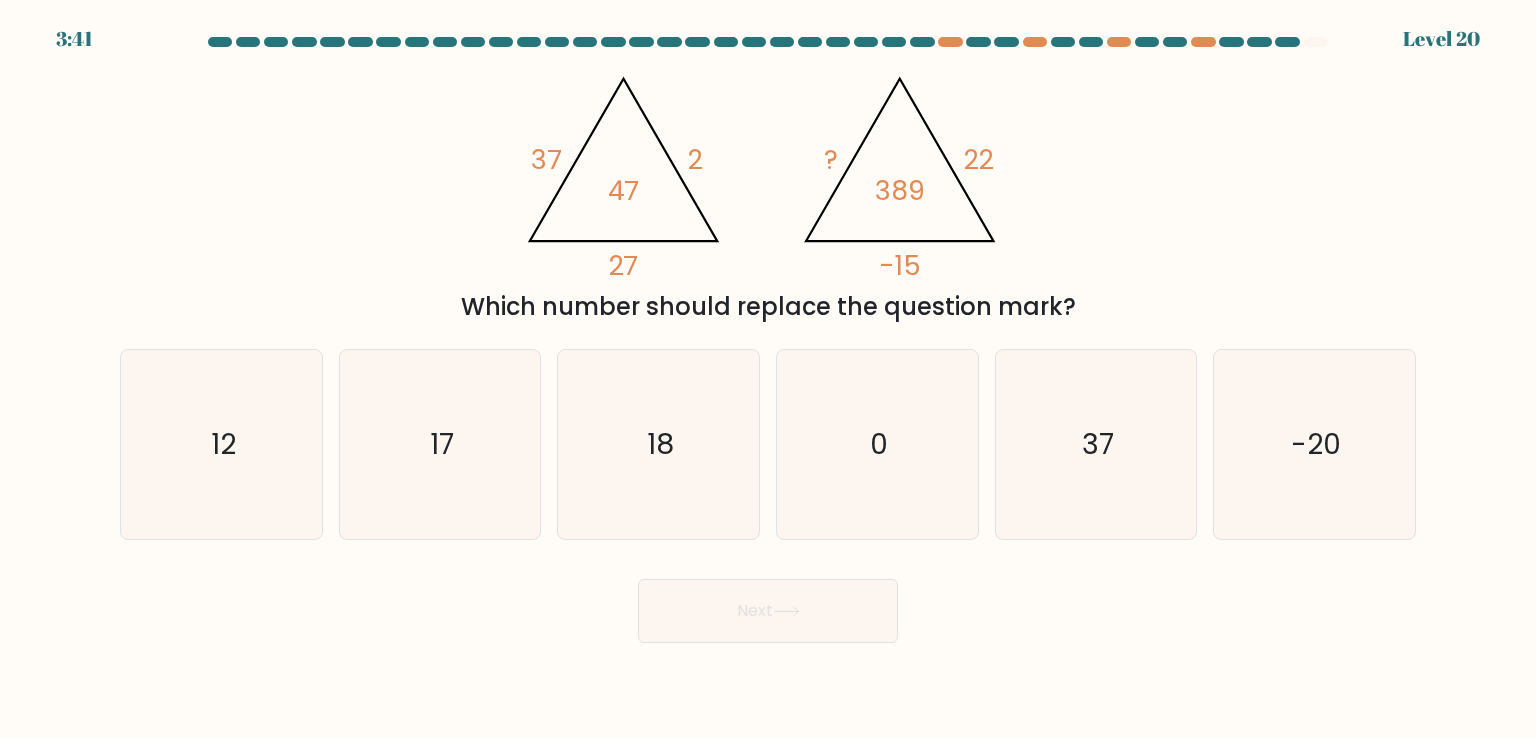 click on "a.
12
b.
17
c." at bounding box center (768, 436) 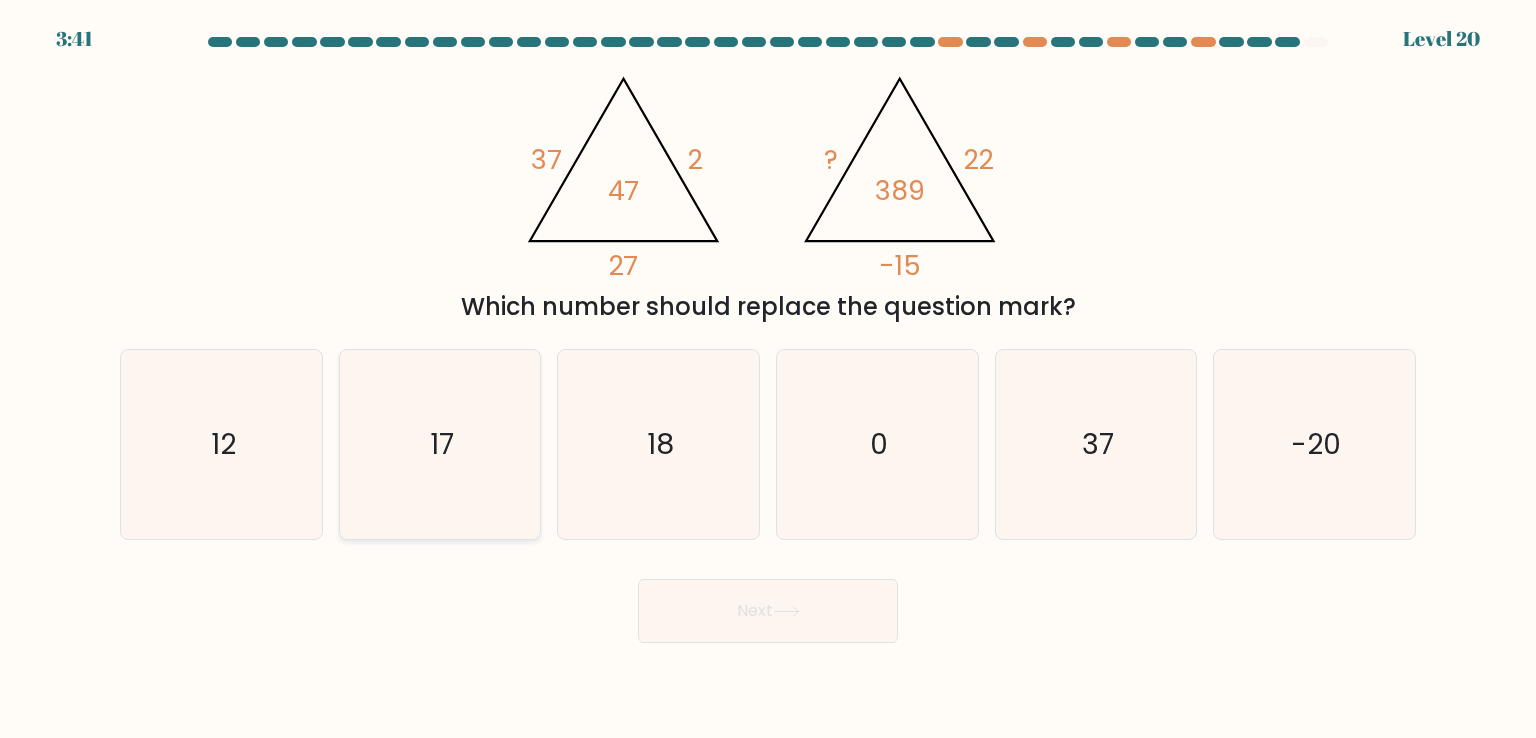 click on "17" 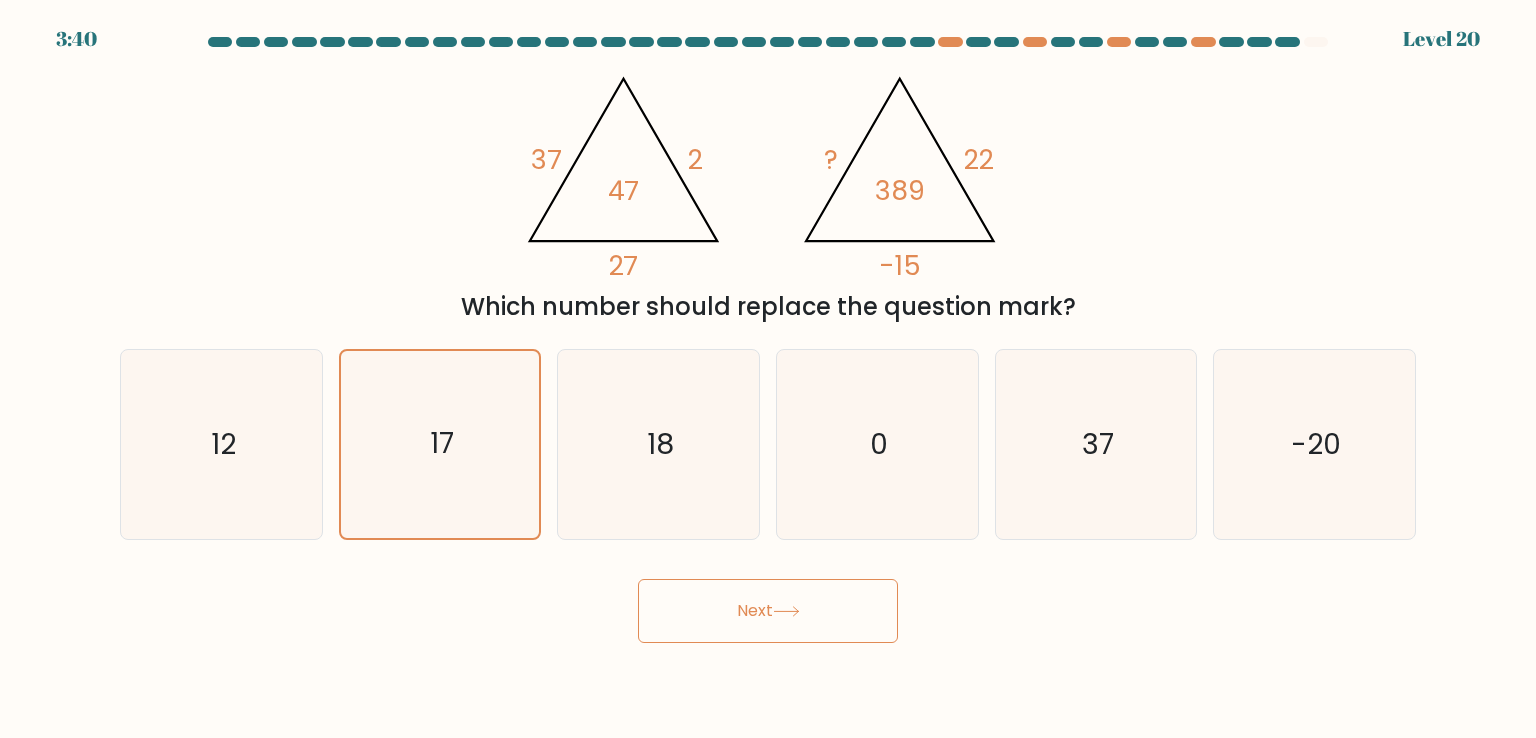 click on "Next" at bounding box center (768, 611) 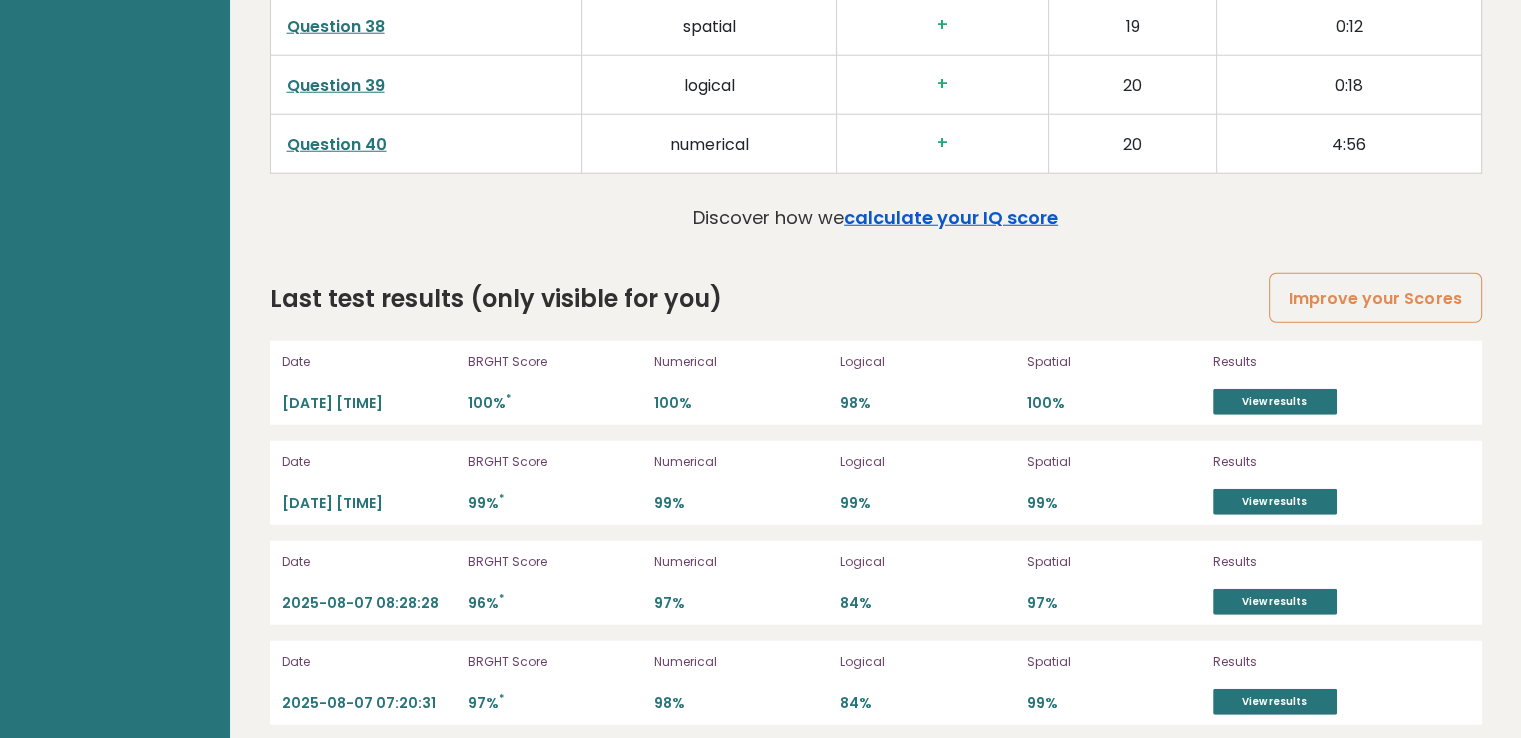 scroll, scrollTop: 5428, scrollLeft: 0, axis: vertical 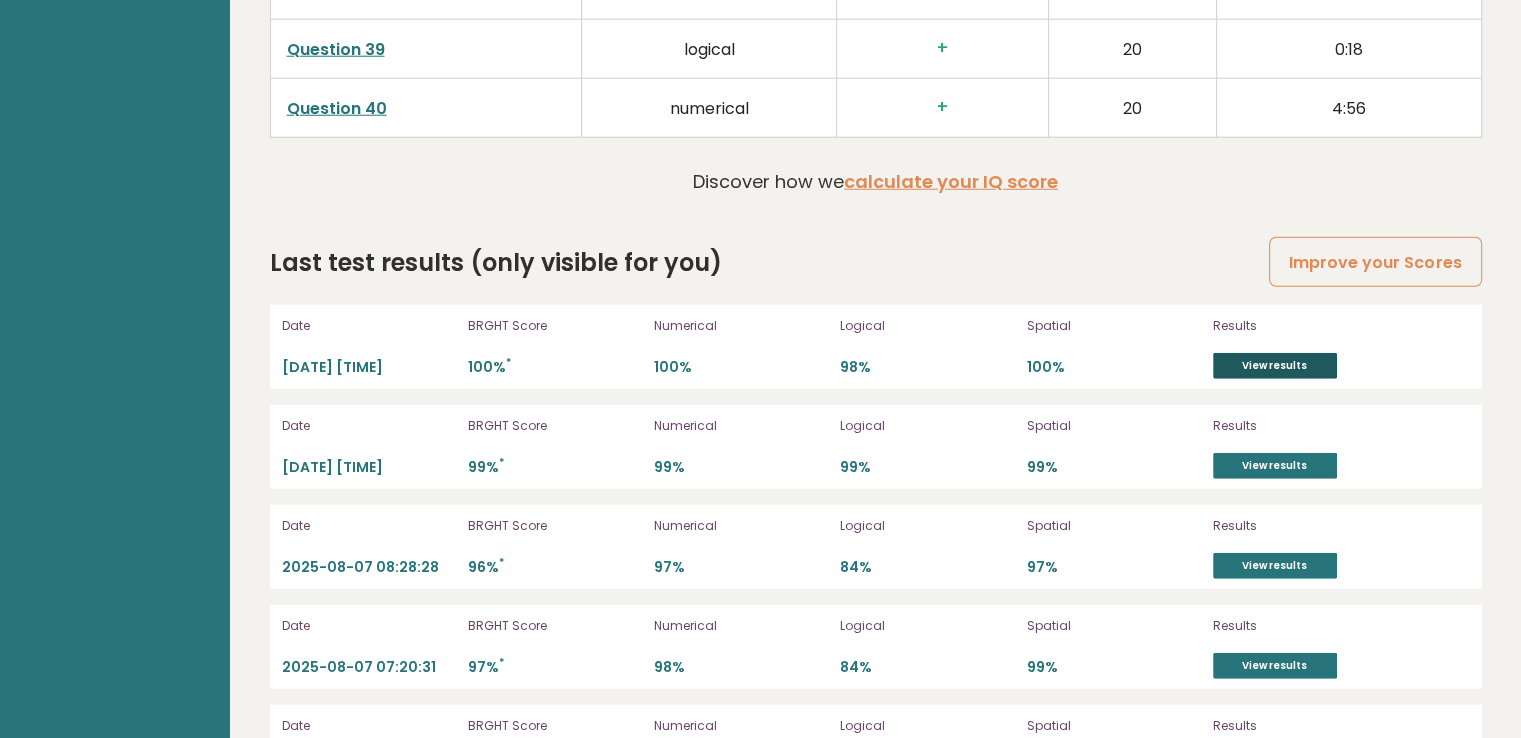 click on "View results" at bounding box center (1275, 366) 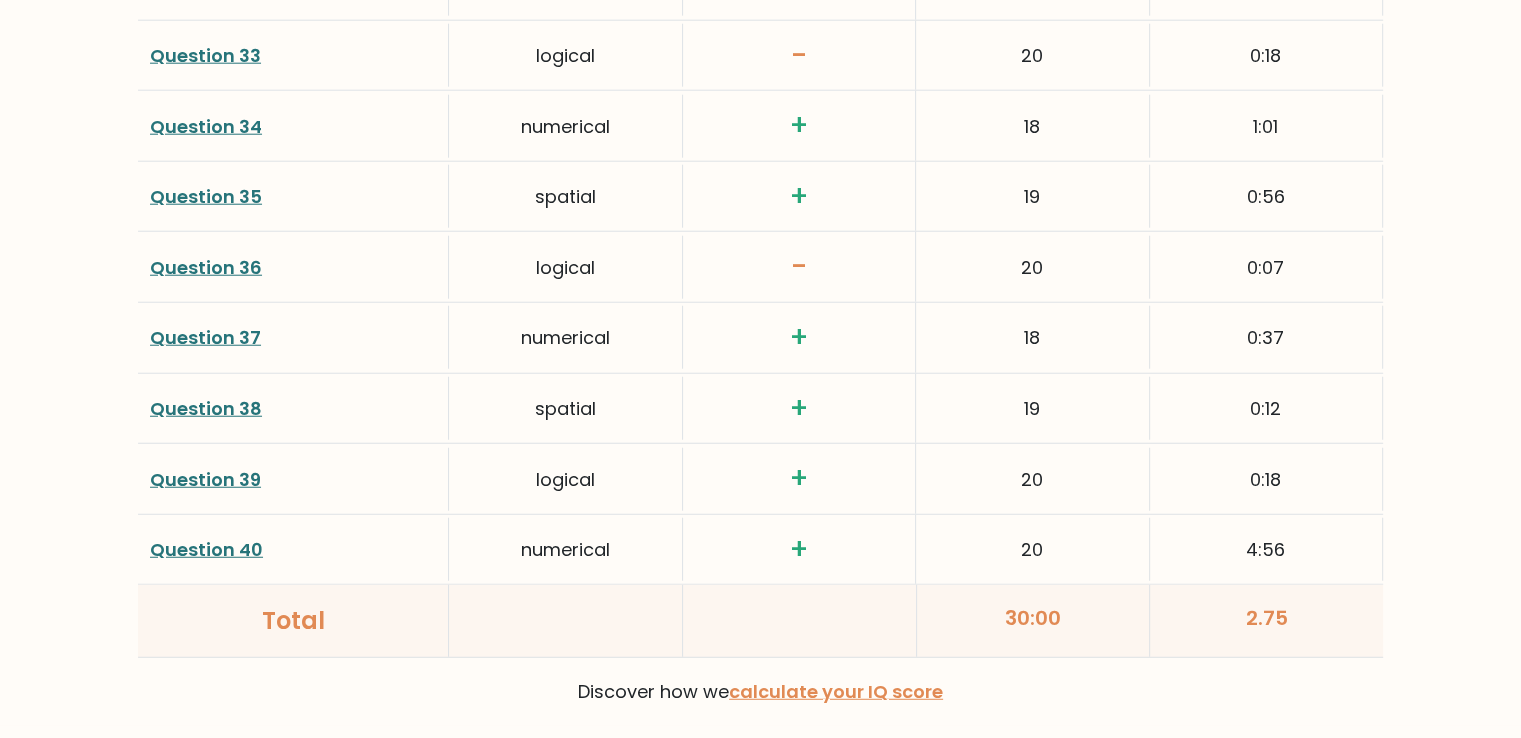 scroll, scrollTop: 5139, scrollLeft: 0, axis: vertical 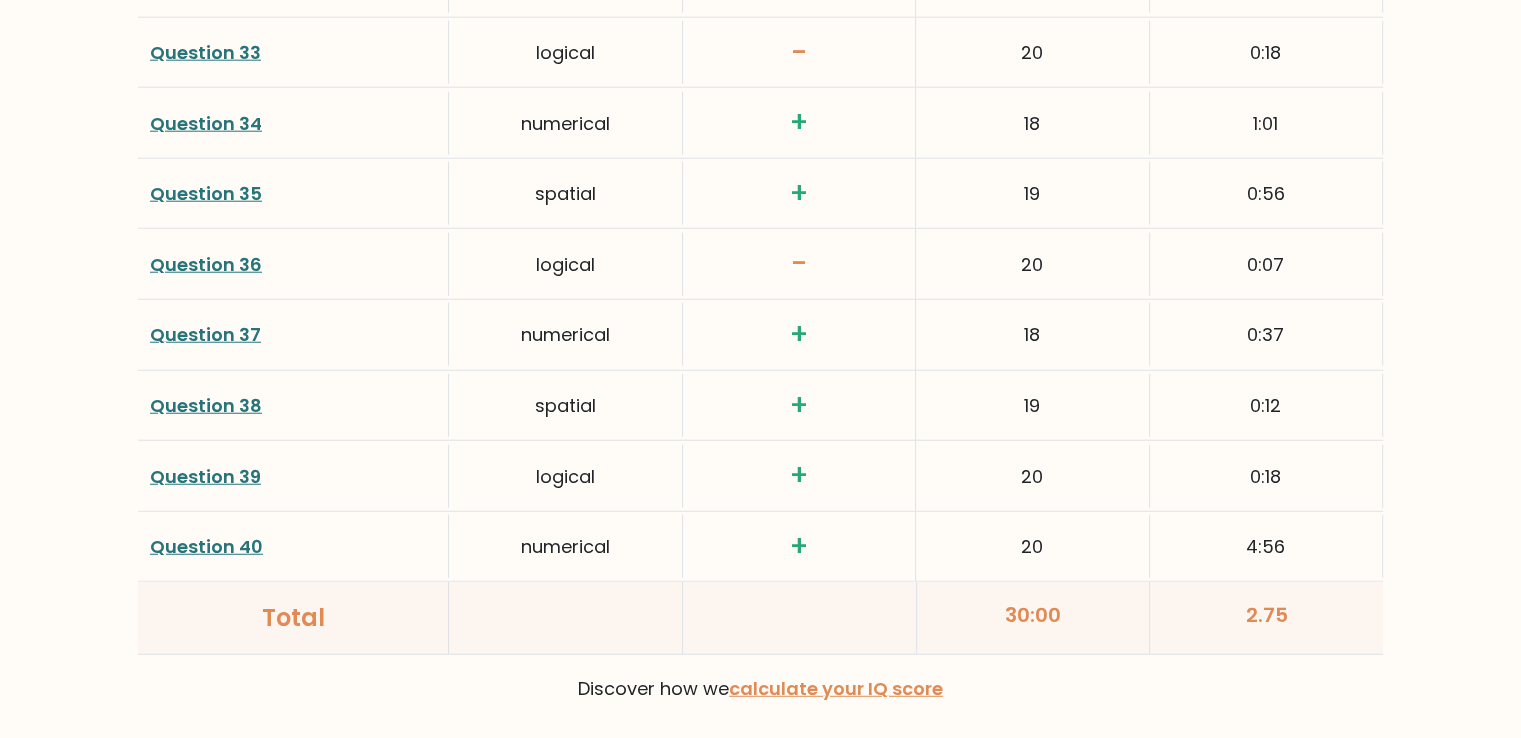 click on "Question 40" at bounding box center (206, 546) 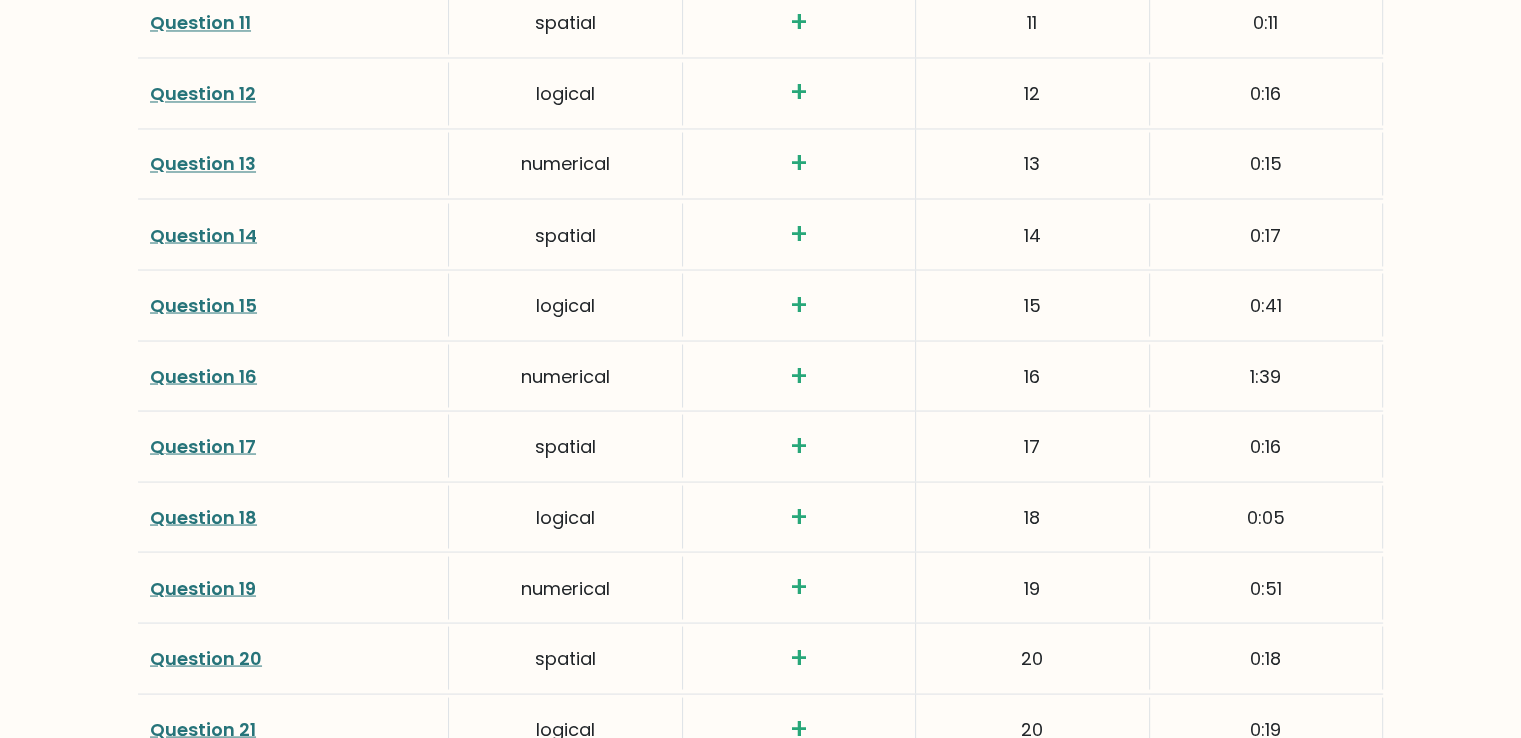 scroll, scrollTop: 3620, scrollLeft: 0, axis: vertical 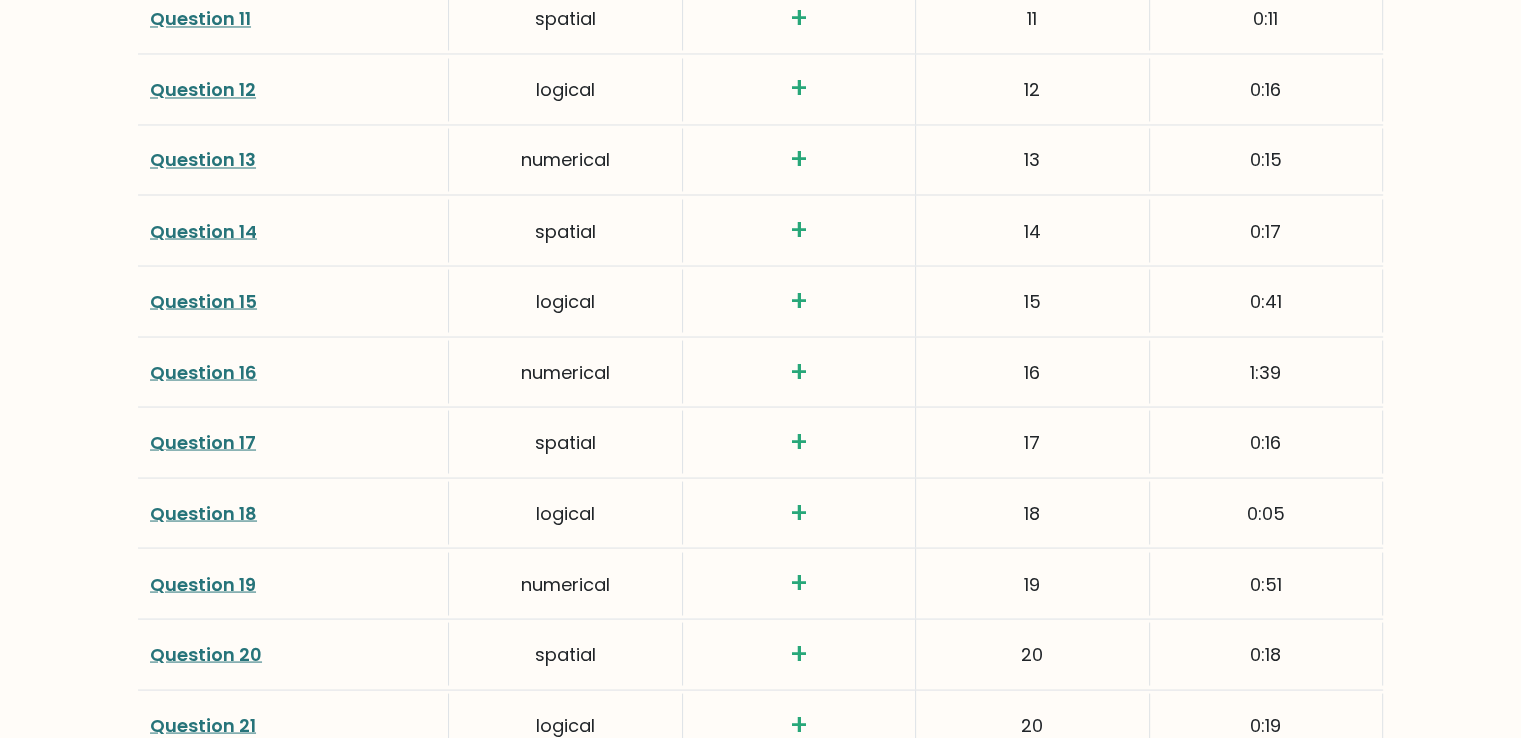 click on "Question 18" at bounding box center (203, 512) 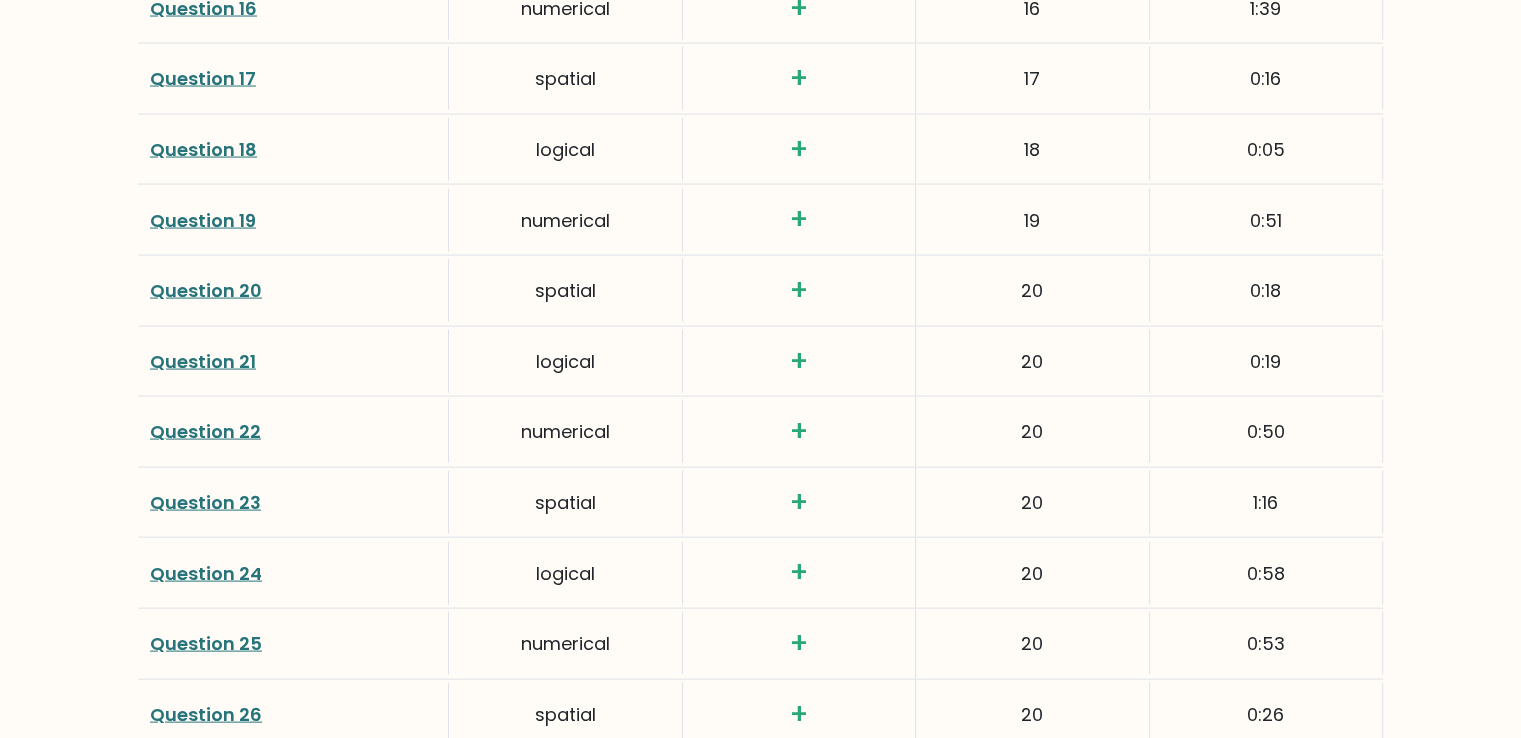 scroll, scrollTop: 3986, scrollLeft: 0, axis: vertical 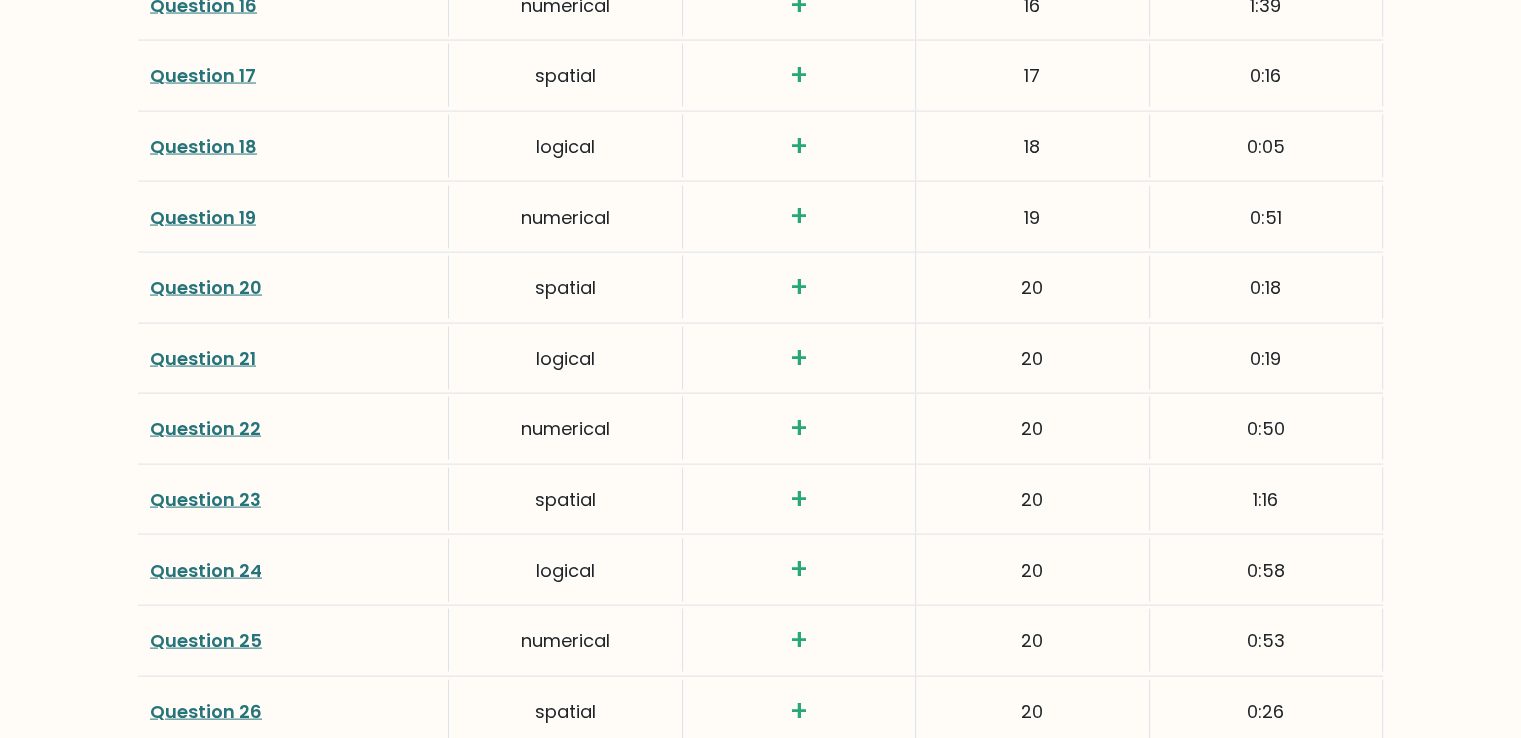 click on "Question 22" at bounding box center (205, 428) 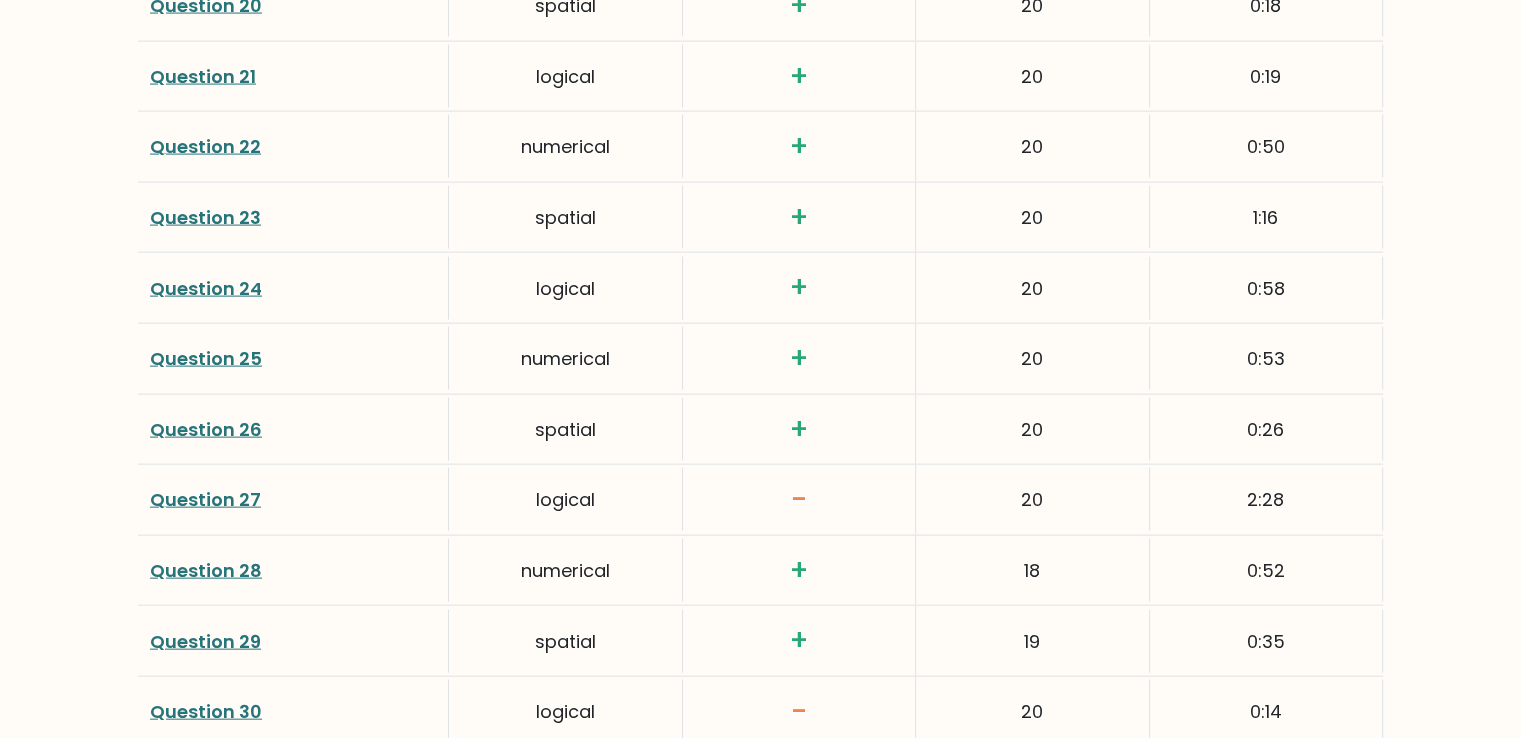scroll, scrollTop: 4278, scrollLeft: 0, axis: vertical 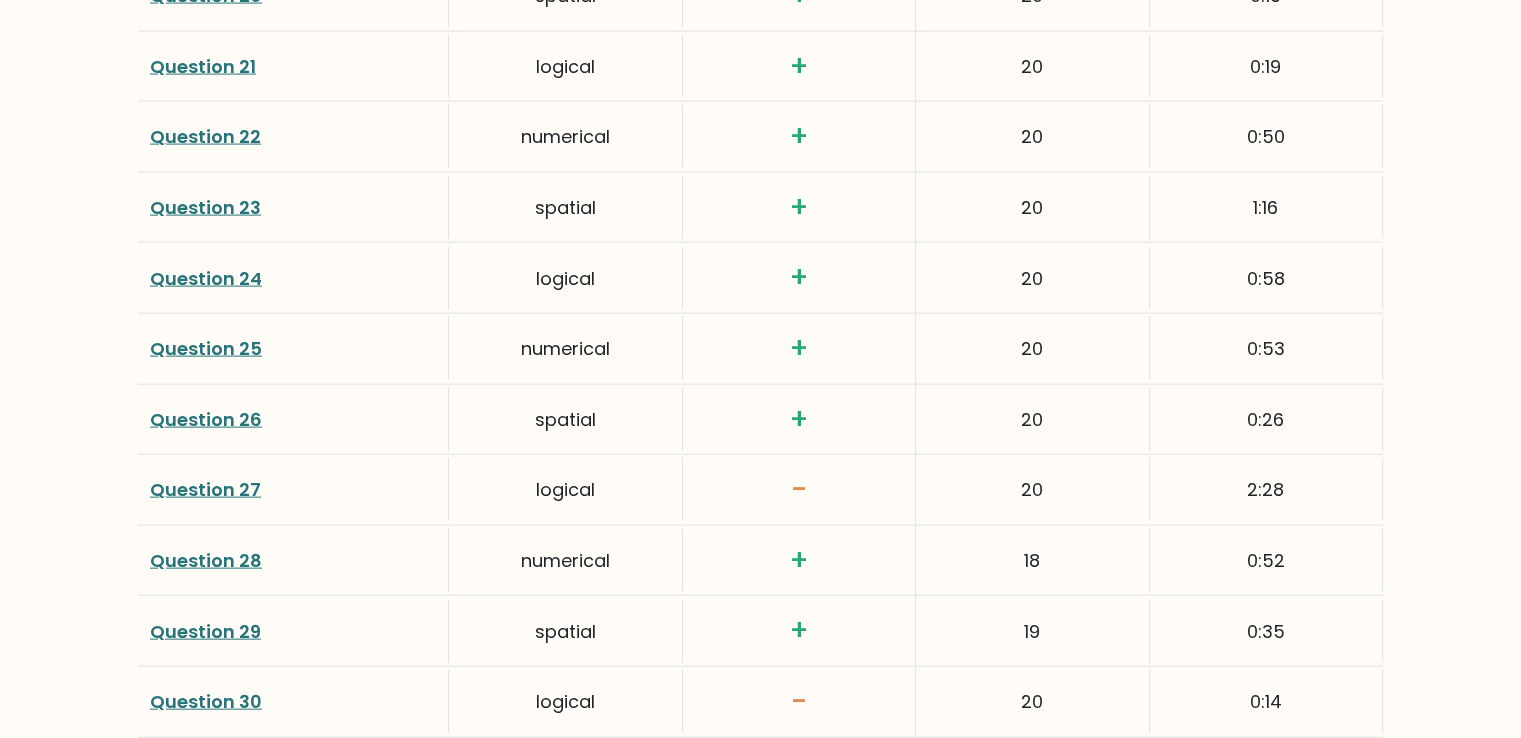 click on "Question 23" at bounding box center [205, 207] 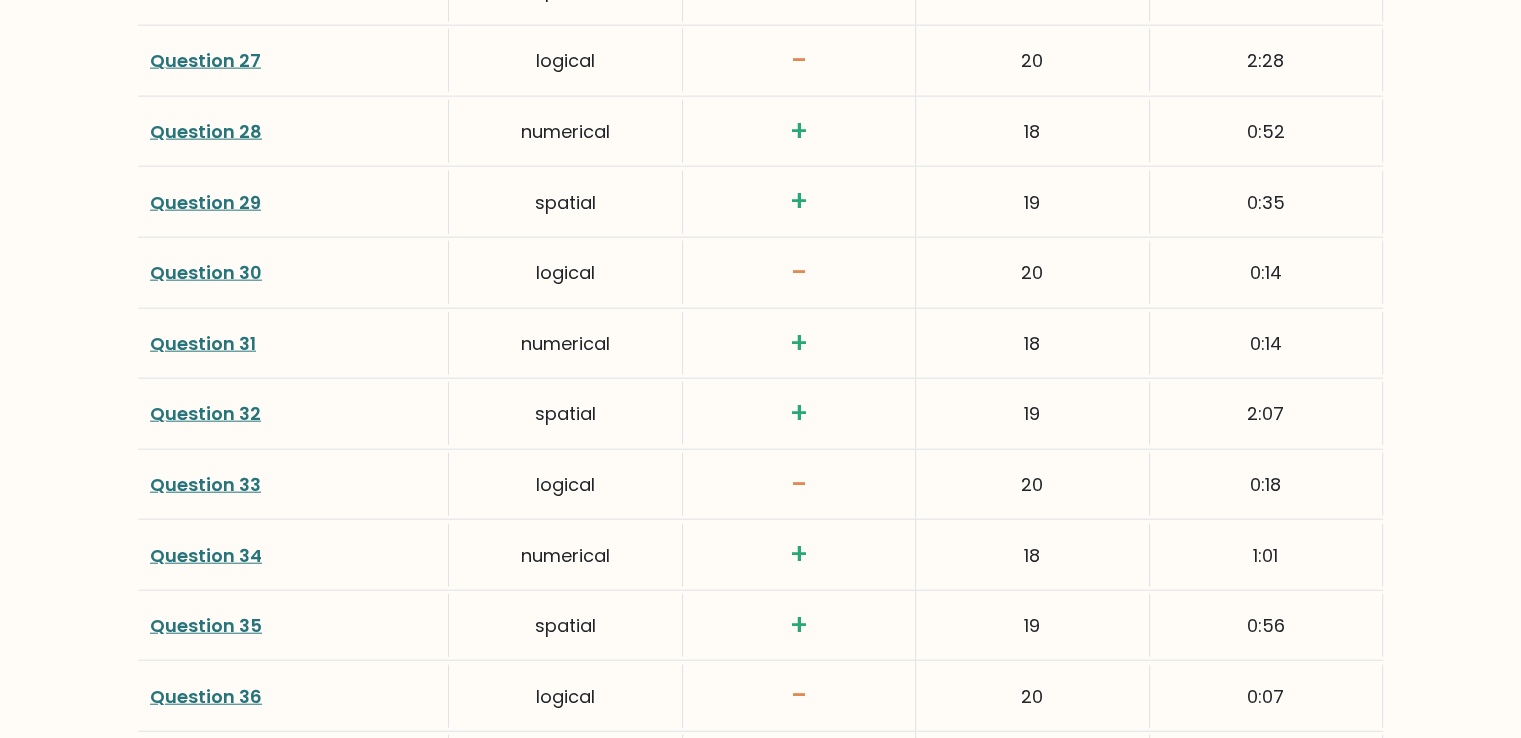scroll, scrollTop: 4711, scrollLeft: 0, axis: vertical 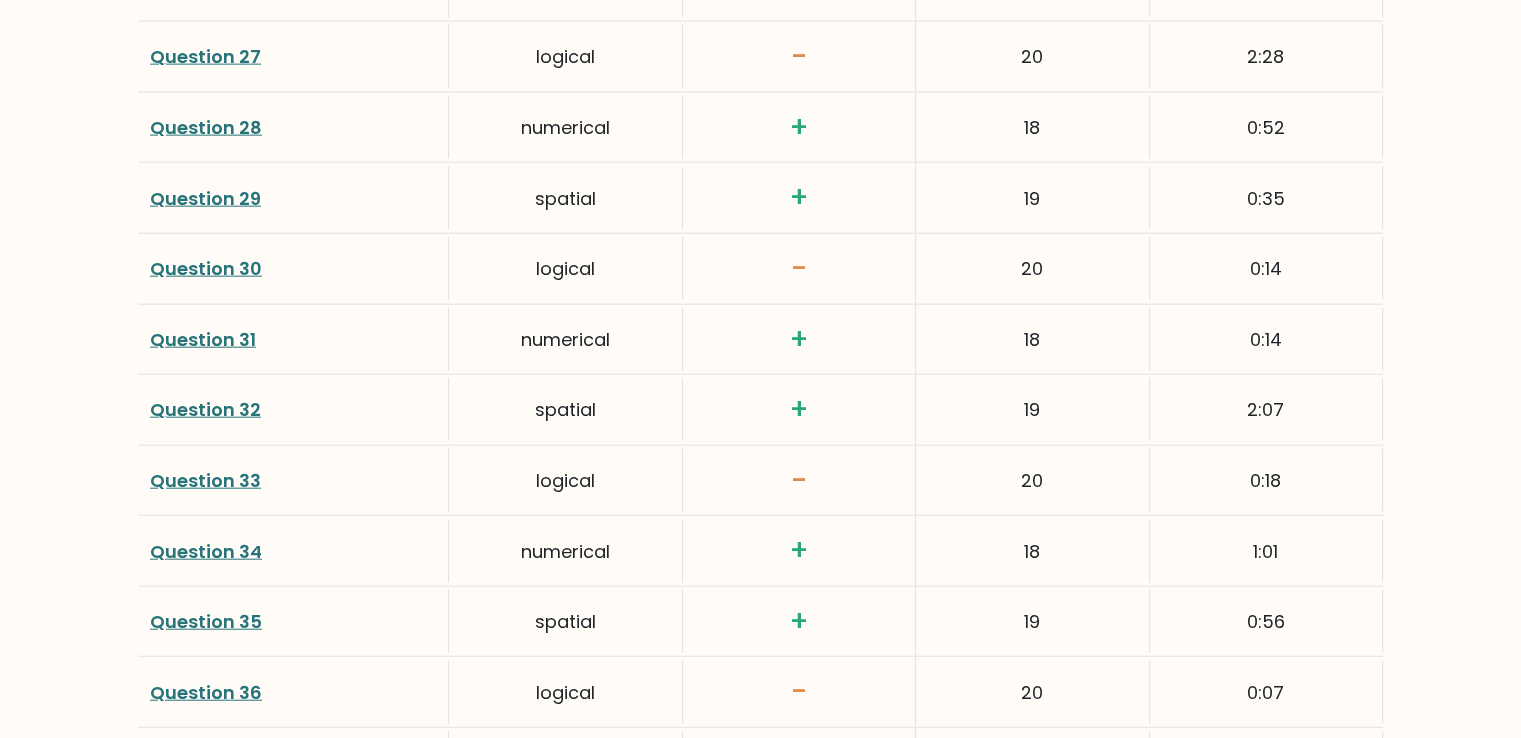 click on "Question 30" at bounding box center [206, 268] 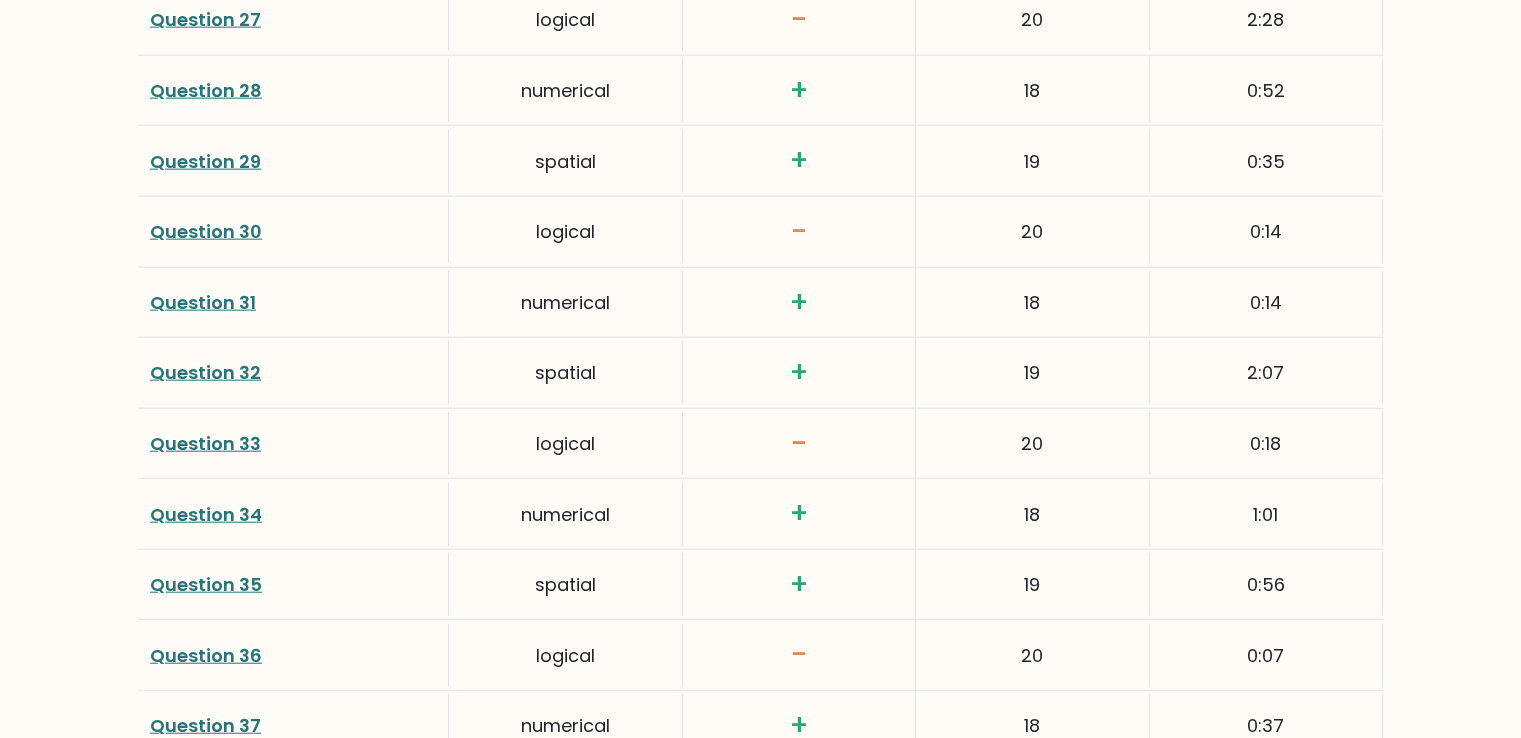scroll, scrollTop: 4754, scrollLeft: 0, axis: vertical 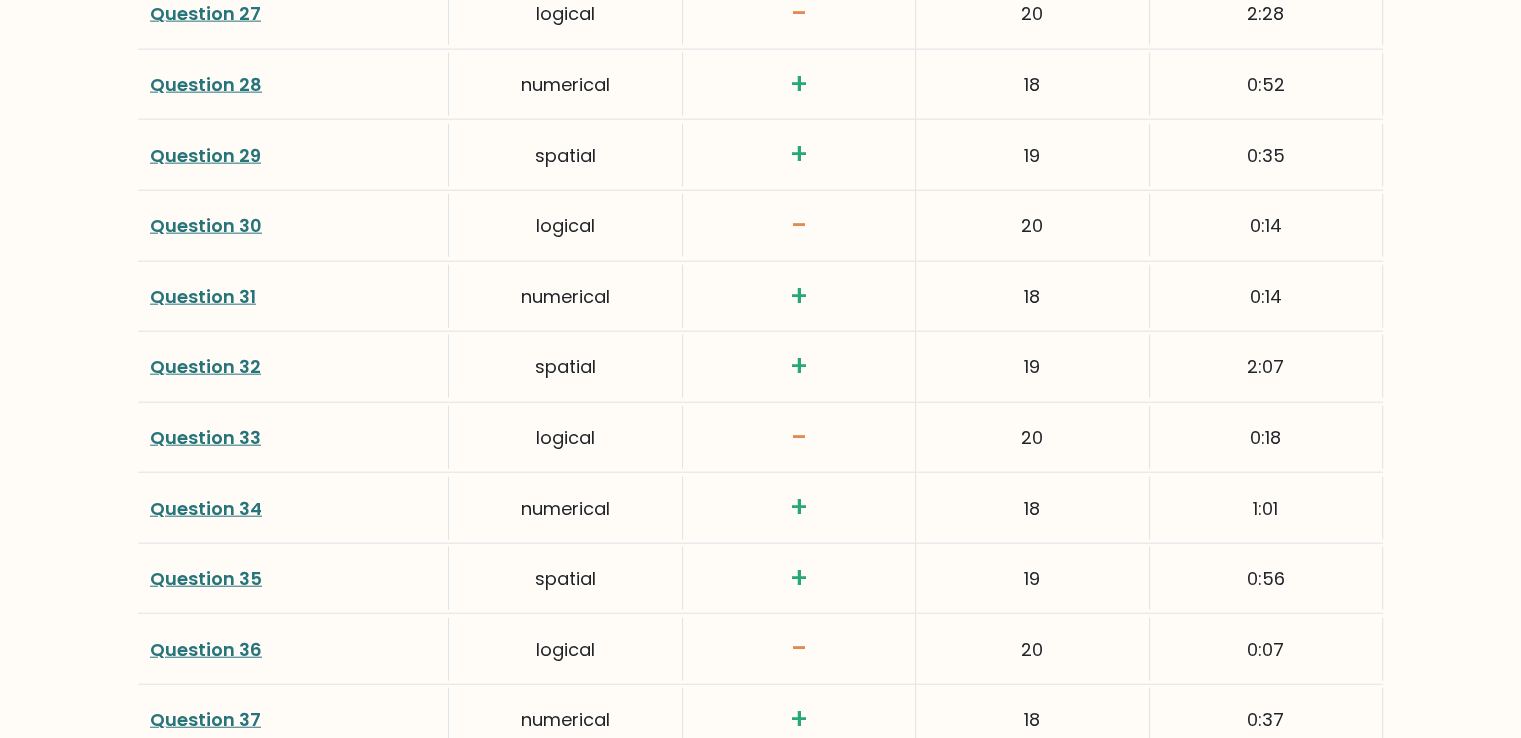 drag, startPoint x: 224, startPoint y: 267, endPoint x: 224, endPoint y: 281, distance: 14 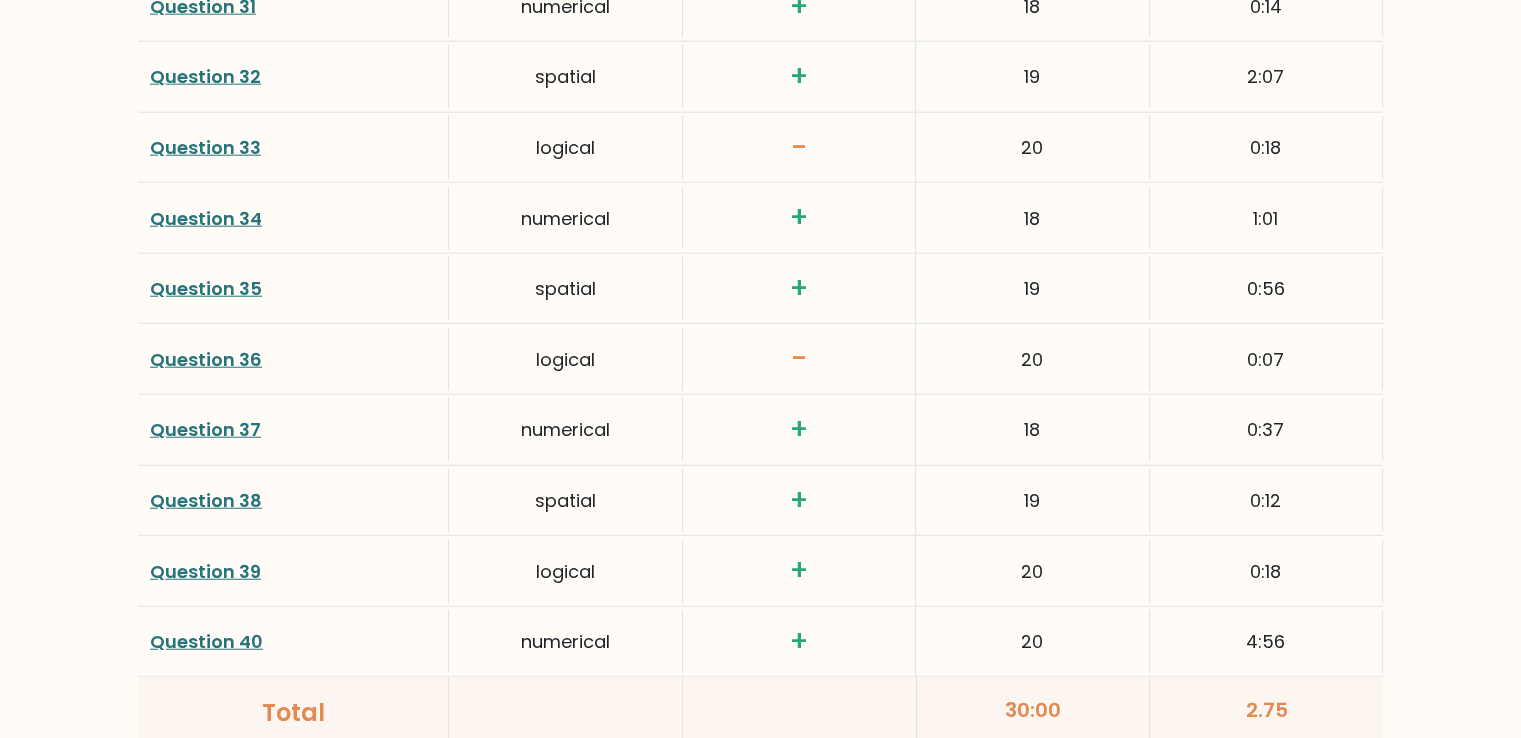 scroll, scrollTop: 5044, scrollLeft: 0, axis: vertical 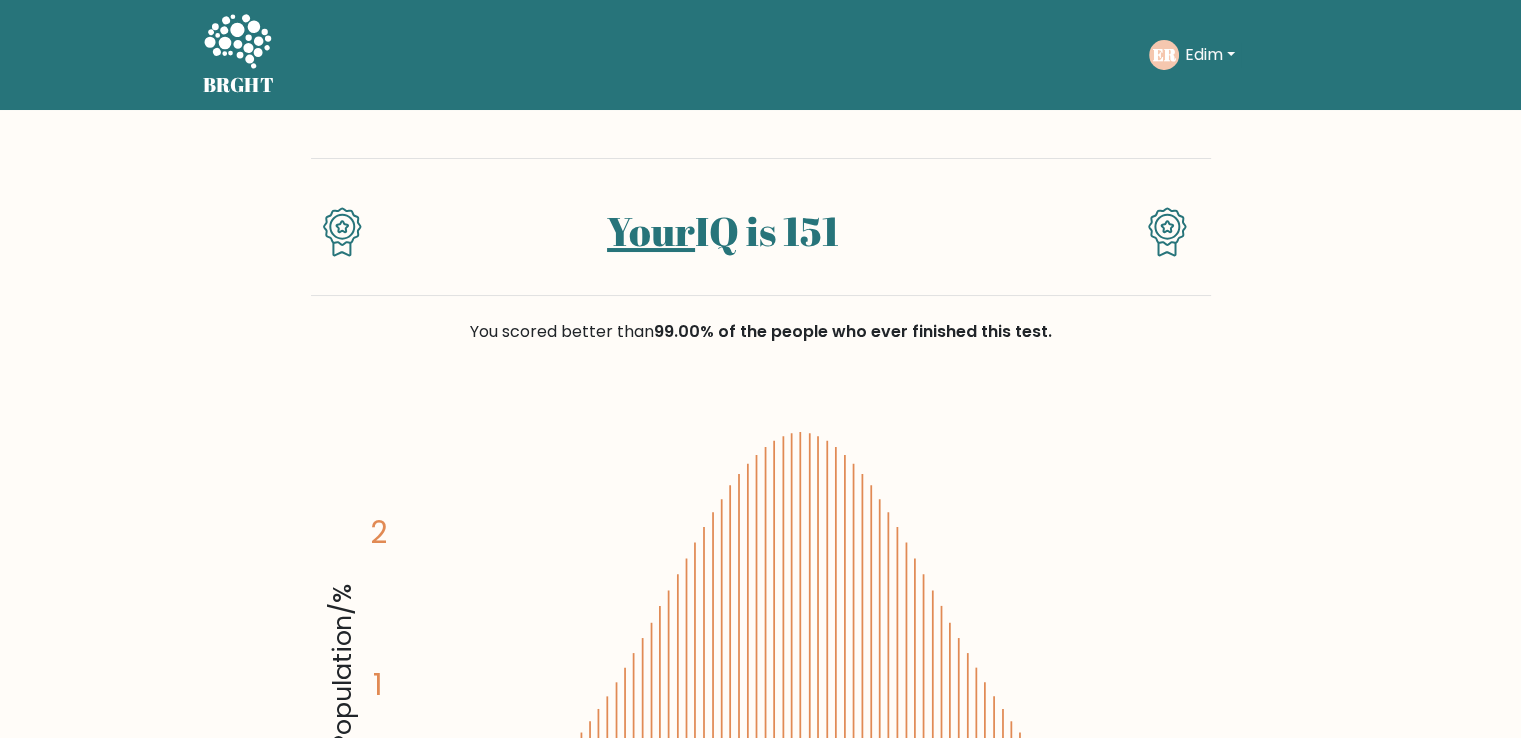 click on "Edim" at bounding box center [1210, 55] 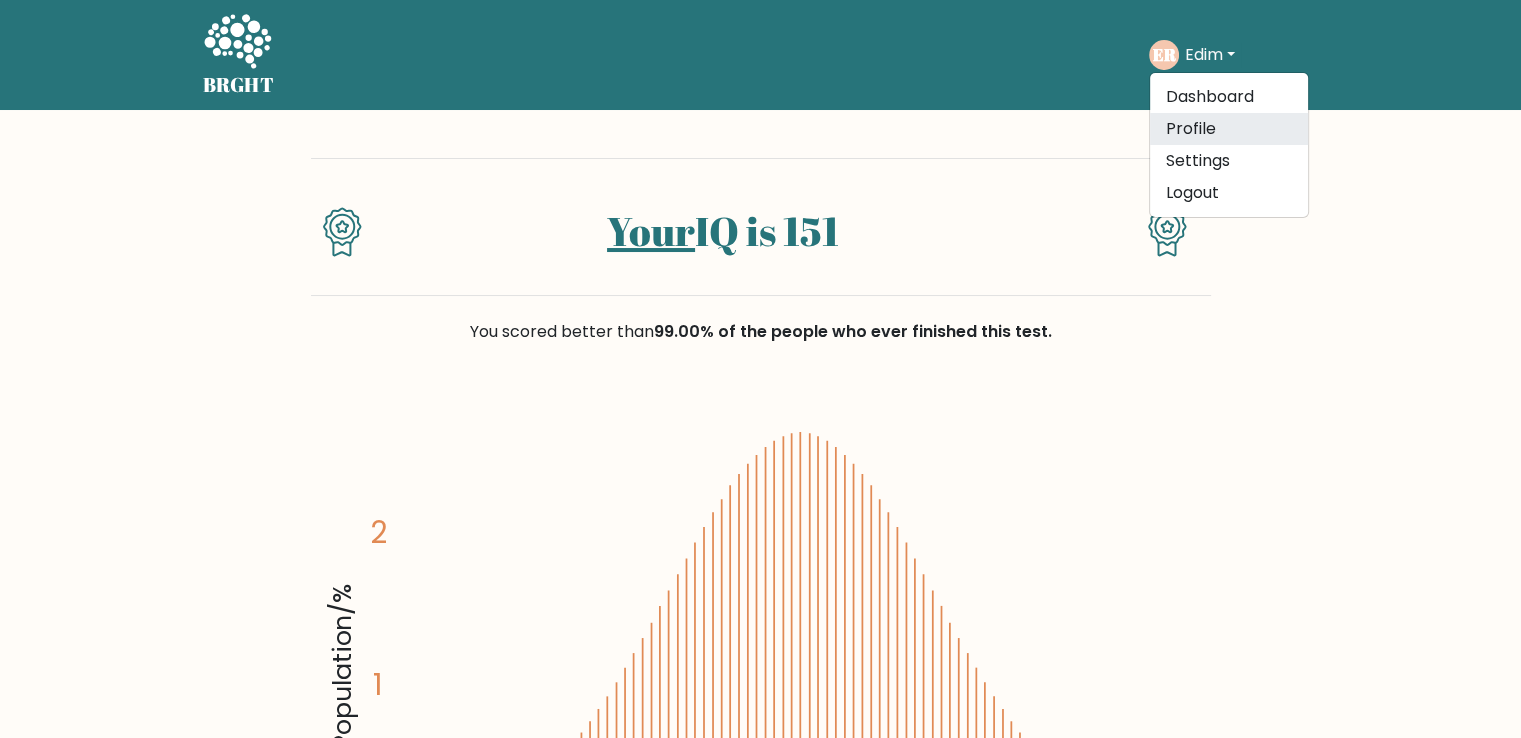 click on "Profile" at bounding box center (1229, 129) 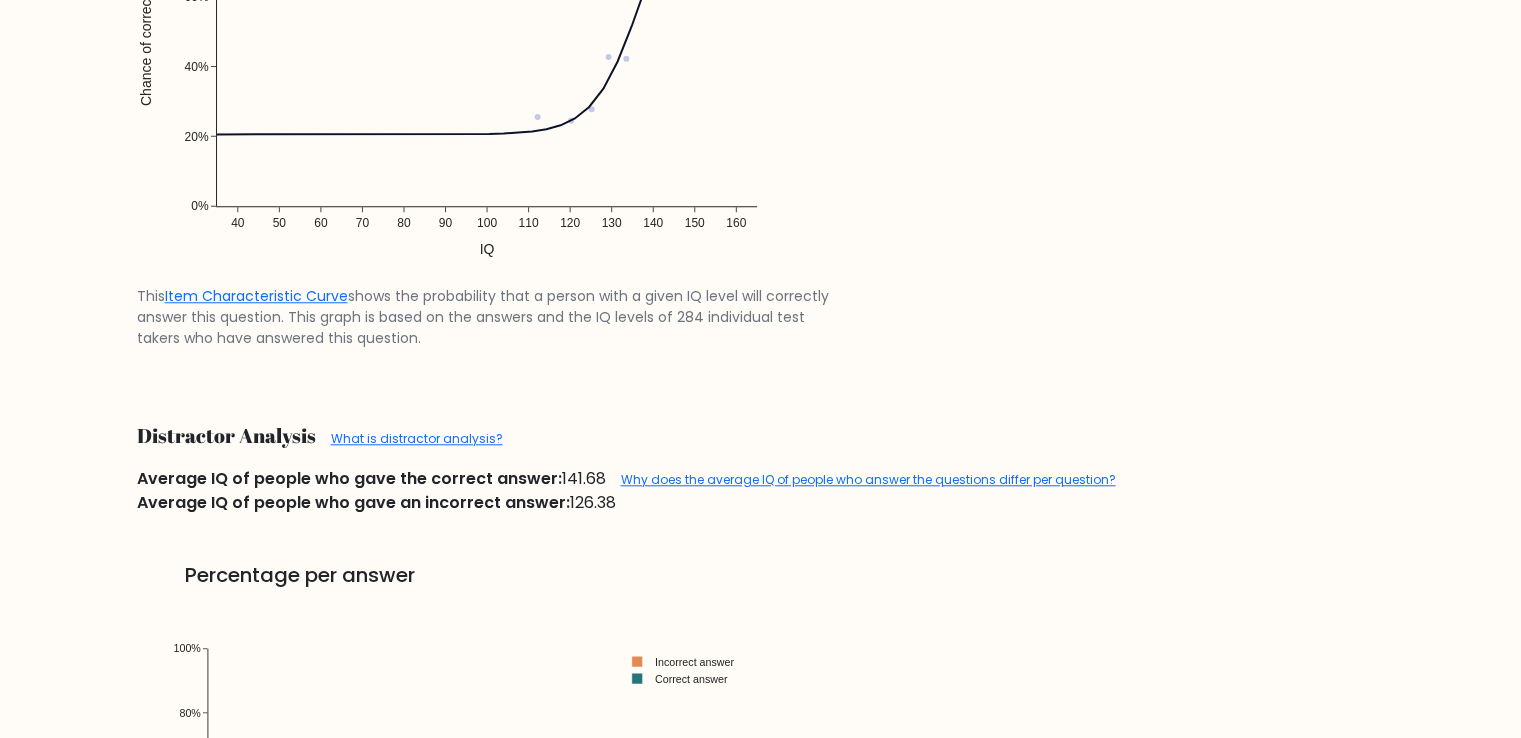 scroll, scrollTop: 1786, scrollLeft: 0, axis: vertical 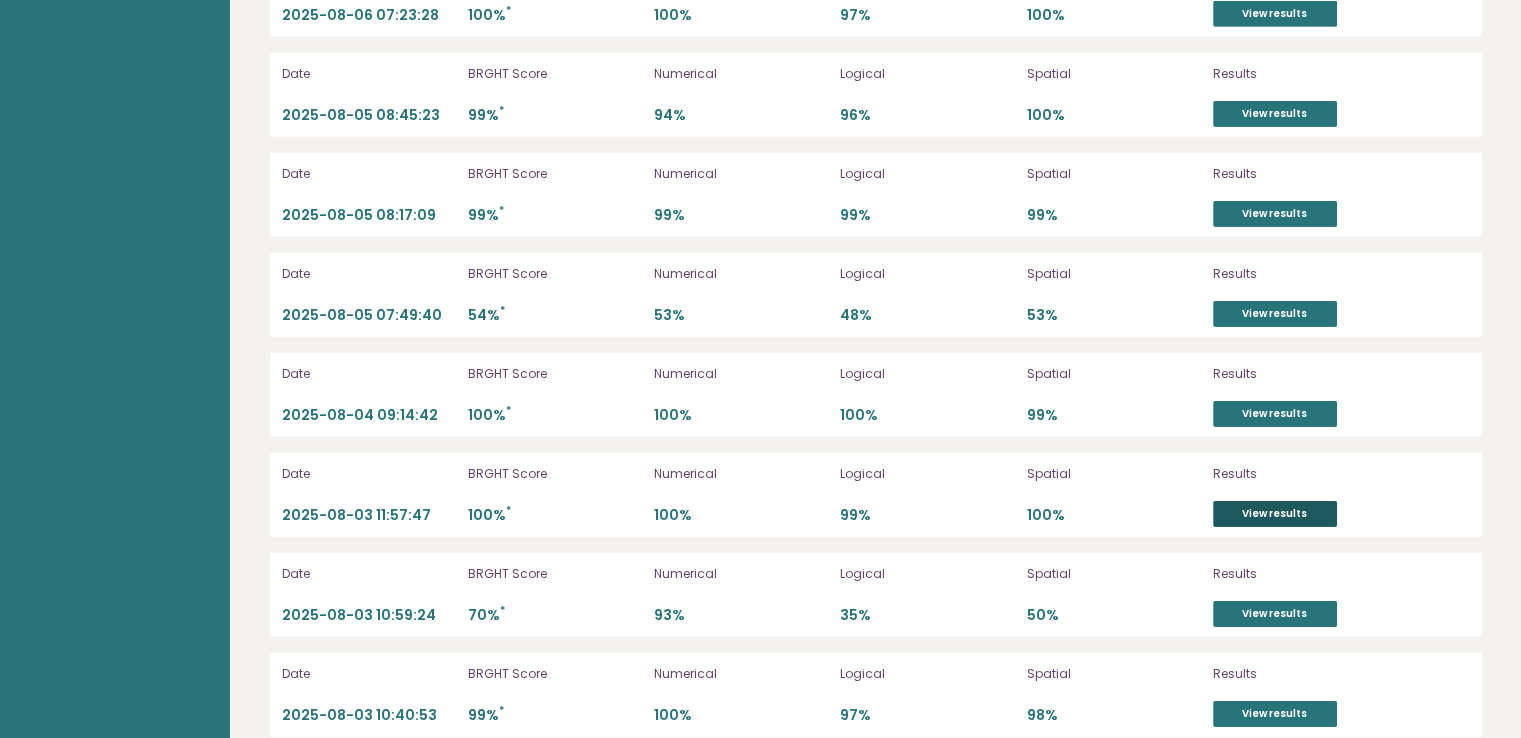 click on "View results" at bounding box center [1275, 514] 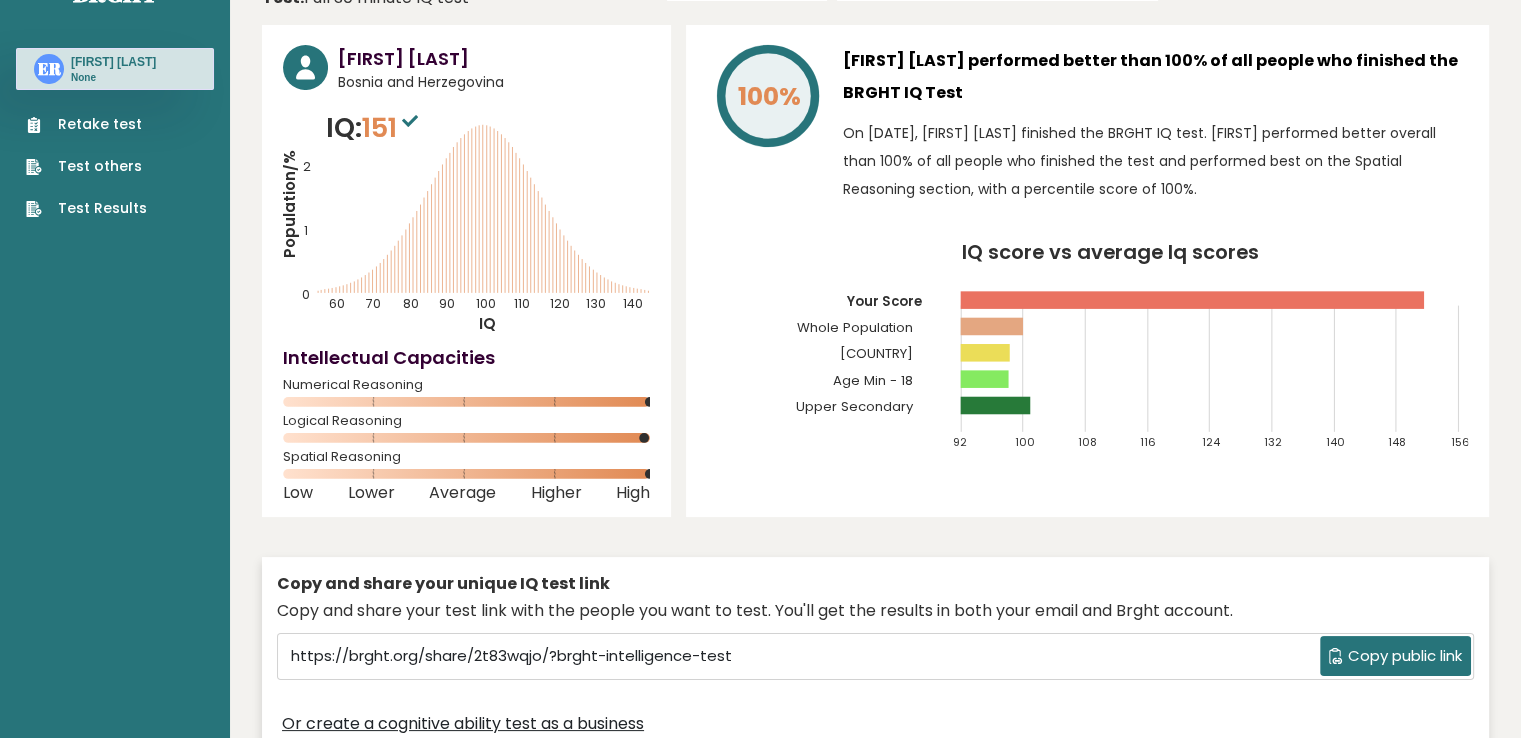scroll, scrollTop: 0, scrollLeft: 0, axis: both 